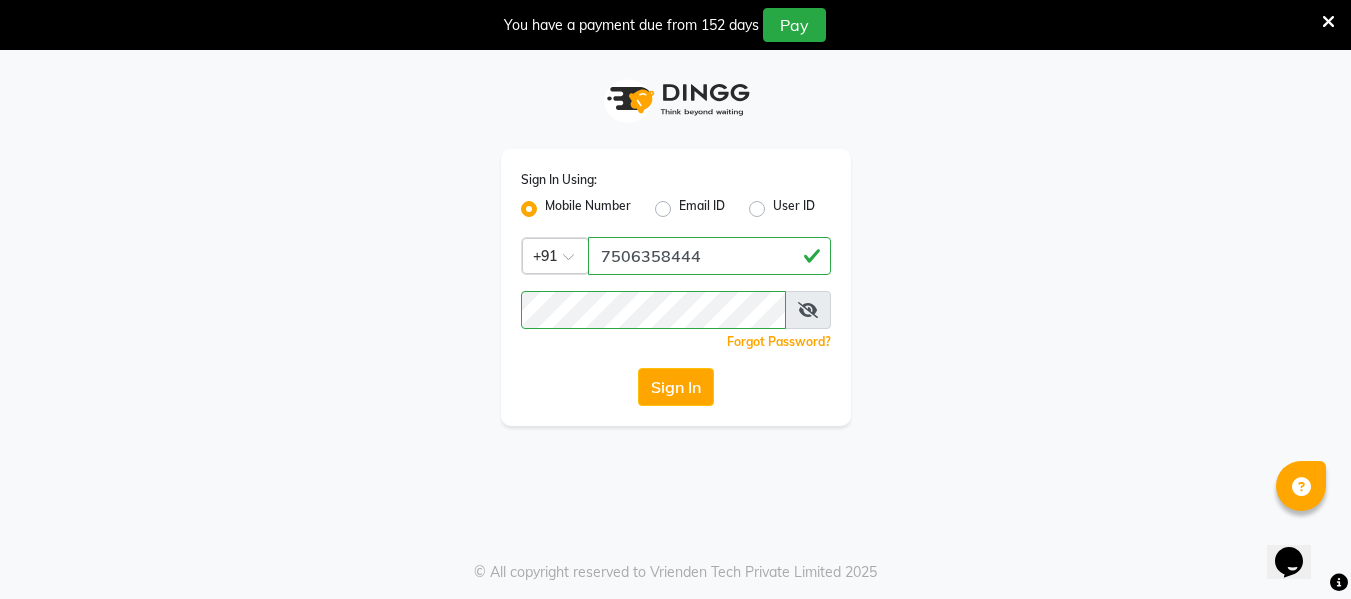 scroll, scrollTop: 50, scrollLeft: 0, axis: vertical 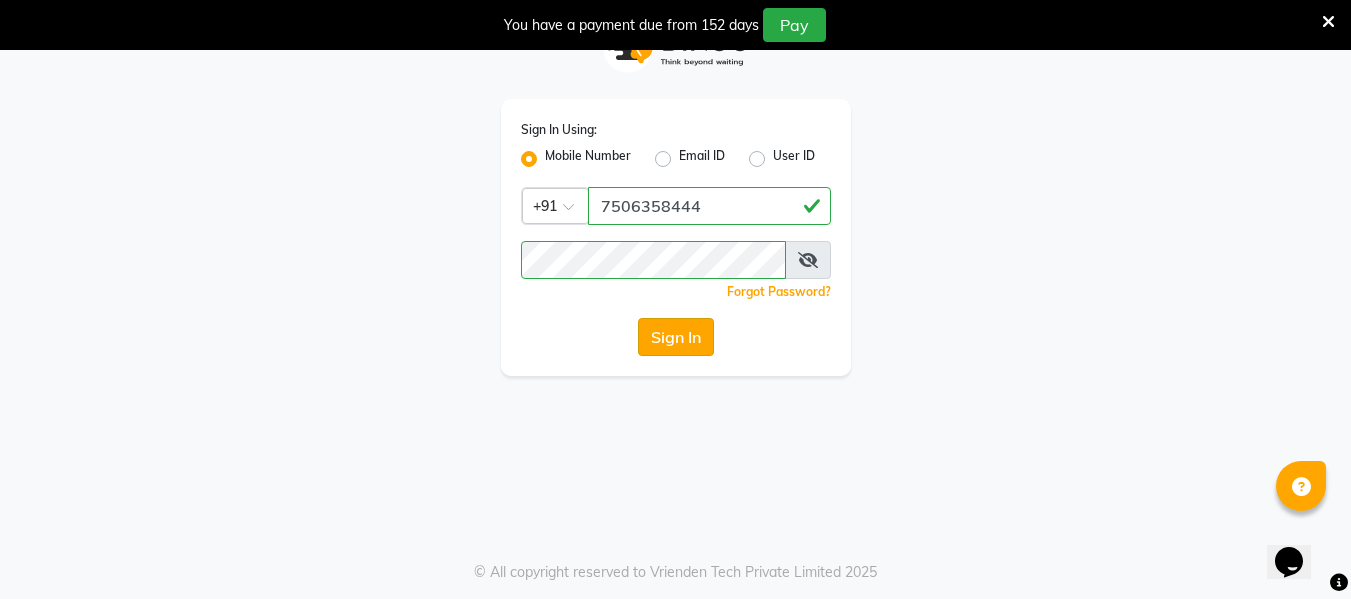 click on "Sign In" 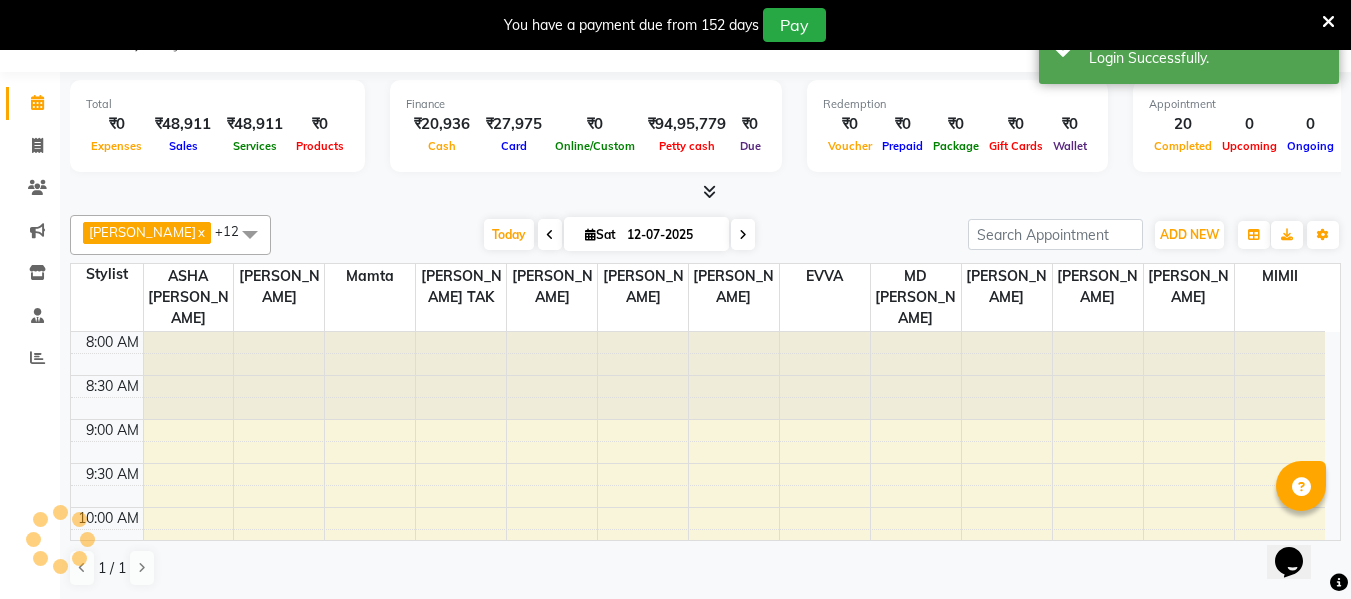 scroll, scrollTop: 0, scrollLeft: 0, axis: both 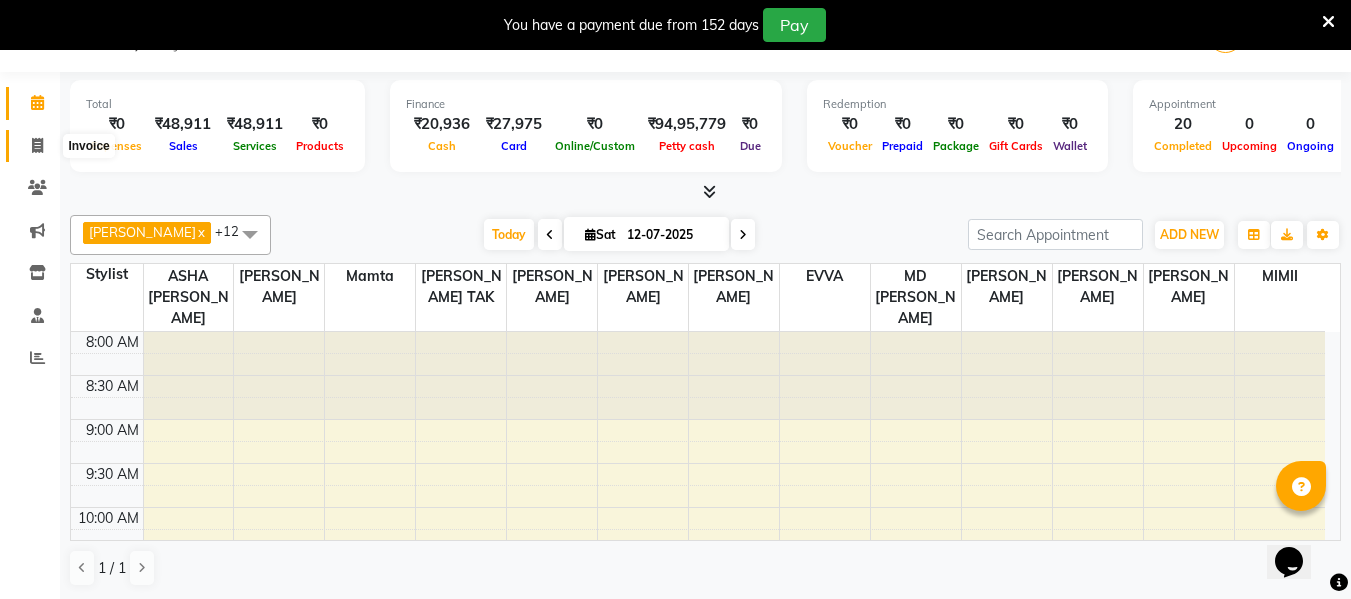 click 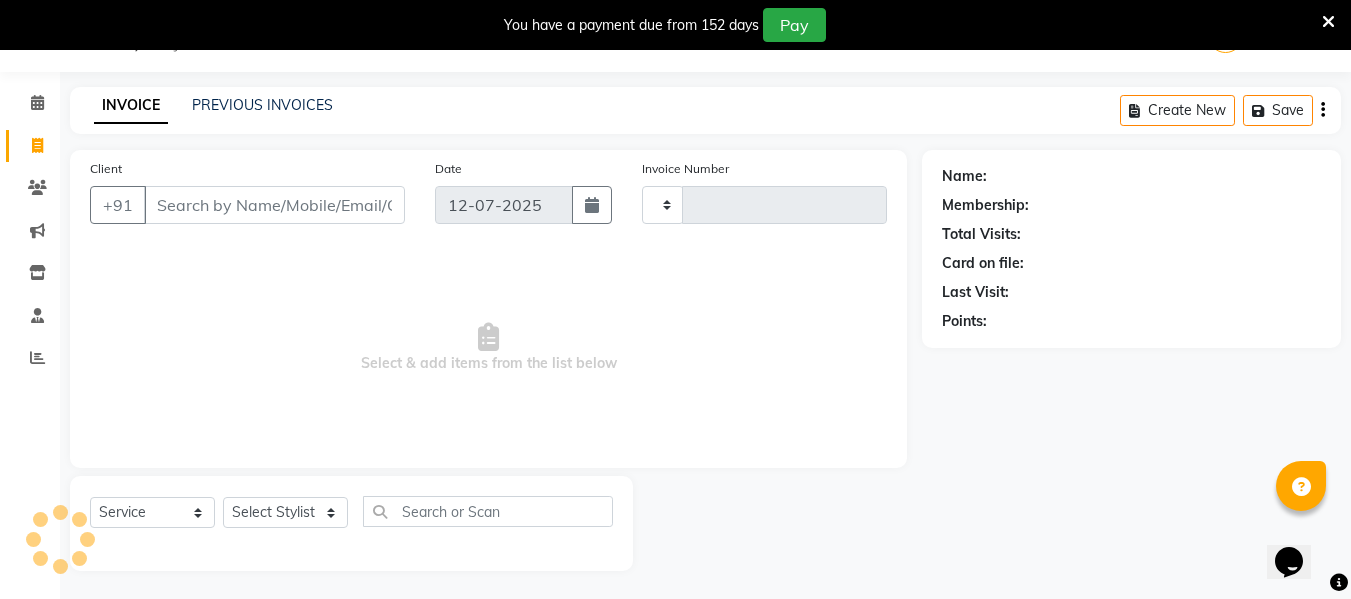 type on "1476" 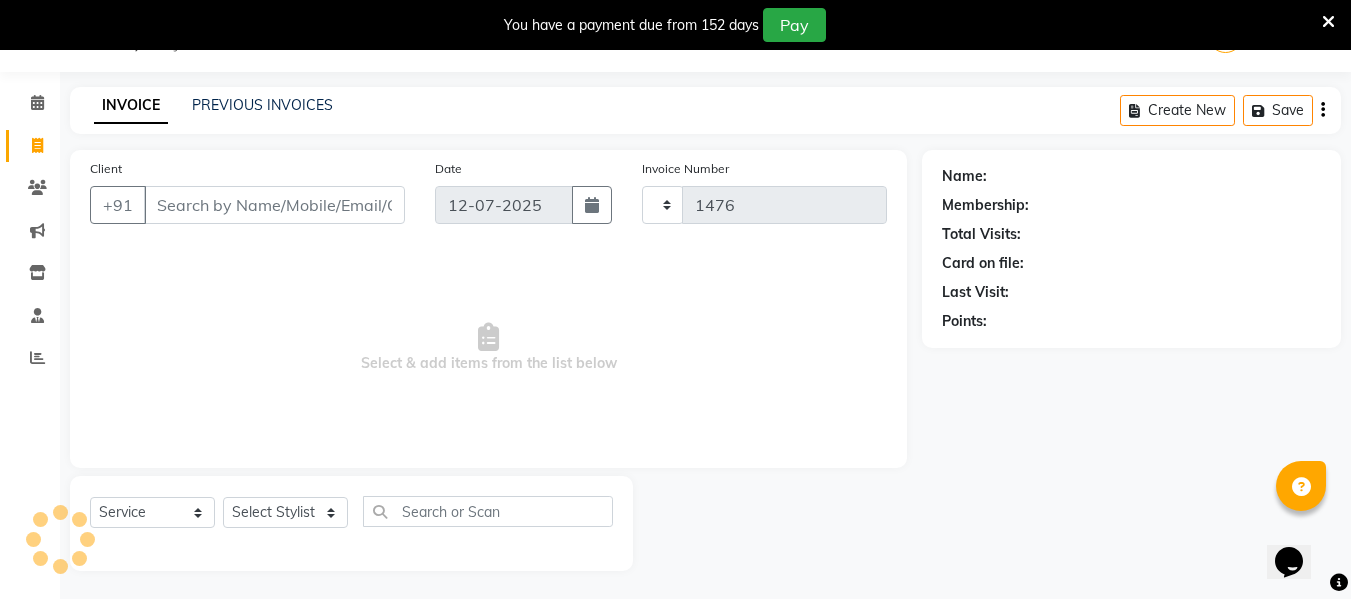 select on "5661" 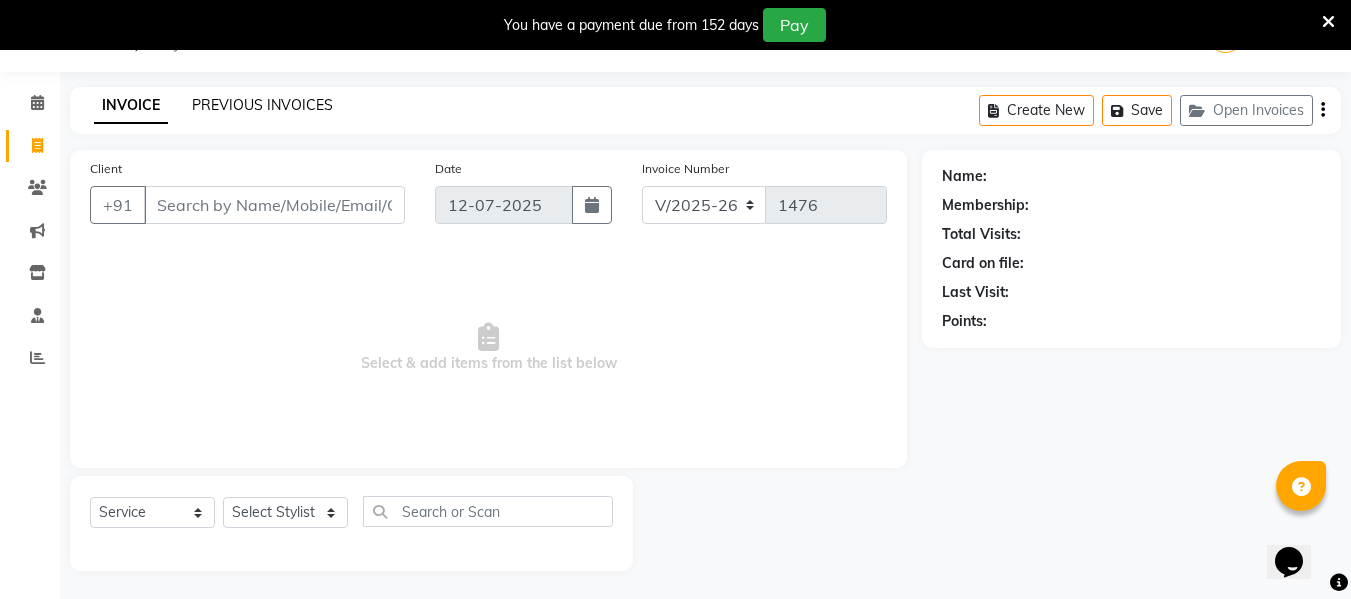 click on "PREVIOUS INVOICES" 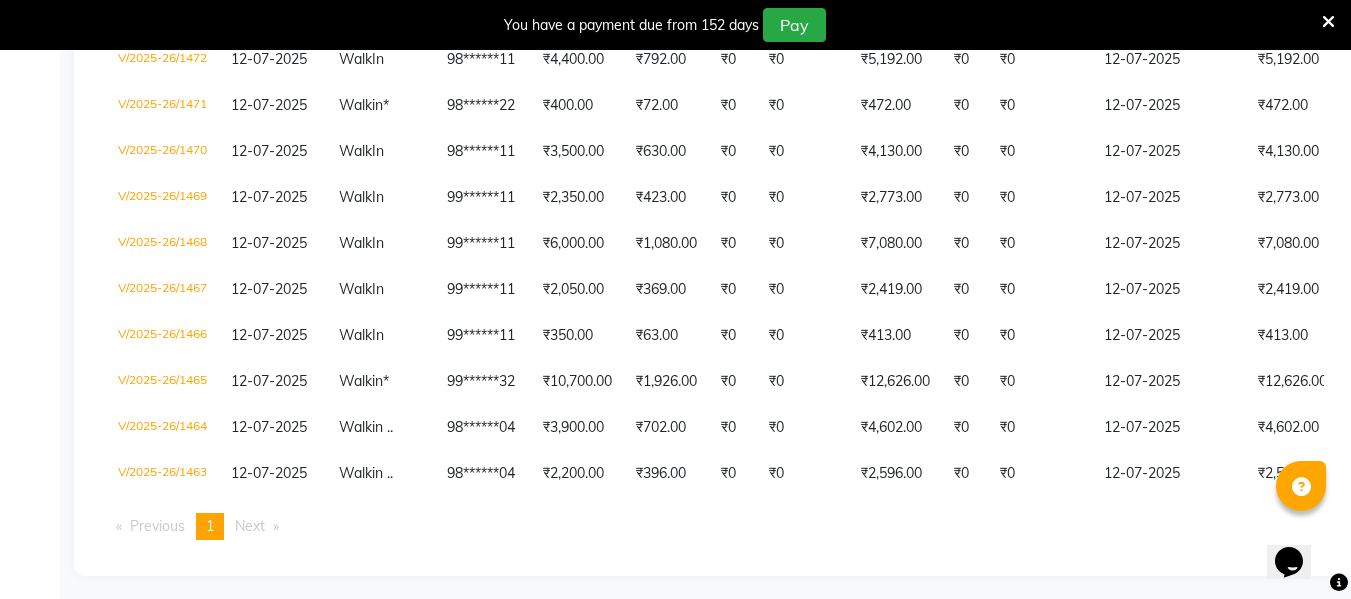 scroll, scrollTop: 547, scrollLeft: 0, axis: vertical 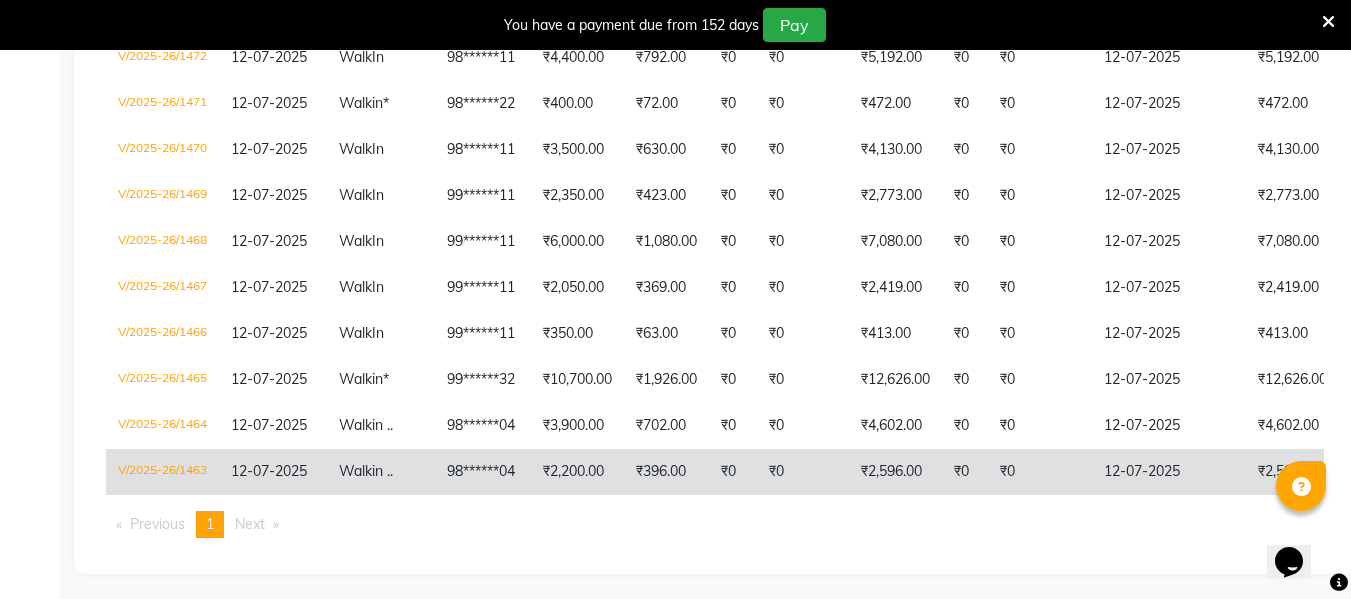 click on "₹2,596.00" 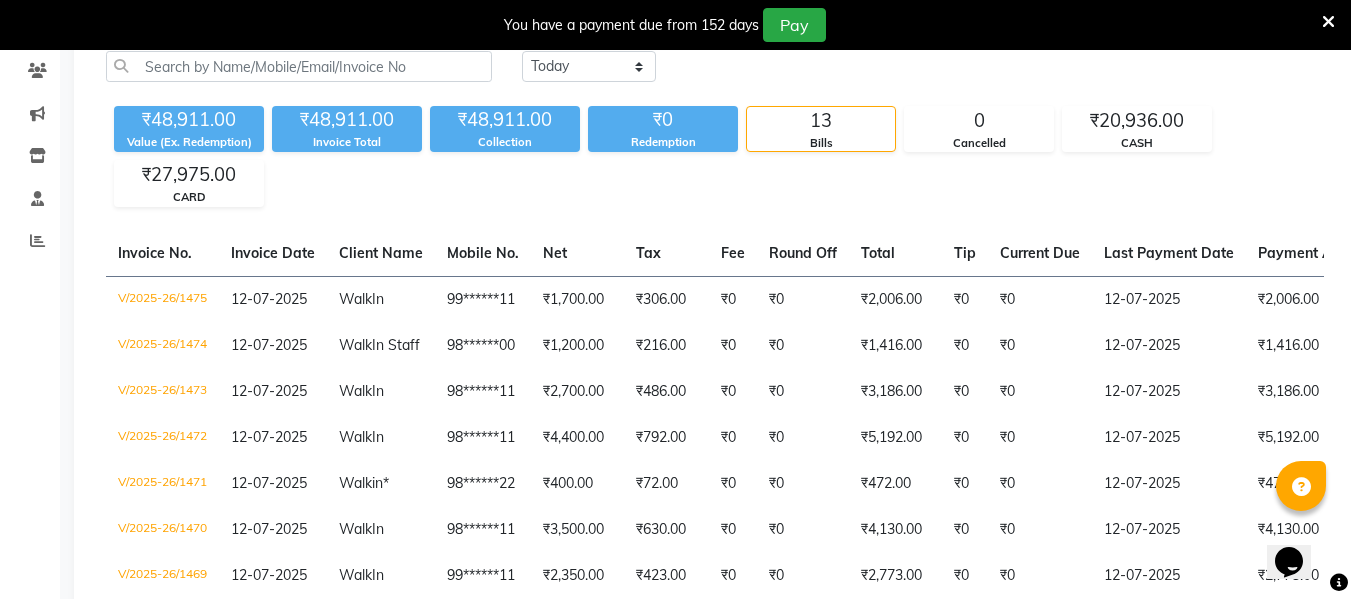 scroll, scrollTop: 0, scrollLeft: 0, axis: both 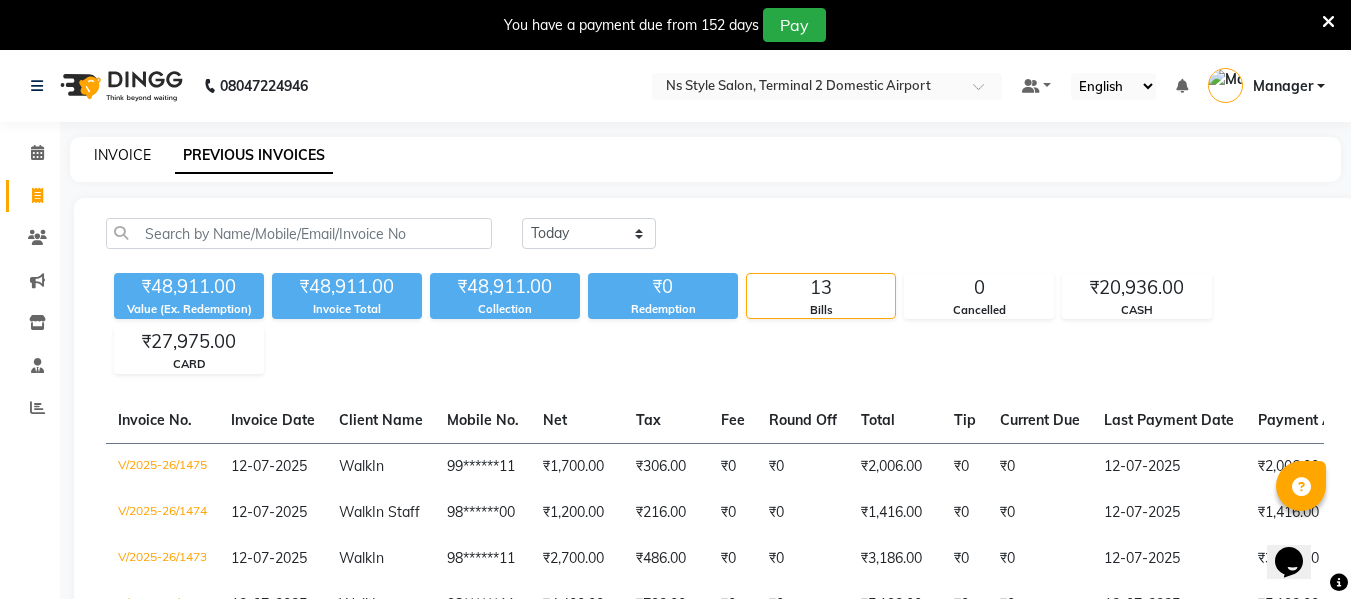 click on "INVOICE" 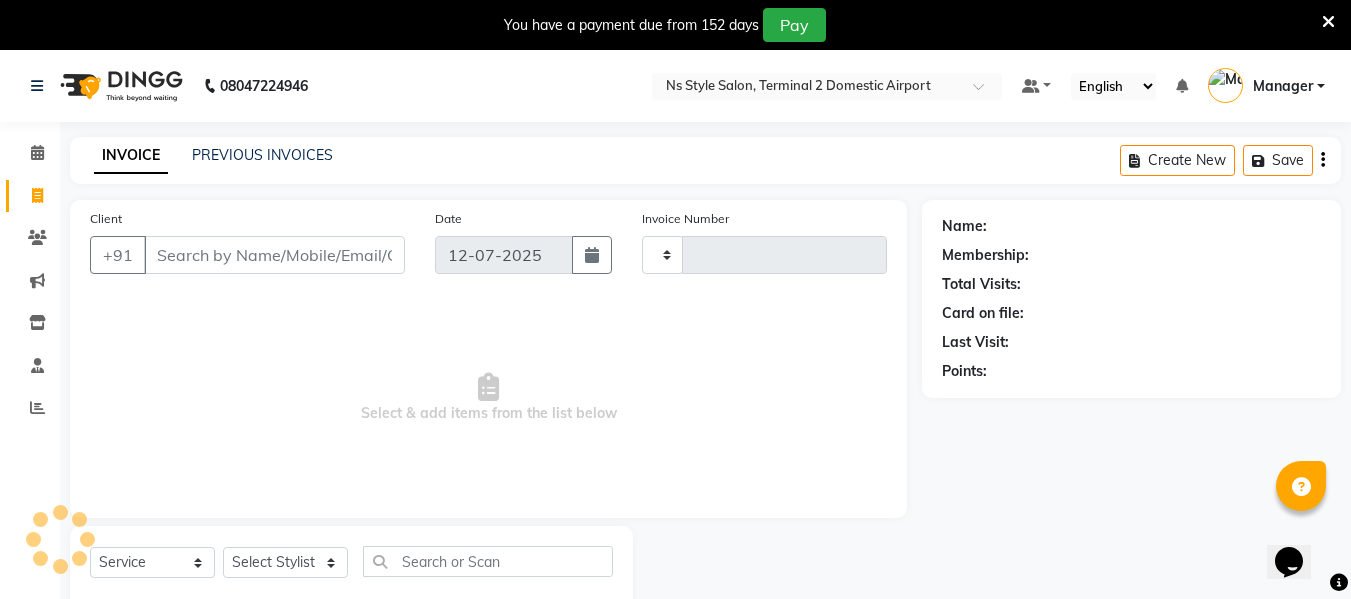 scroll, scrollTop: 52, scrollLeft: 0, axis: vertical 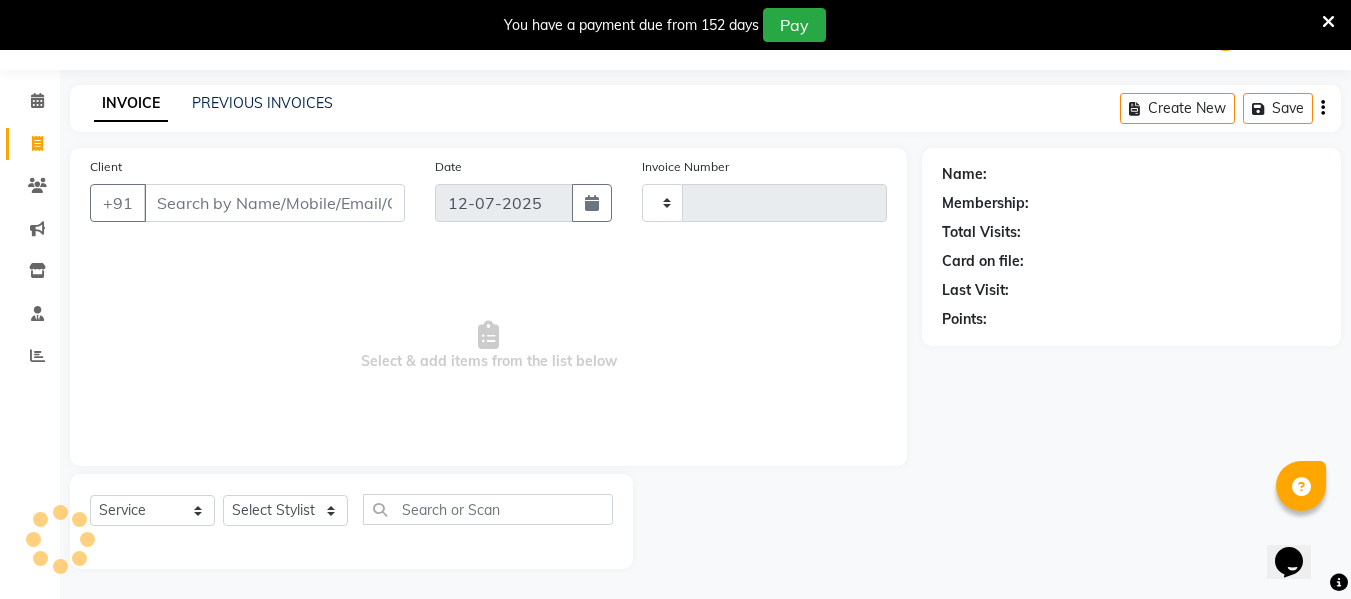 type on "1476" 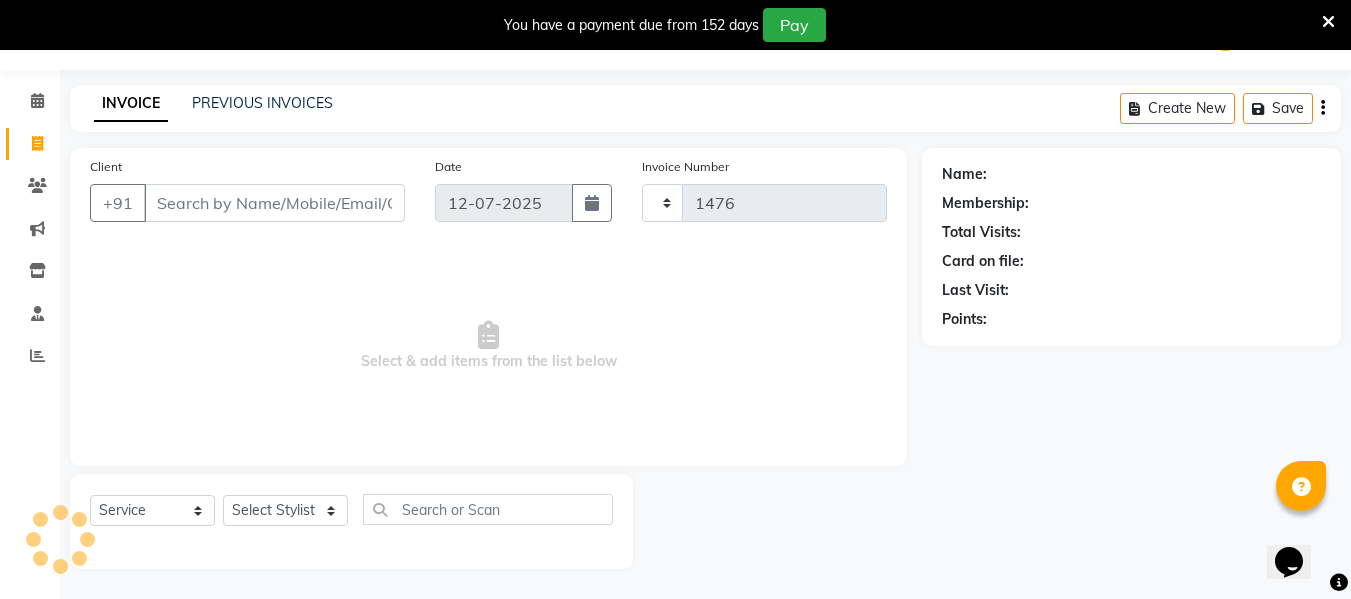 select on "5661" 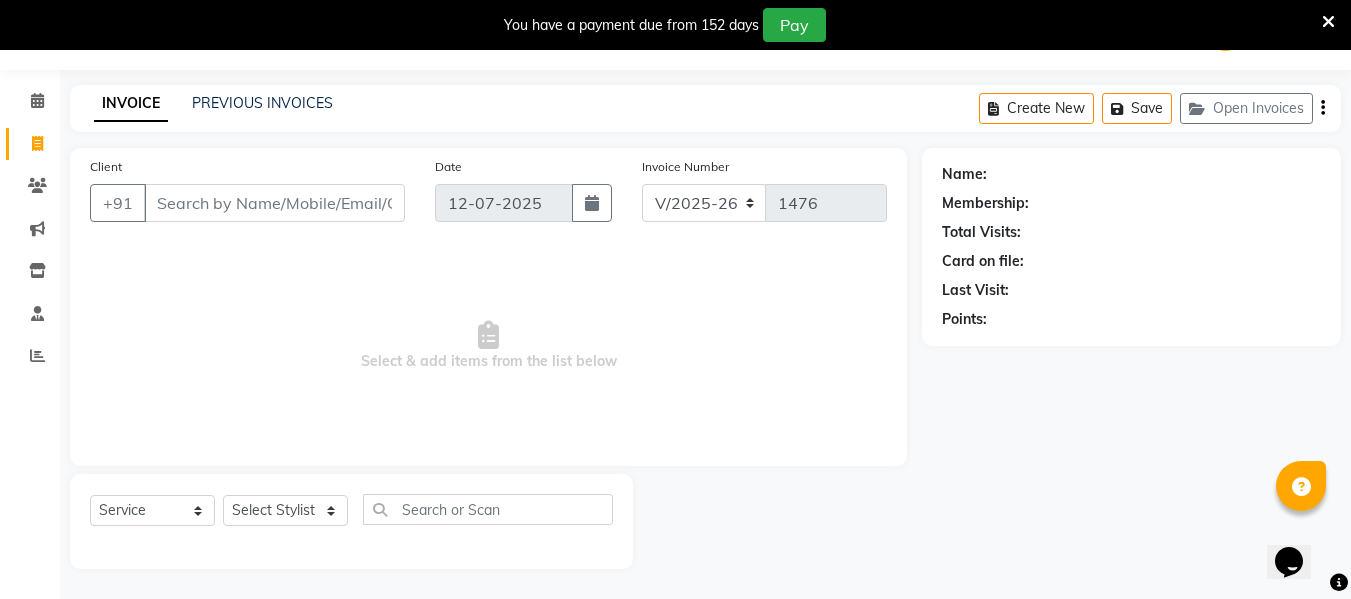 click on "Client" at bounding box center (274, 203) 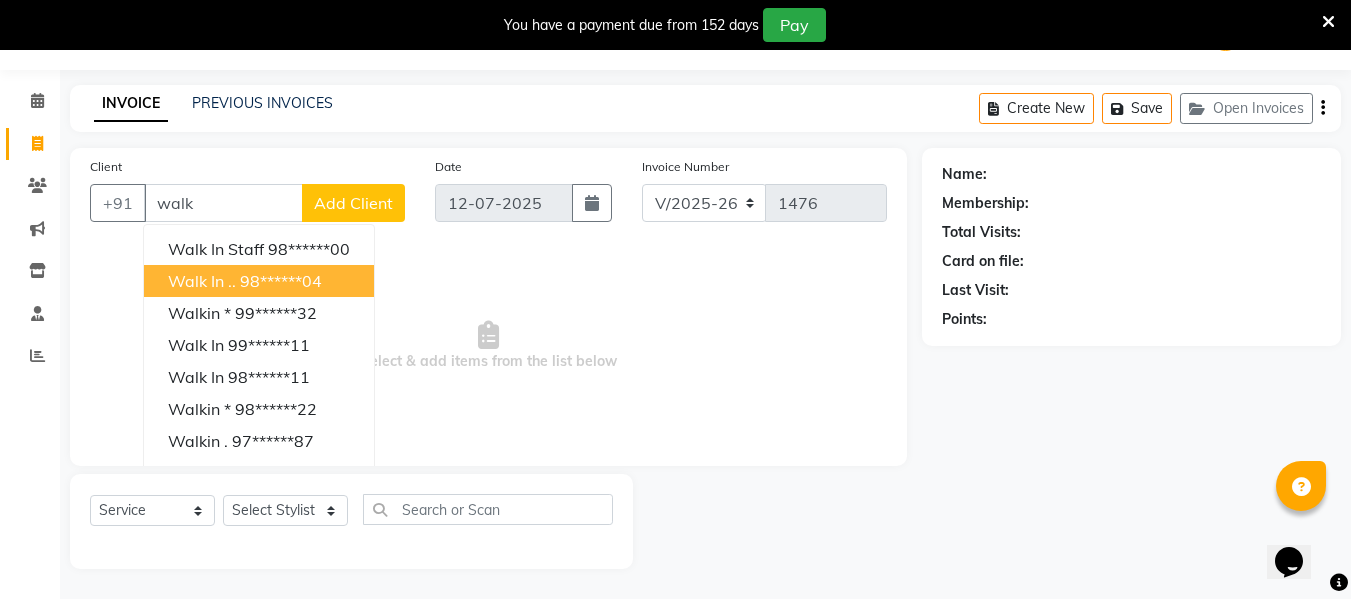 click on "98******04" at bounding box center (281, 281) 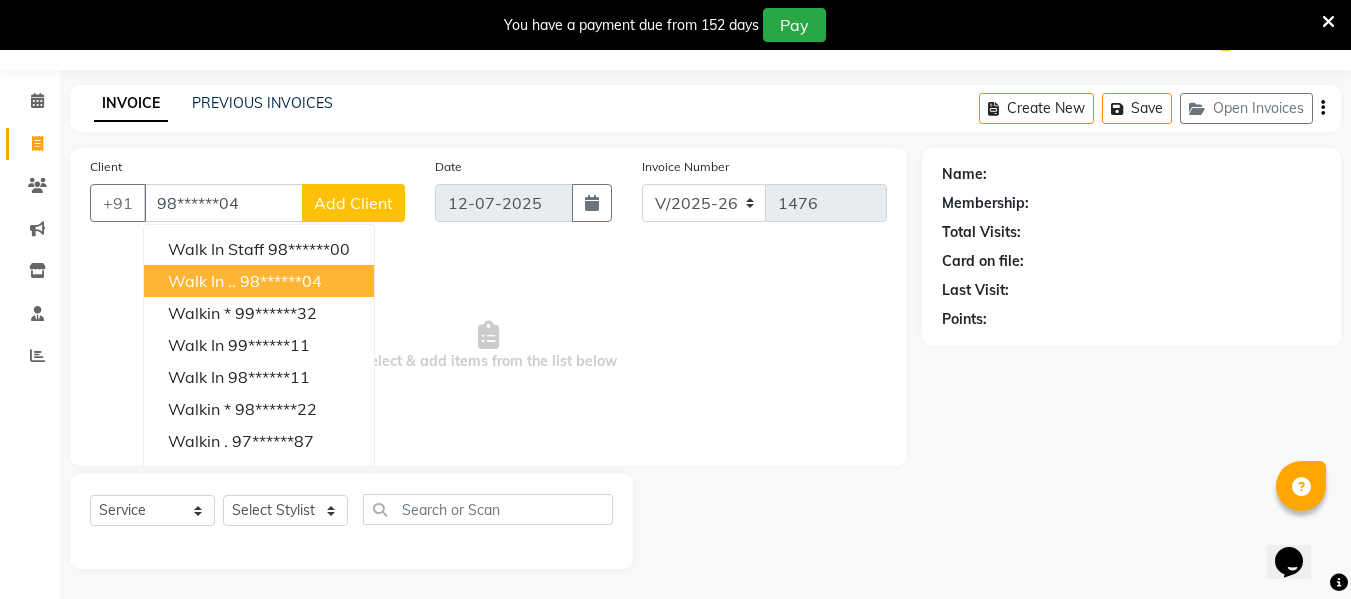 type on "98******04" 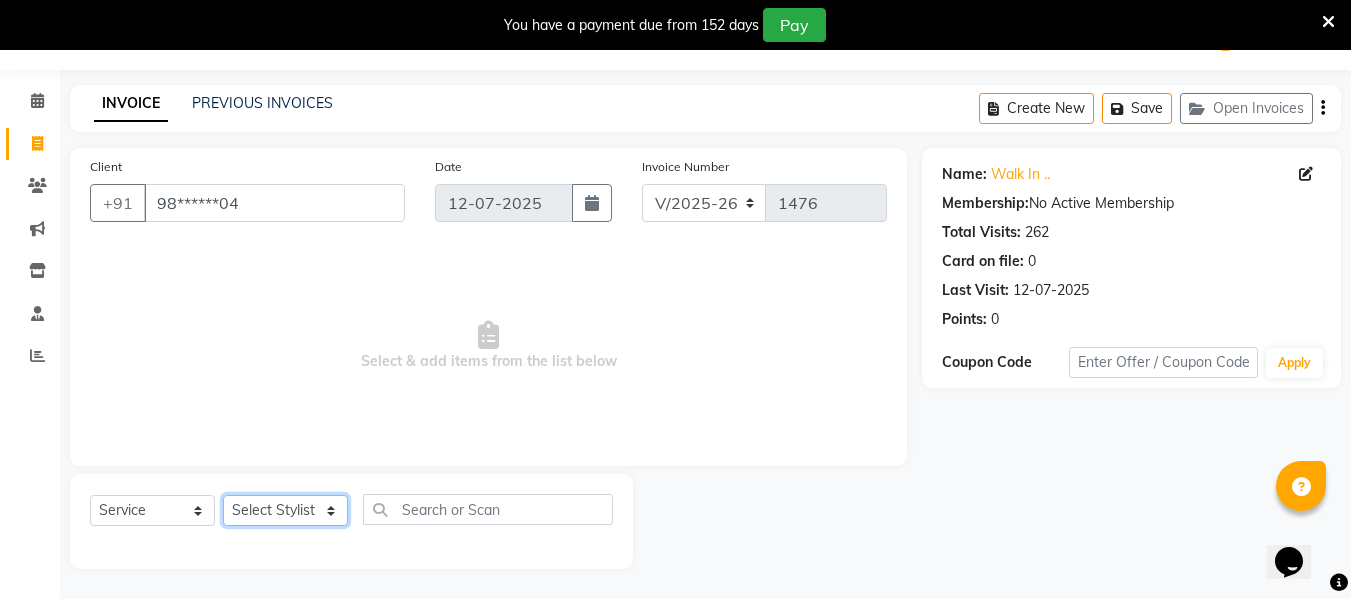 click on "Select Stylist ASHA [PERSON_NAME] [PERSON_NAME] EHATESHAM [PERSON_NAME] [PERSON_NAME] [PERSON_NAME] [PERSON_NAME] [PERSON_NAME] [PERSON_NAME]  Manager [PERSON_NAME] MD [PERSON_NAME]  MD [PERSON_NAME] MIMII [PERSON_NAME] [PERSON_NAME] [PERSON_NAME] TAK [PERSON_NAME]" 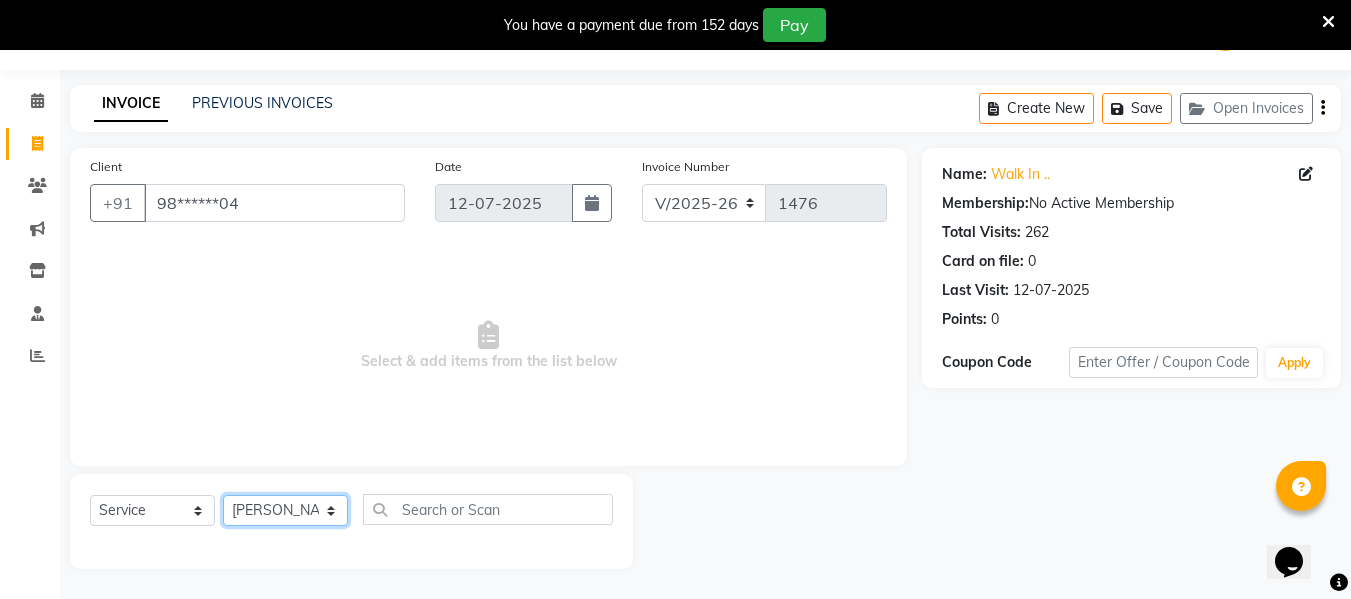 click on "Select Stylist ASHA [PERSON_NAME] [PERSON_NAME] EHATESHAM [PERSON_NAME] [PERSON_NAME] [PERSON_NAME] [PERSON_NAME] [PERSON_NAME] [PERSON_NAME]  Manager [PERSON_NAME] MD [PERSON_NAME]  MD [PERSON_NAME] MIMII [PERSON_NAME] [PERSON_NAME] [PERSON_NAME] TAK [PERSON_NAME]" 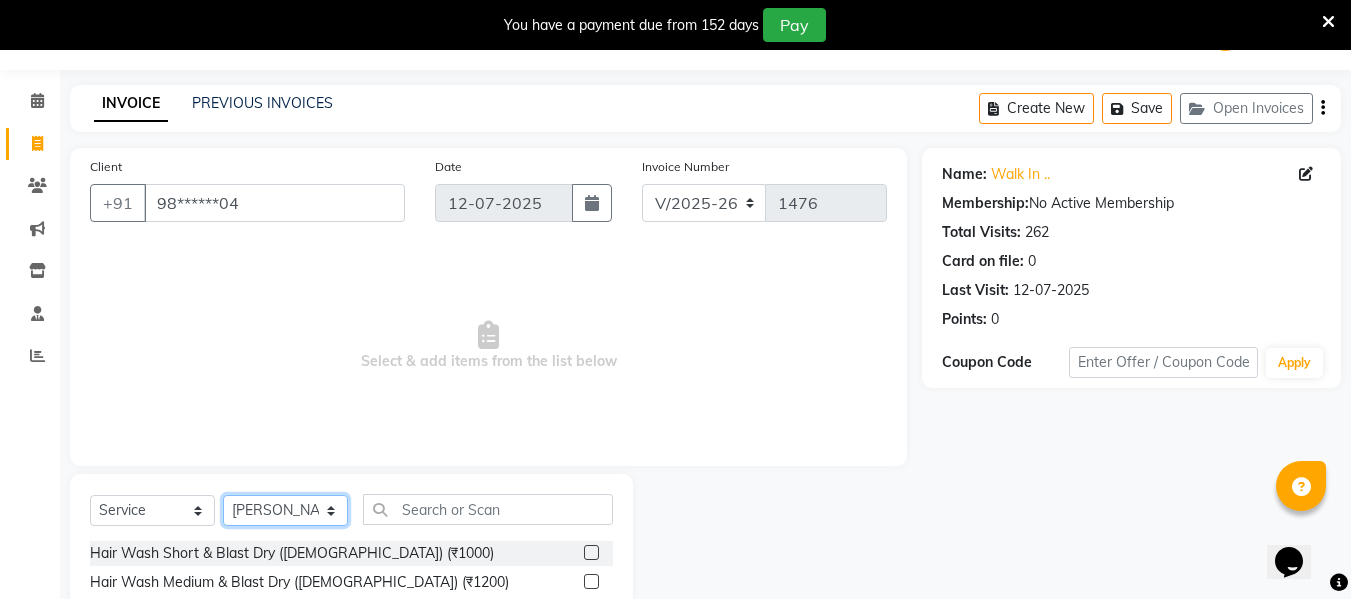 click on "Select Stylist ASHA [PERSON_NAME] [PERSON_NAME] EHATESHAM [PERSON_NAME] [PERSON_NAME] [PERSON_NAME] [PERSON_NAME] [PERSON_NAME] [PERSON_NAME]  Manager [PERSON_NAME] MD [PERSON_NAME]  MD [PERSON_NAME] MIMII [PERSON_NAME] [PERSON_NAME] [PERSON_NAME] TAK [PERSON_NAME]" 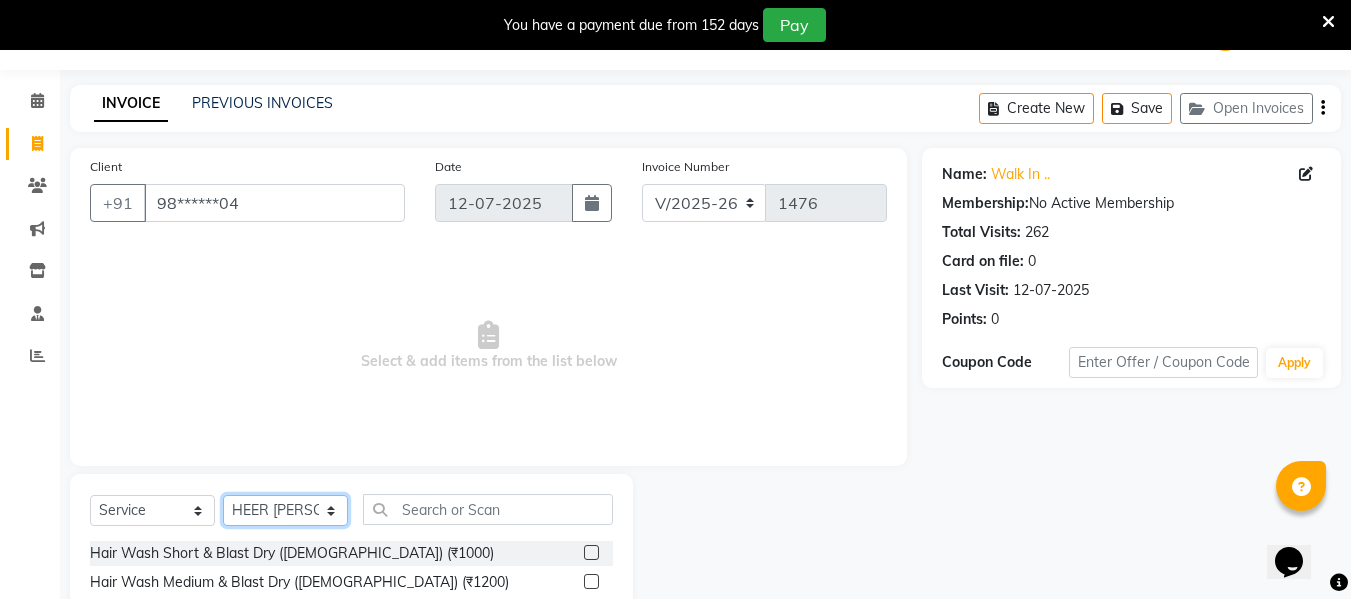 click on "Select Stylist ASHA [PERSON_NAME] [PERSON_NAME] EHATESHAM [PERSON_NAME] [PERSON_NAME] [PERSON_NAME] [PERSON_NAME] [PERSON_NAME] [PERSON_NAME]  Manager [PERSON_NAME] MD [PERSON_NAME]  MD [PERSON_NAME] MIMII [PERSON_NAME] [PERSON_NAME] [PERSON_NAME] TAK [PERSON_NAME]" 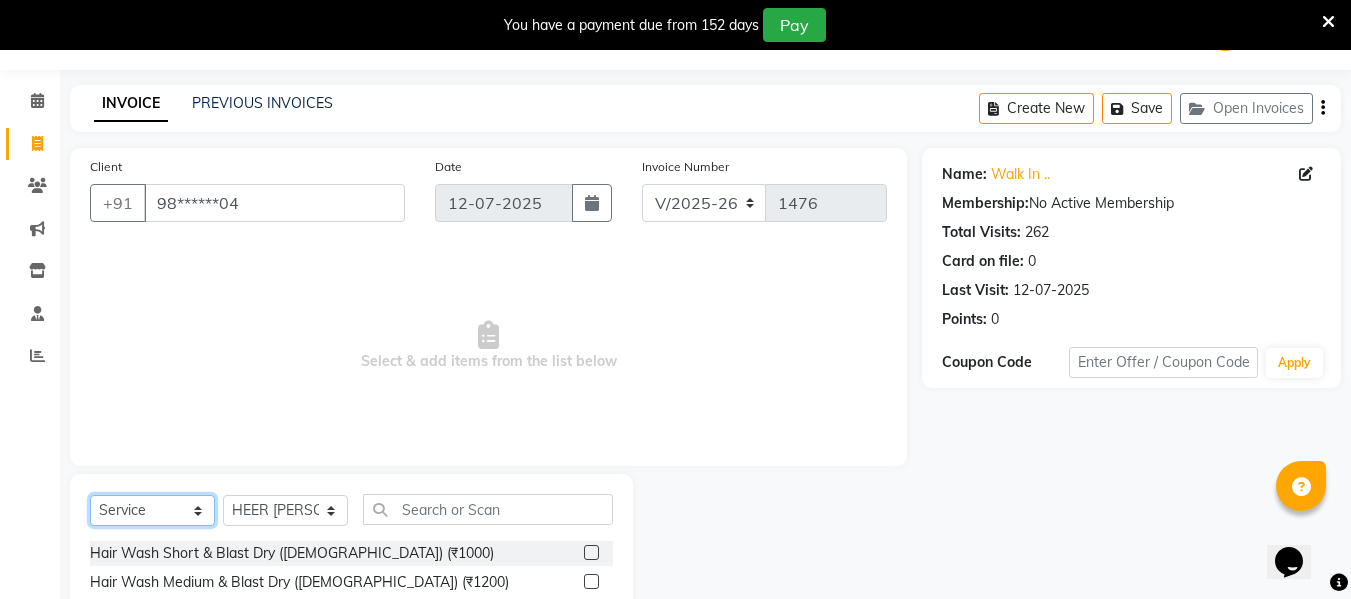 click on "Select  Service  Product  Membership  Package Voucher Prepaid Gift Card" 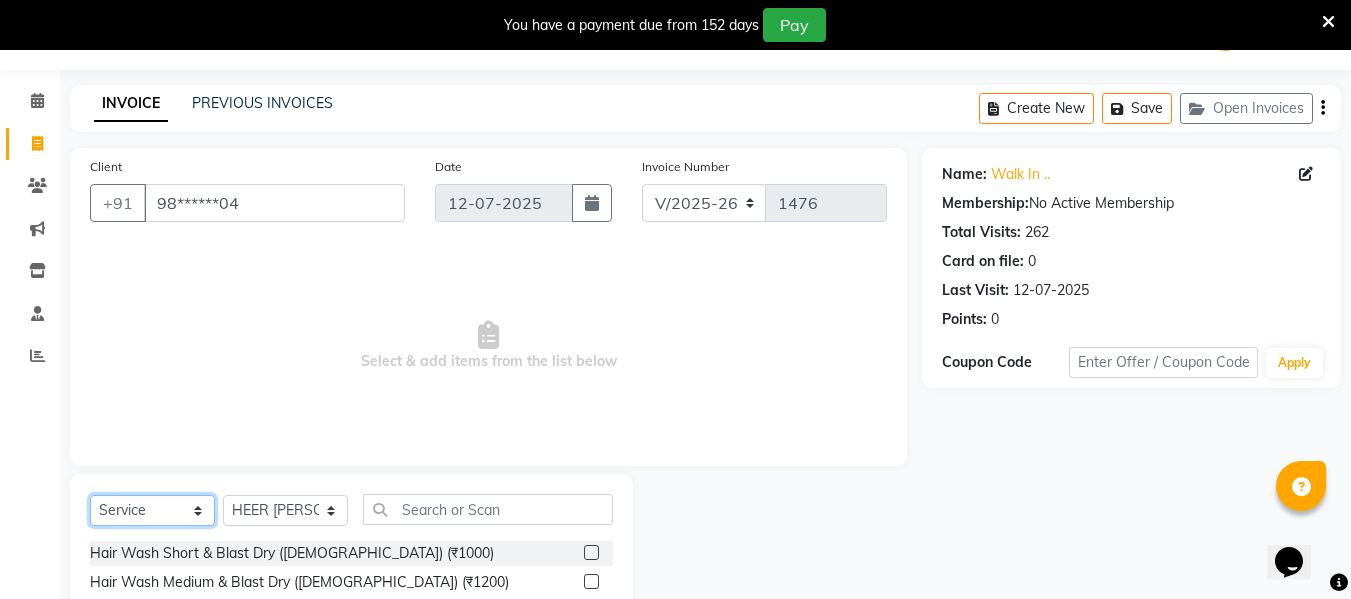 select on "product" 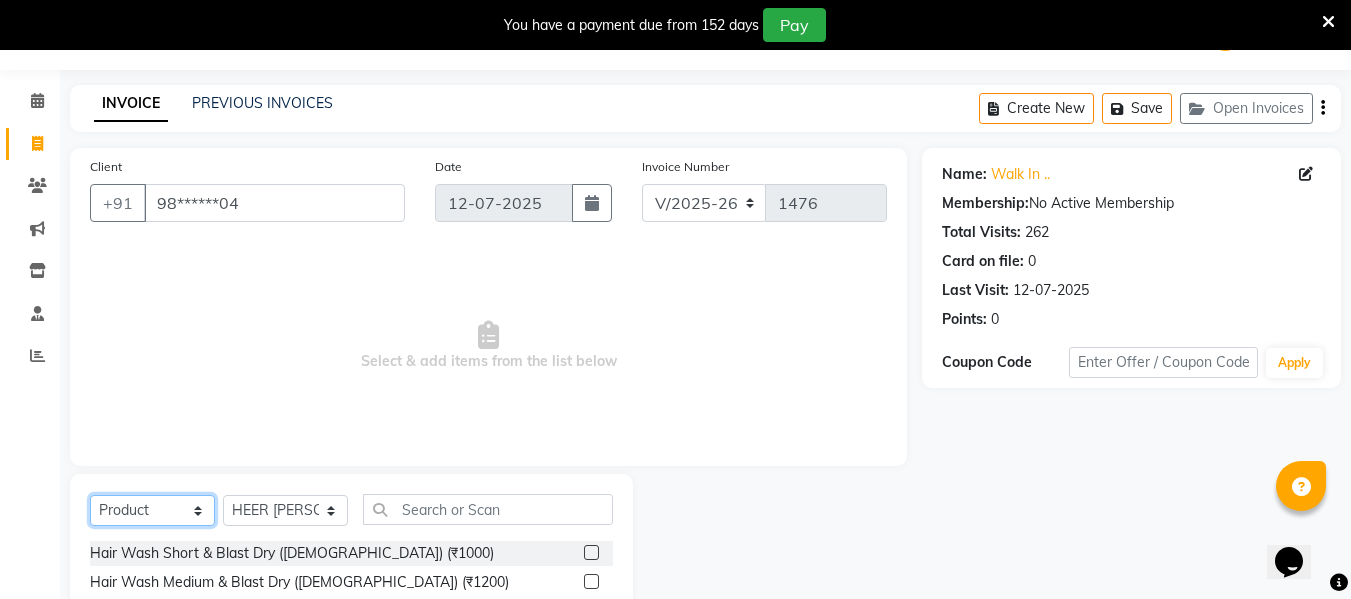 click on "Select  Service  Product  Membership  Package Voucher Prepaid Gift Card" 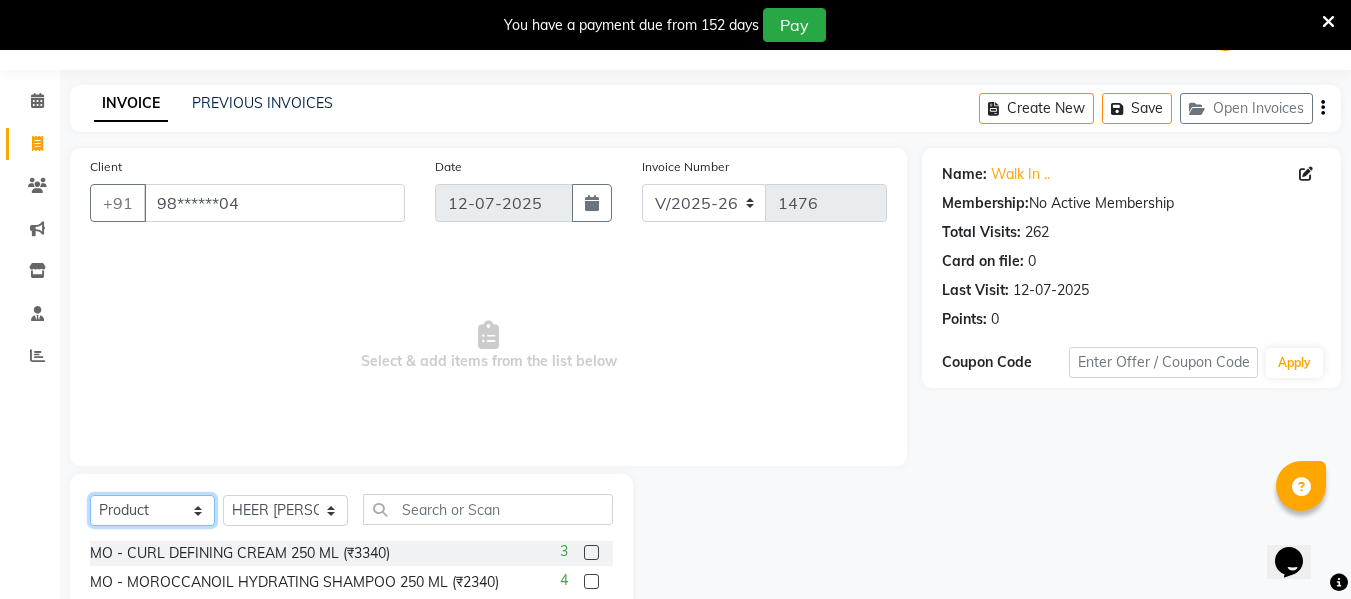 scroll, scrollTop: 252, scrollLeft: 0, axis: vertical 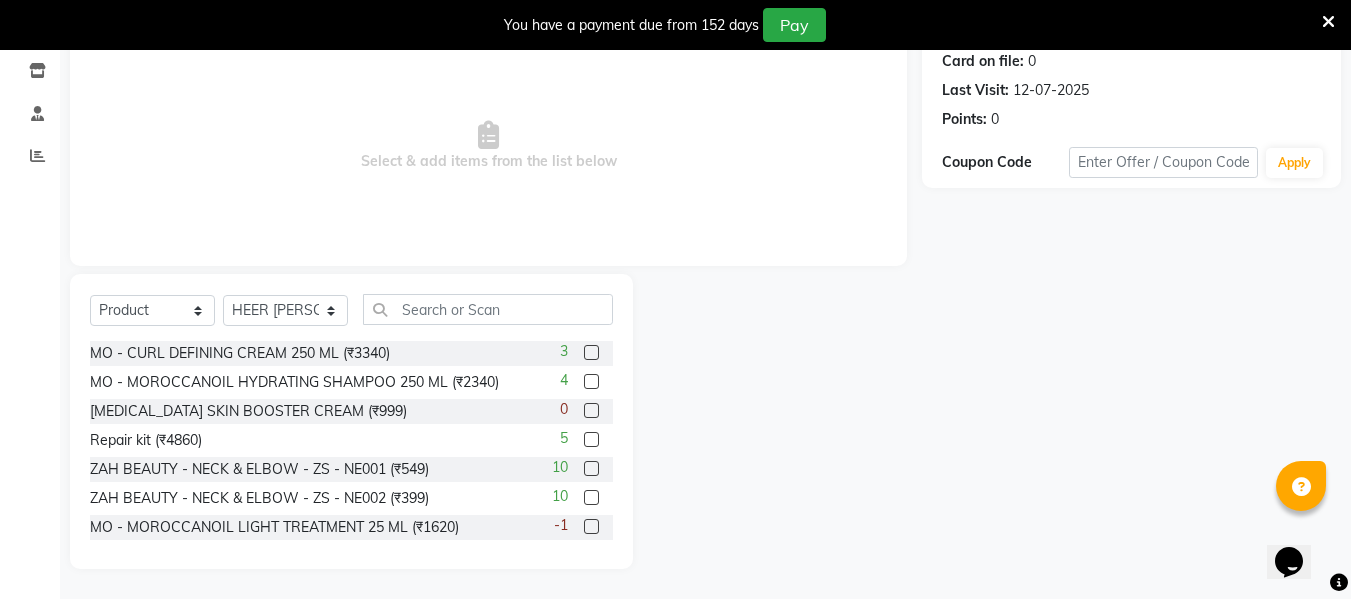click 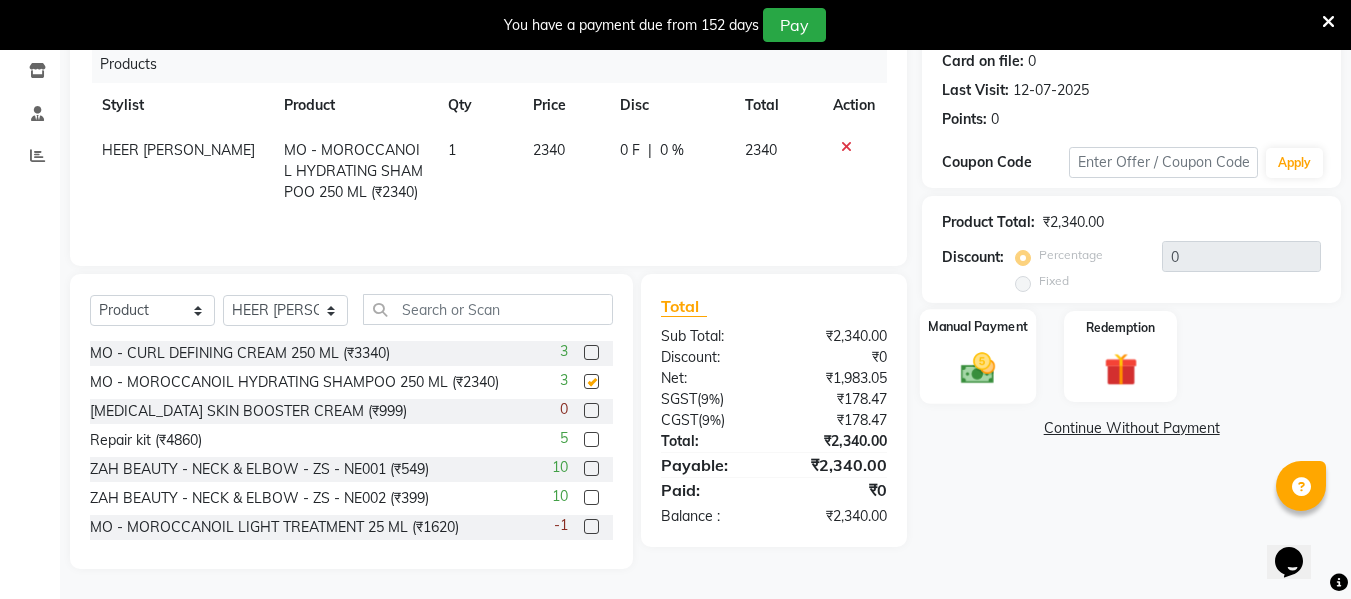 checkbox on "false" 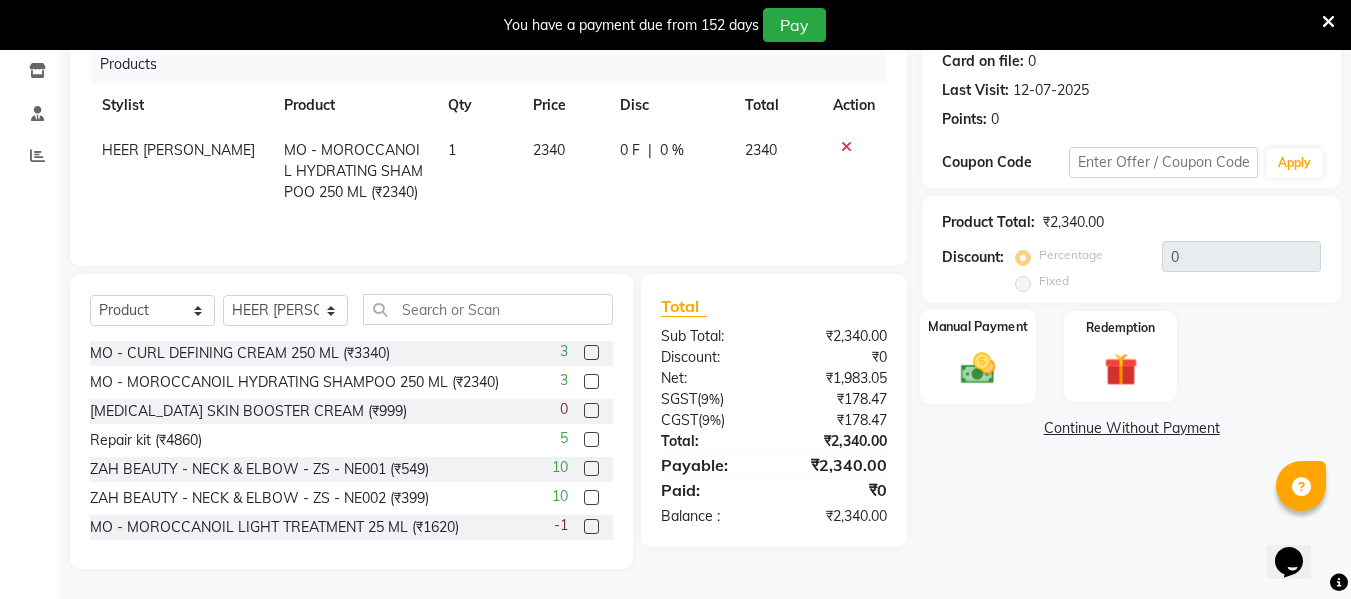 click 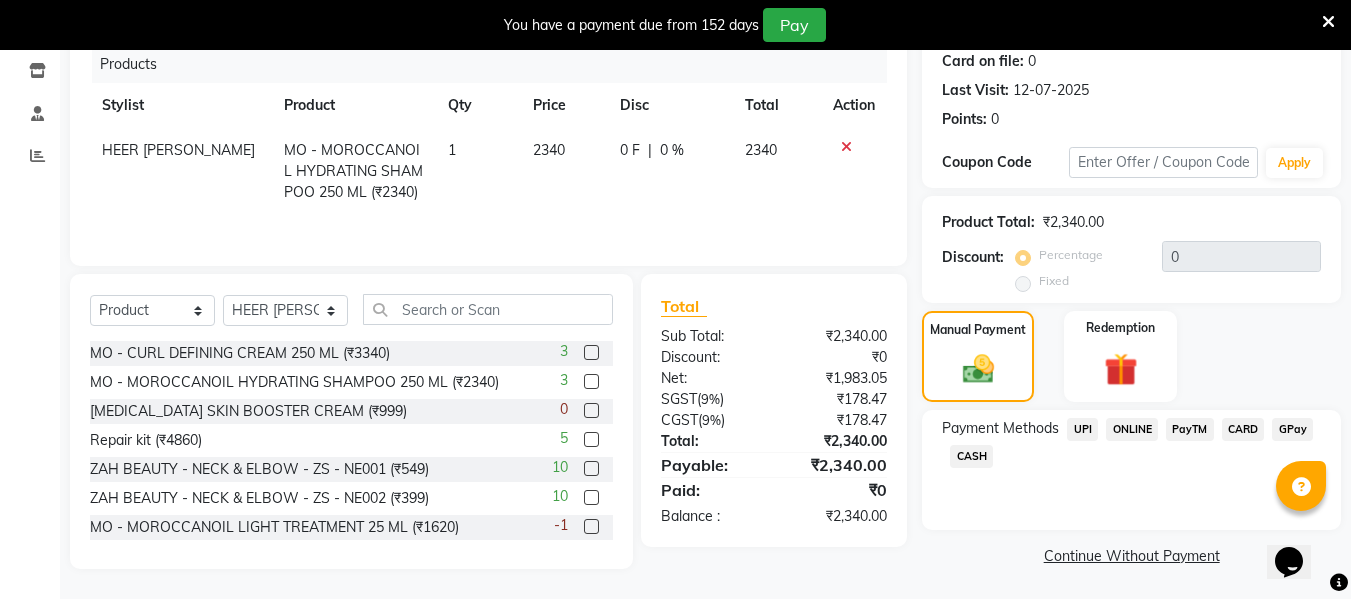 click on "CASH" 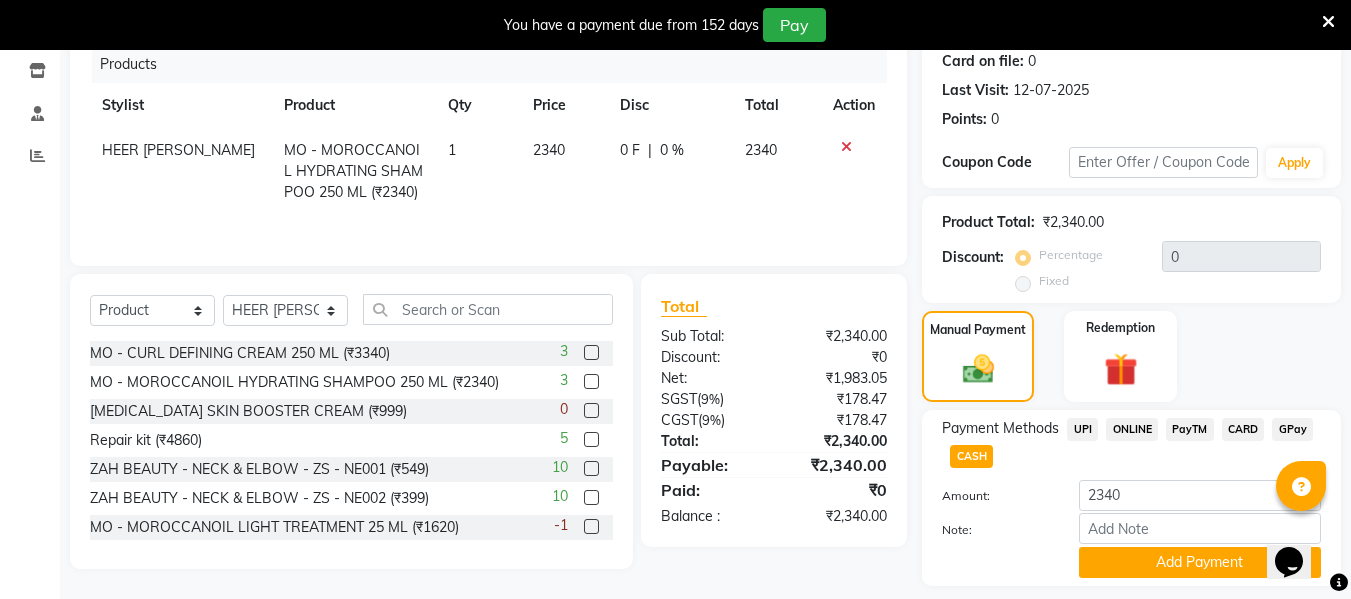 scroll, scrollTop: 310, scrollLeft: 0, axis: vertical 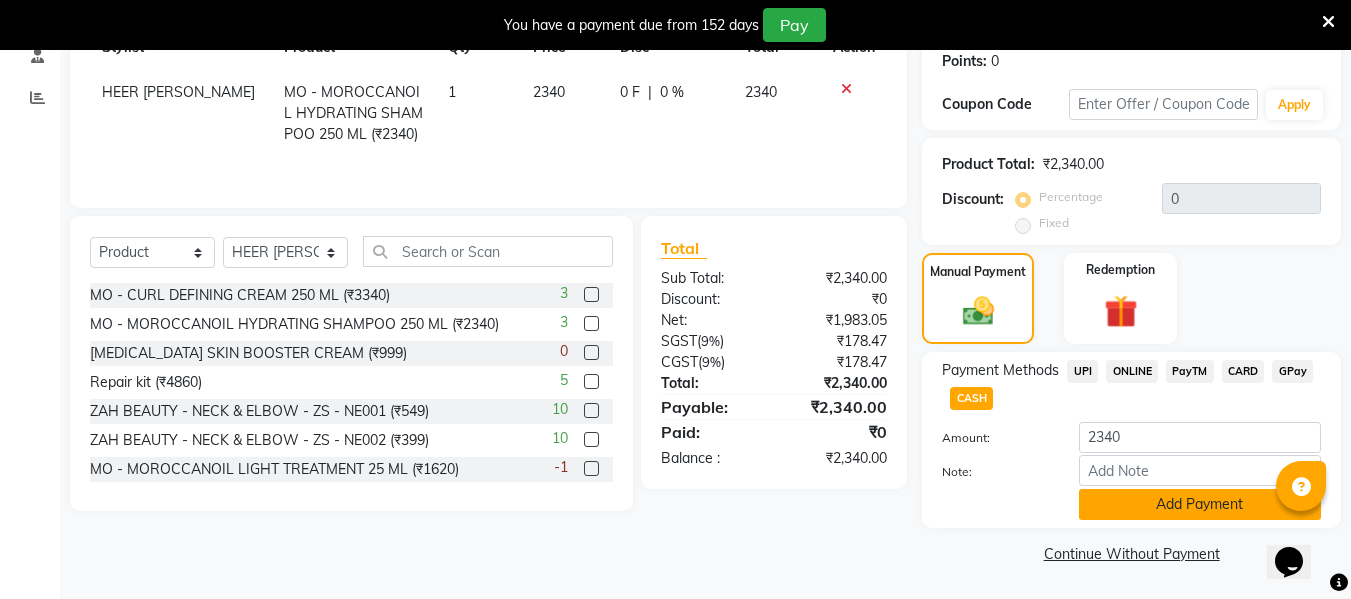 click on "Add Payment" 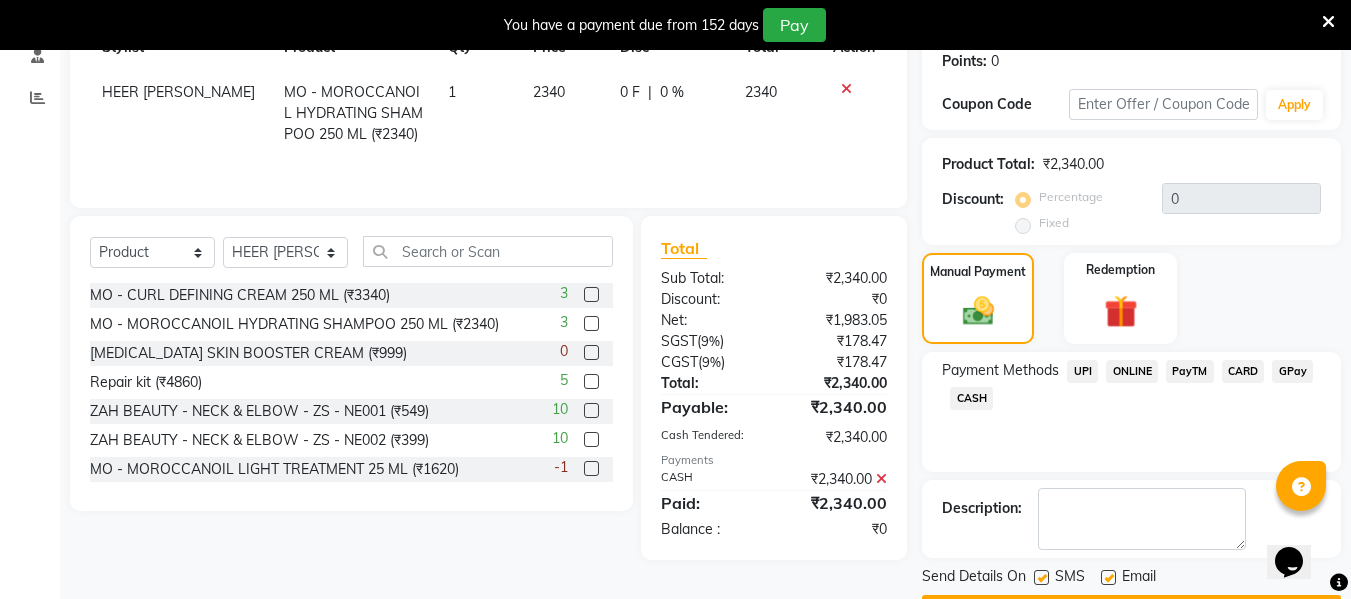 scroll, scrollTop: 367, scrollLeft: 0, axis: vertical 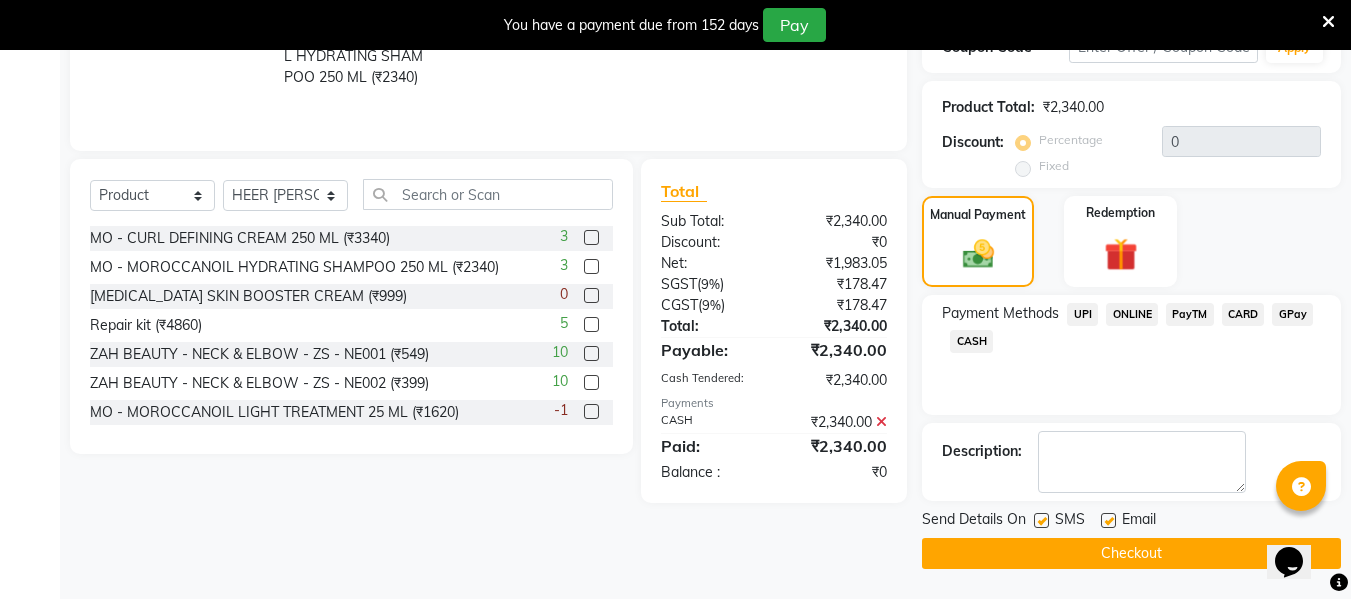 click on "Checkout" 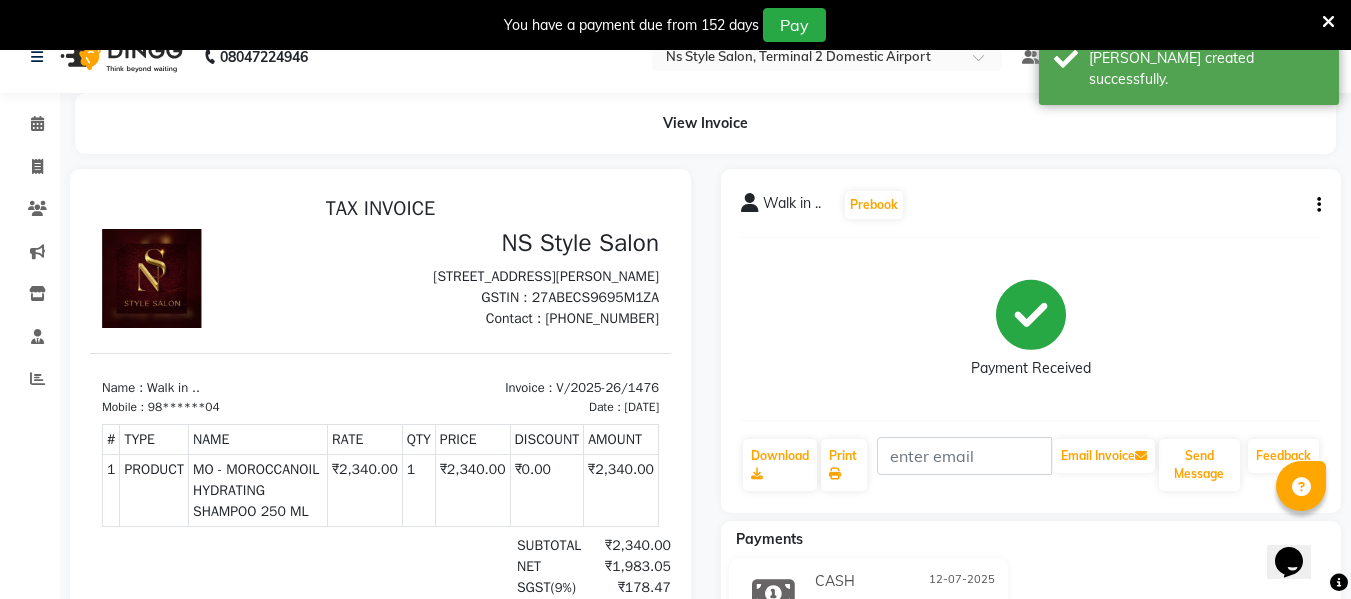 scroll, scrollTop: 17, scrollLeft: 0, axis: vertical 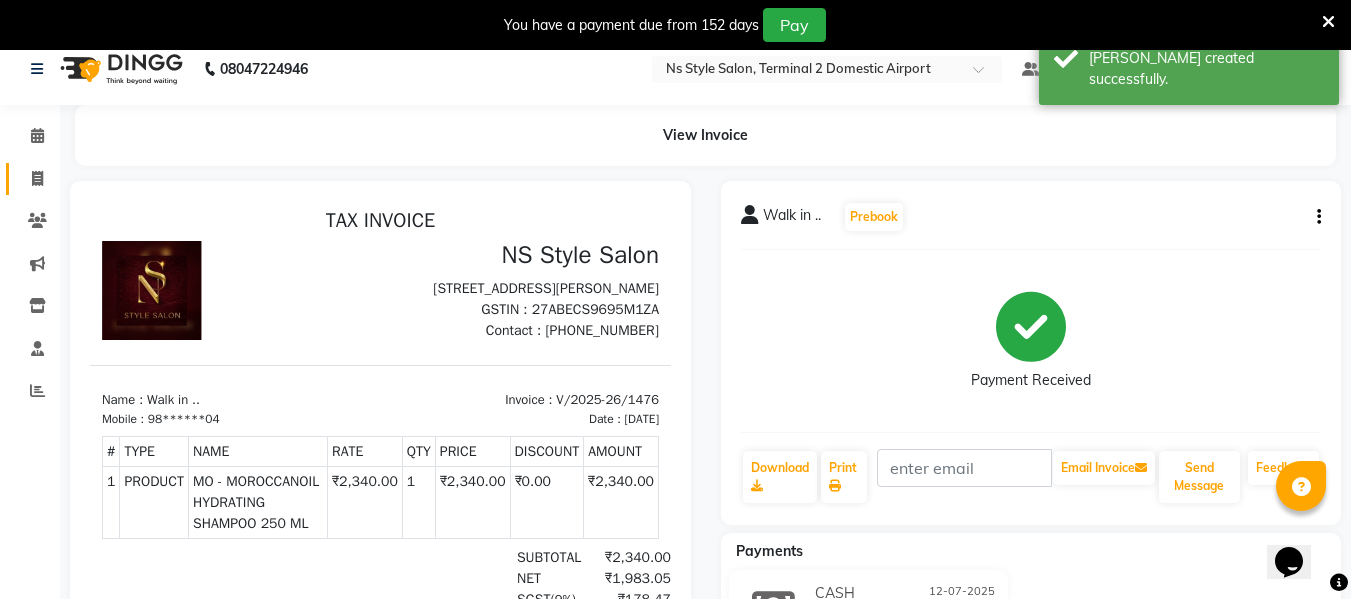 click on "Invoice" 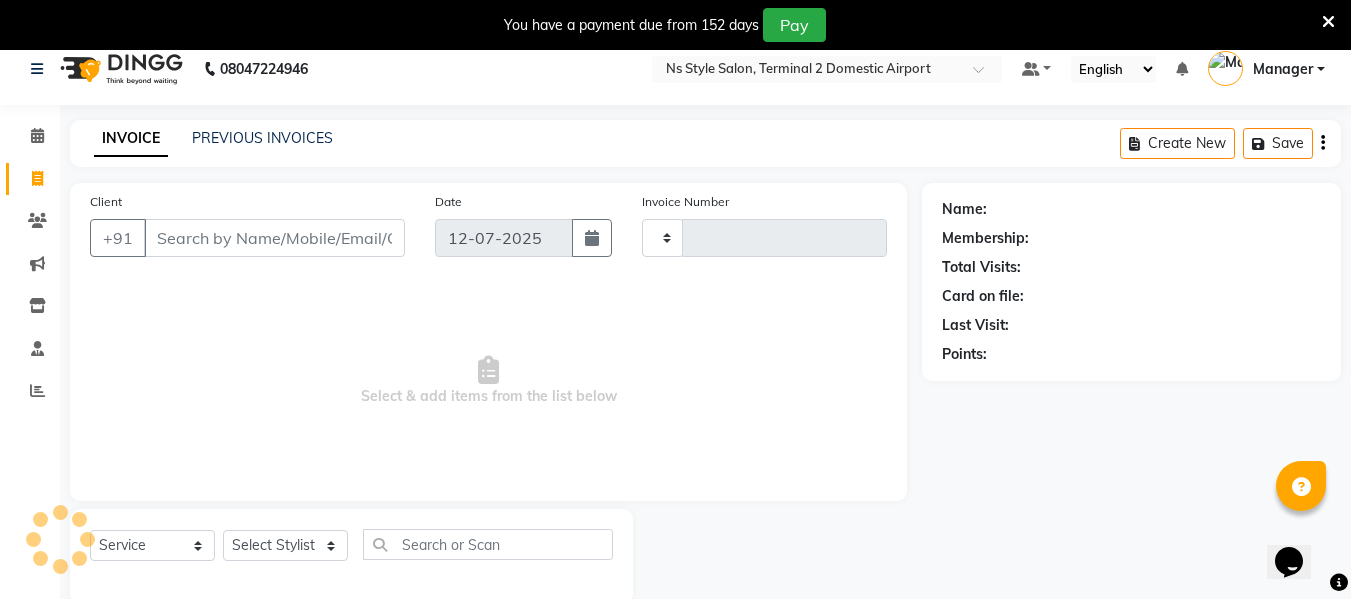 scroll, scrollTop: 52, scrollLeft: 0, axis: vertical 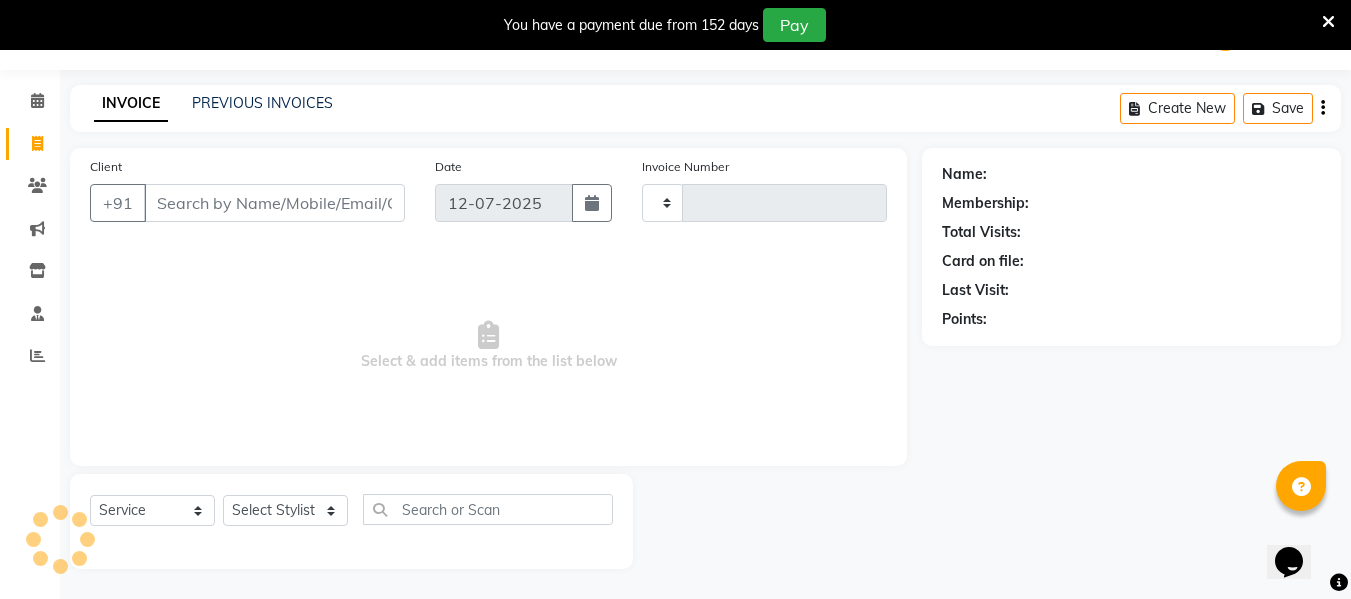 type on "1477" 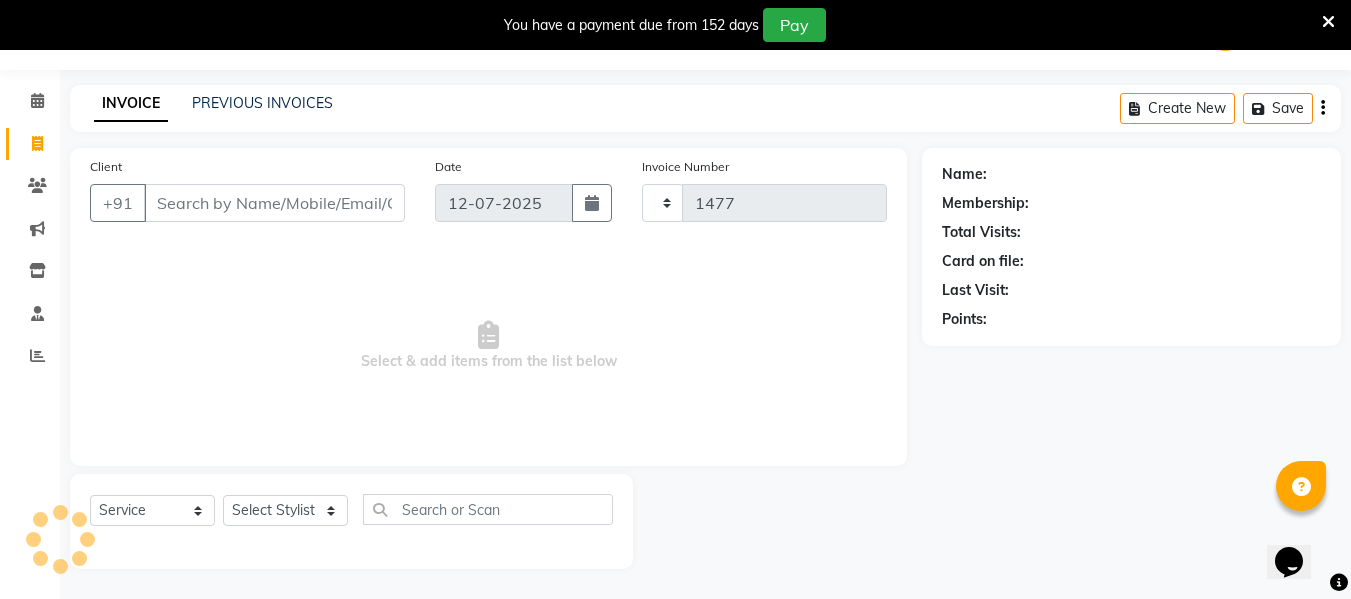 select on "5661" 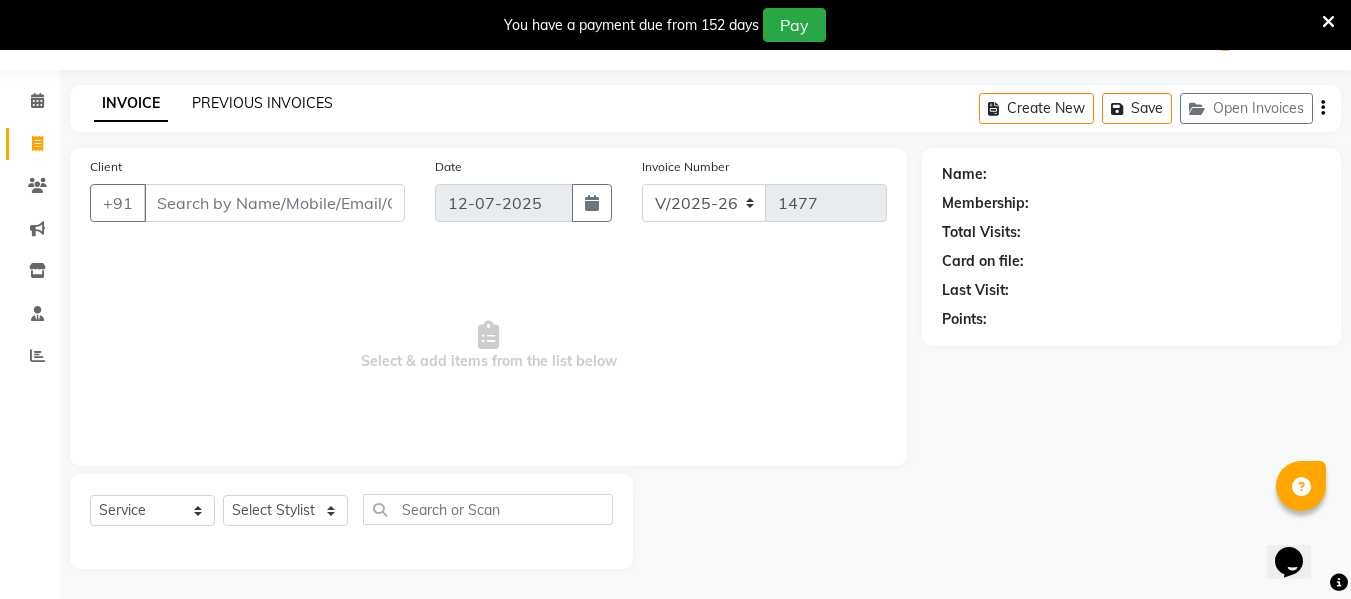 click on "PREVIOUS INVOICES" 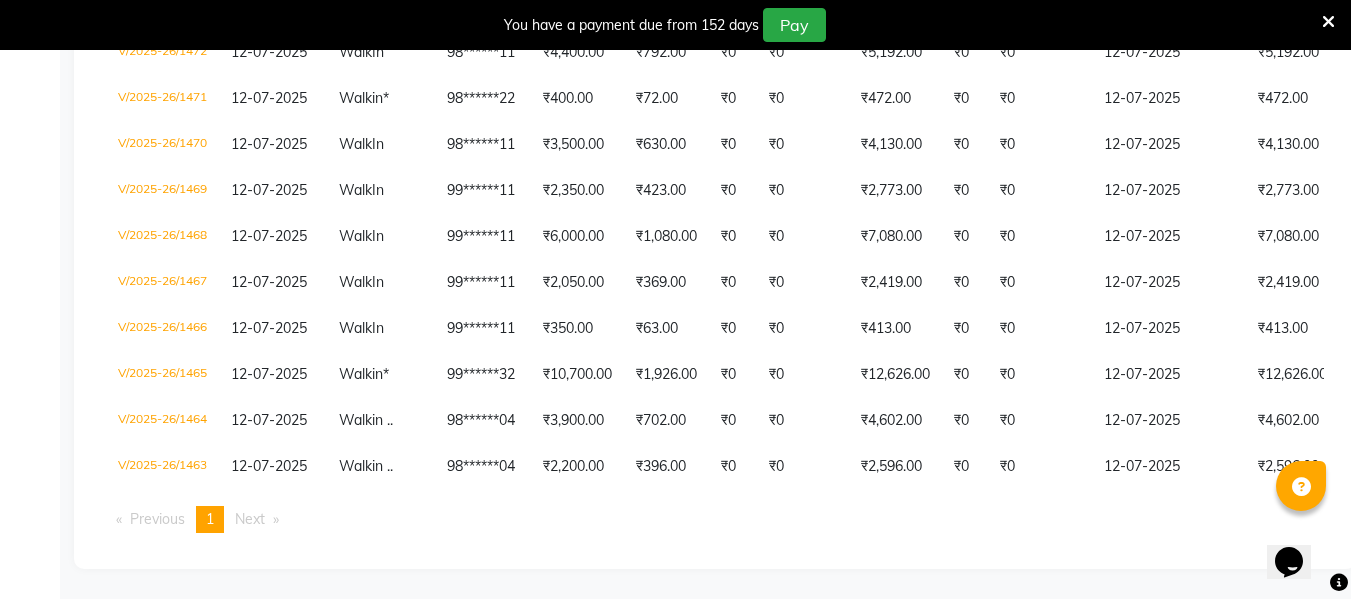 scroll, scrollTop: 633, scrollLeft: 0, axis: vertical 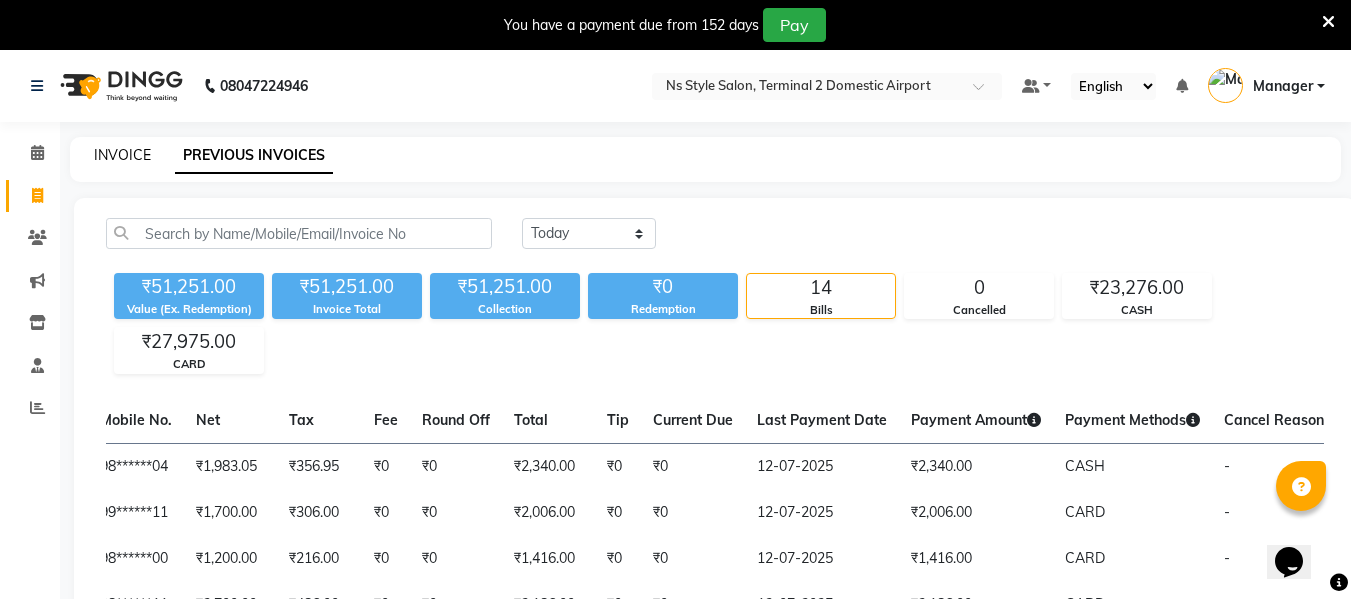 click on "INVOICE" 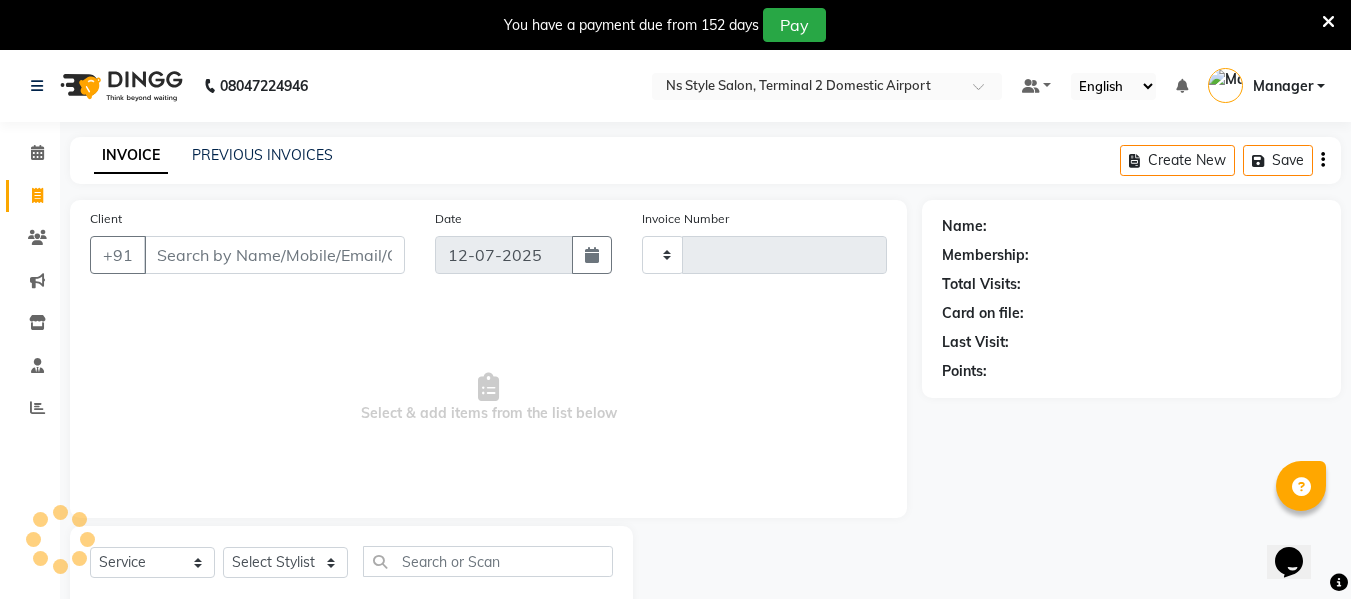 scroll, scrollTop: 52, scrollLeft: 0, axis: vertical 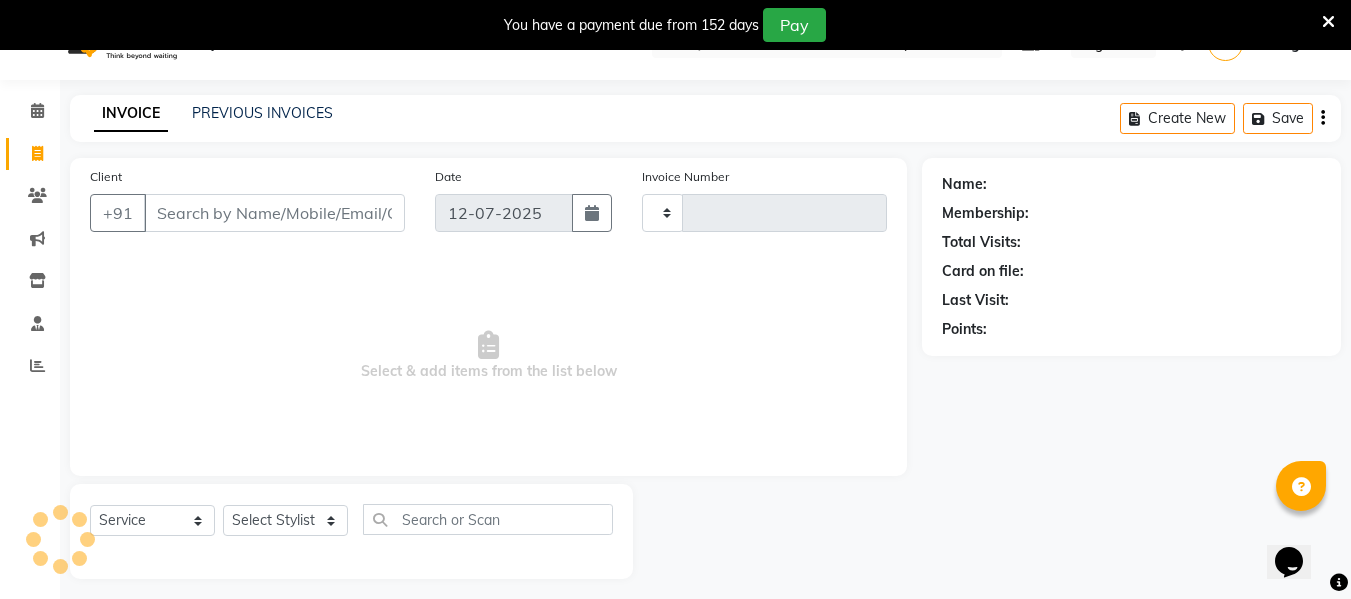 type on "1477" 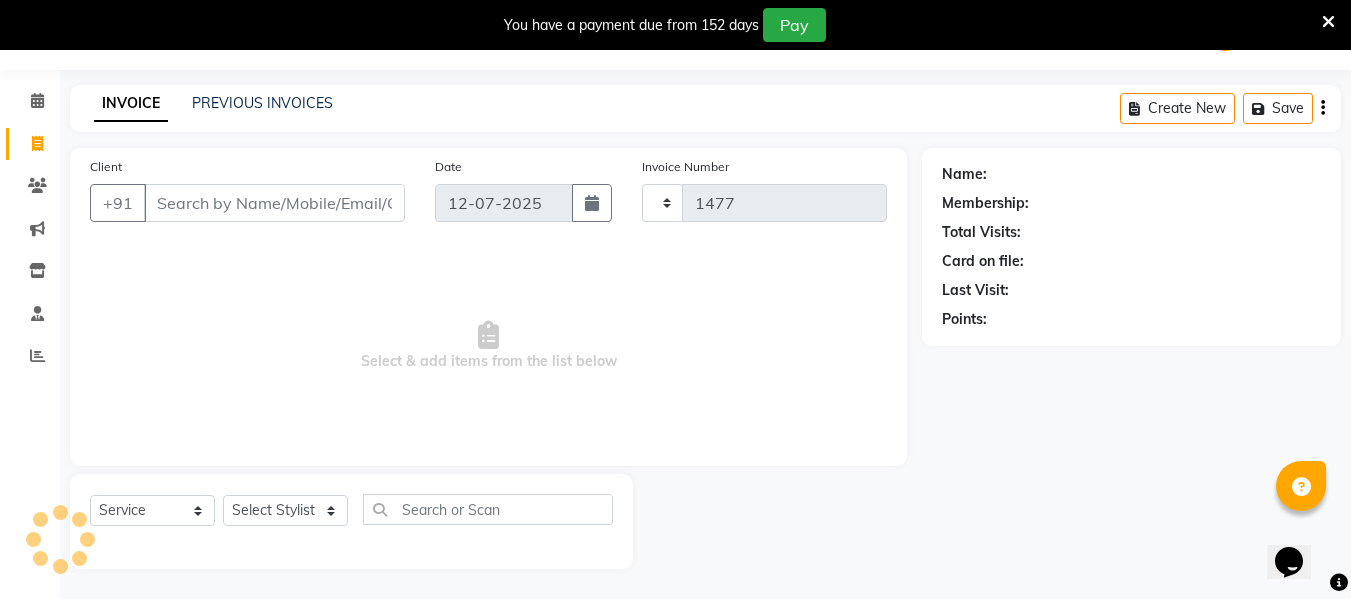 select on "5661" 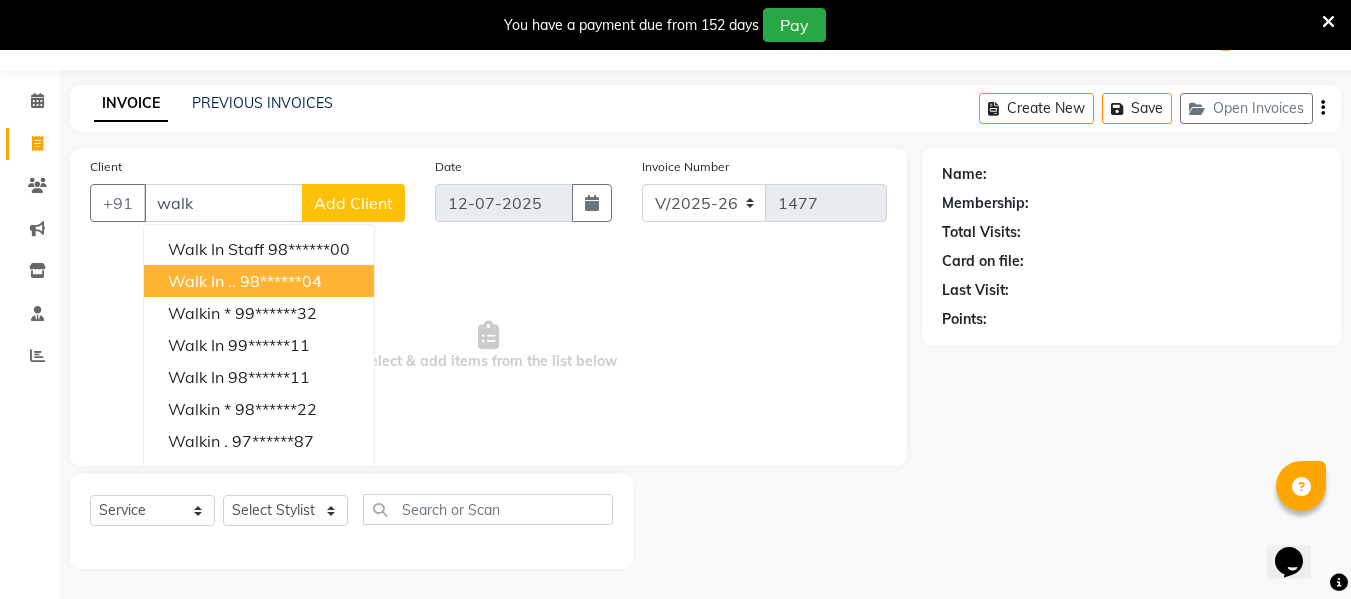 click on "Walk in ..  98******04" at bounding box center (259, 281) 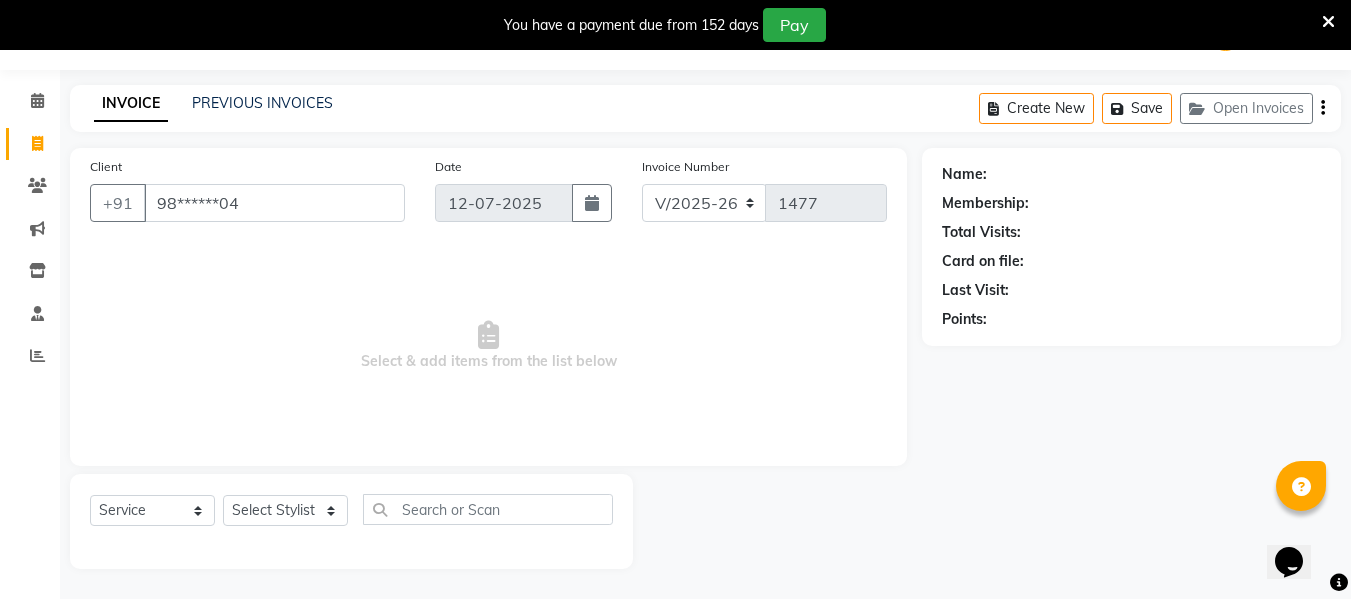 type on "98******04" 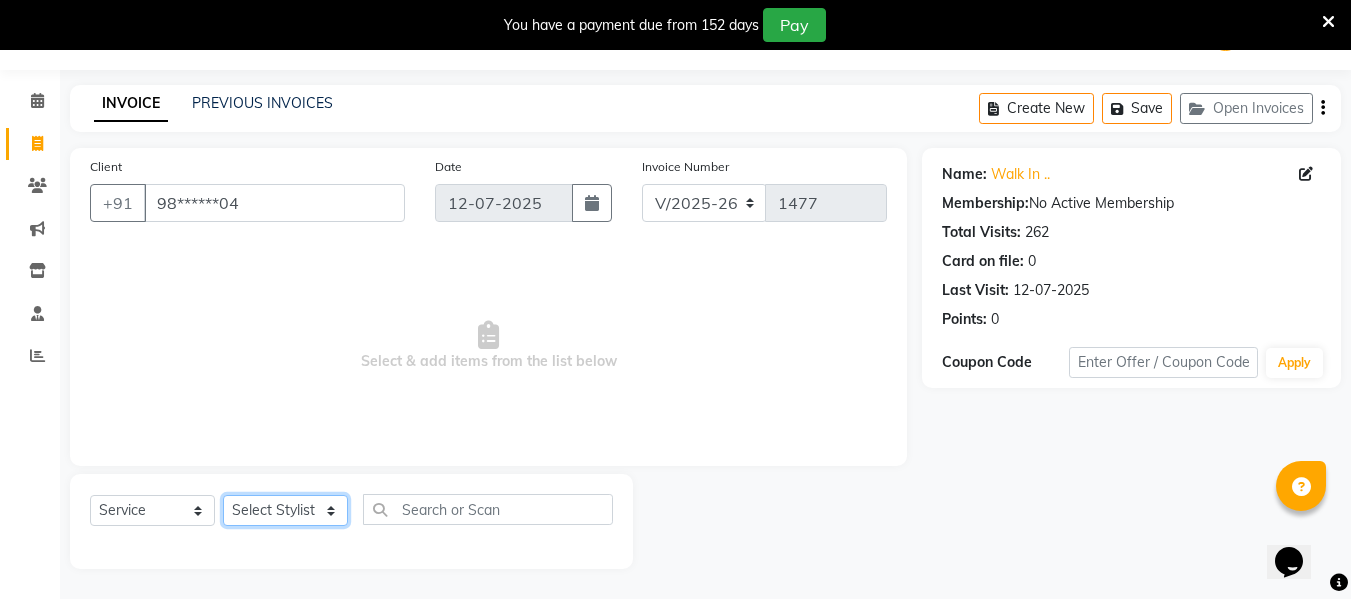 click on "Select Stylist ASHA [PERSON_NAME] [PERSON_NAME] EHATESHAM [PERSON_NAME] [PERSON_NAME] [PERSON_NAME] [PERSON_NAME] [PERSON_NAME] [PERSON_NAME]  Manager [PERSON_NAME] MD [PERSON_NAME]  MD [PERSON_NAME] MIMII [PERSON_NAME] [PERSON_NAME] [PERSON_NAME] TAK [PERSON_NAME]" 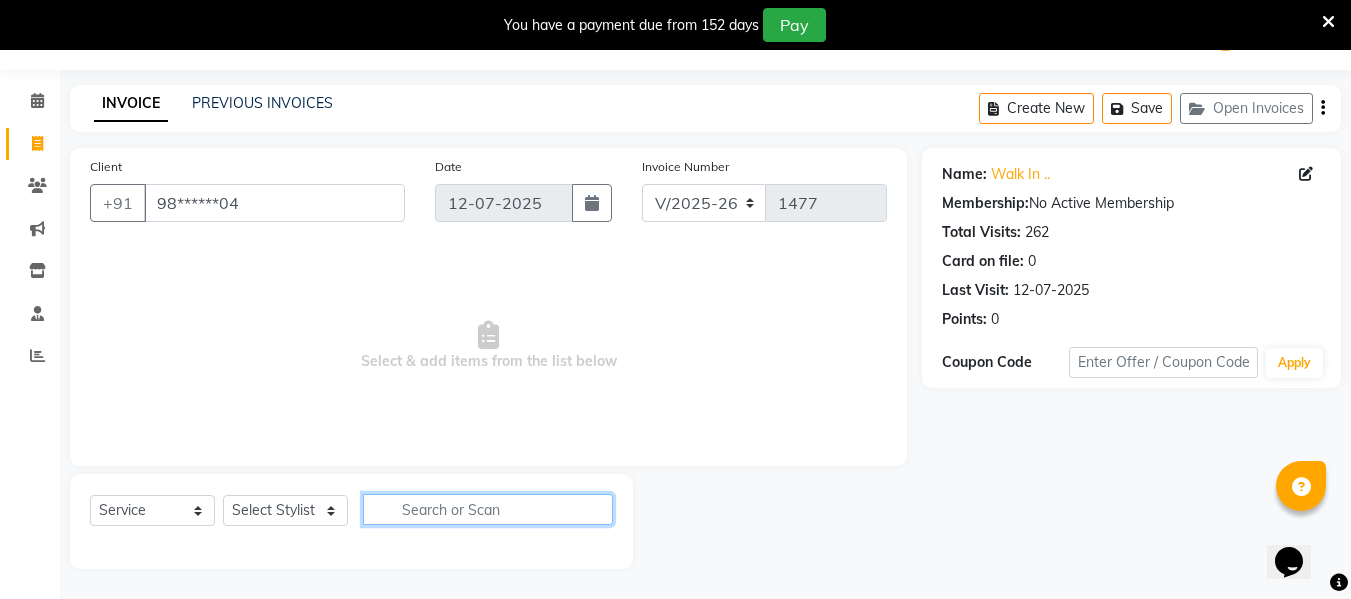 click 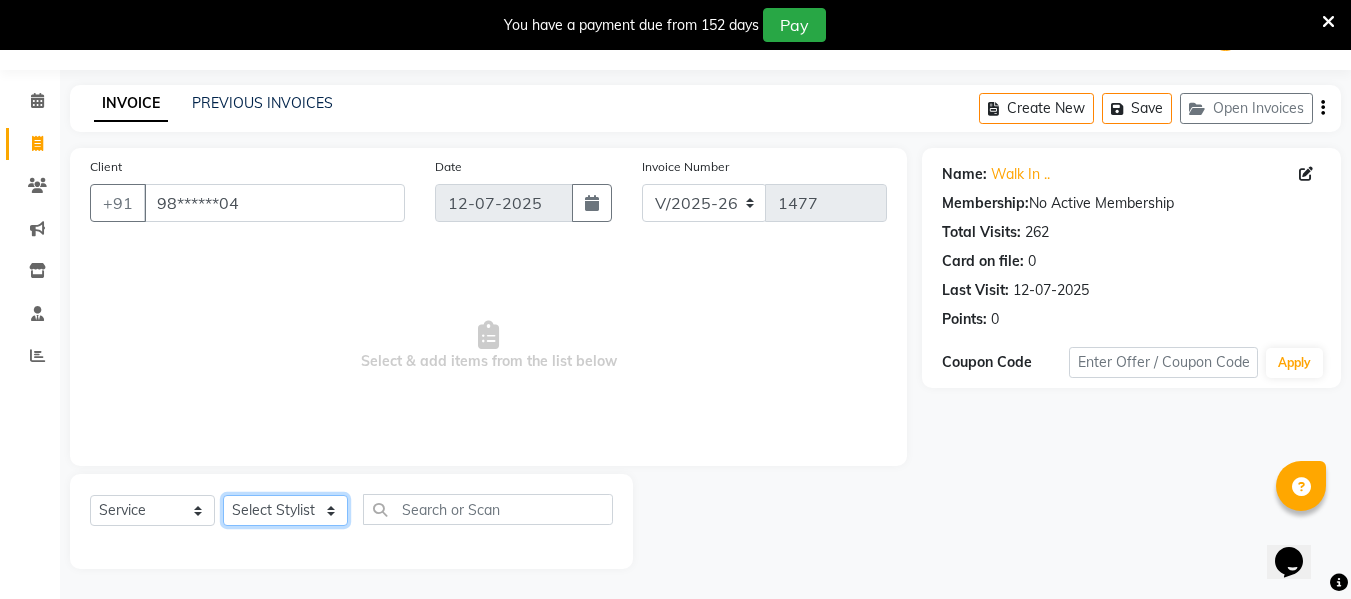 click on "Select Stylist ASHA [PERSON_NAME] [PERSON_NAME] EHATESHAM [PERSON_NAME] [PERSON_NAME] [PERSON_NAME] [PERSON_NAME] [PERSON_NAME] [PERSON_NAME]  Manager [PERSON_NAME] MD [PERSON_NAME]  MD [PERSON_NAME] MIMII [PERSON_NAME] [PERSON_NAME] [PERSON_NAME] TAK [PERSON_NAME]" 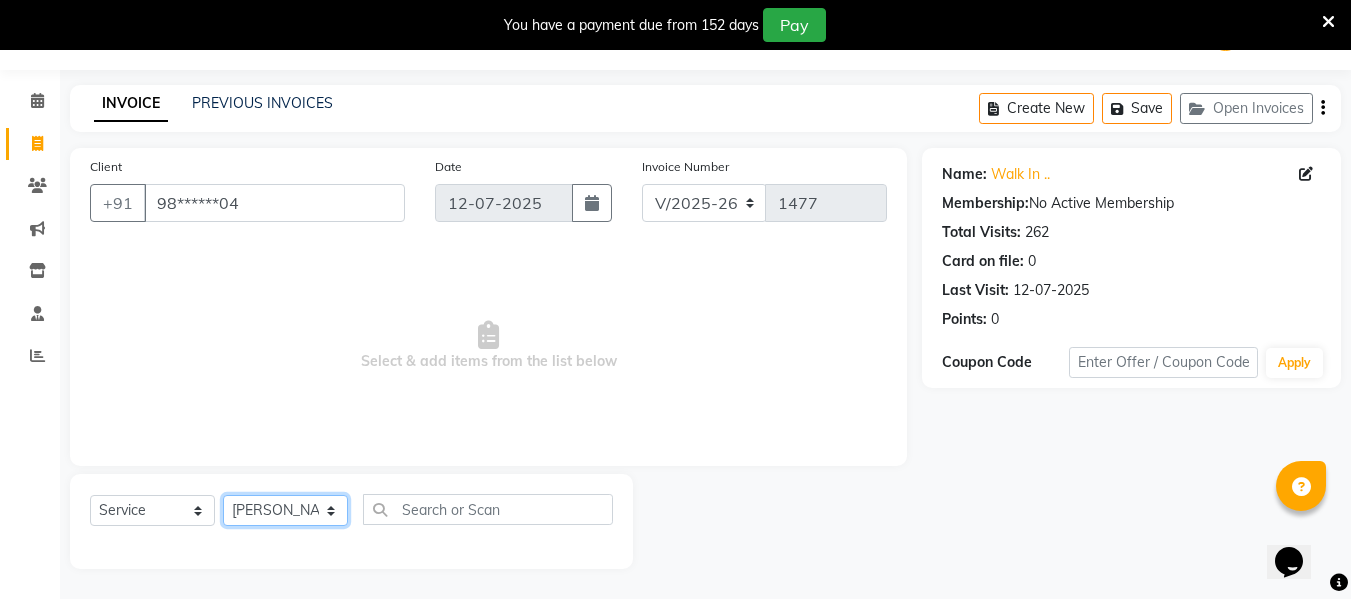 click on "Select Stylist ASHA [PERSON_NAME] [PERSON_NAME] EHATESHAM [PERSON_NAME] [PERSON_NAME] [PERSON_NAME] [PERSON_NAME] [PERSON_NAME] [PERSON_NAME]  Manager [PERSON_NAME] MD [PERSON_NAME]  MD [PERSON_NAME] MIMII [PERSON_NAME] [PERSON_NAME] [PERSON_NAME] TAK [PERSON_NAME]" 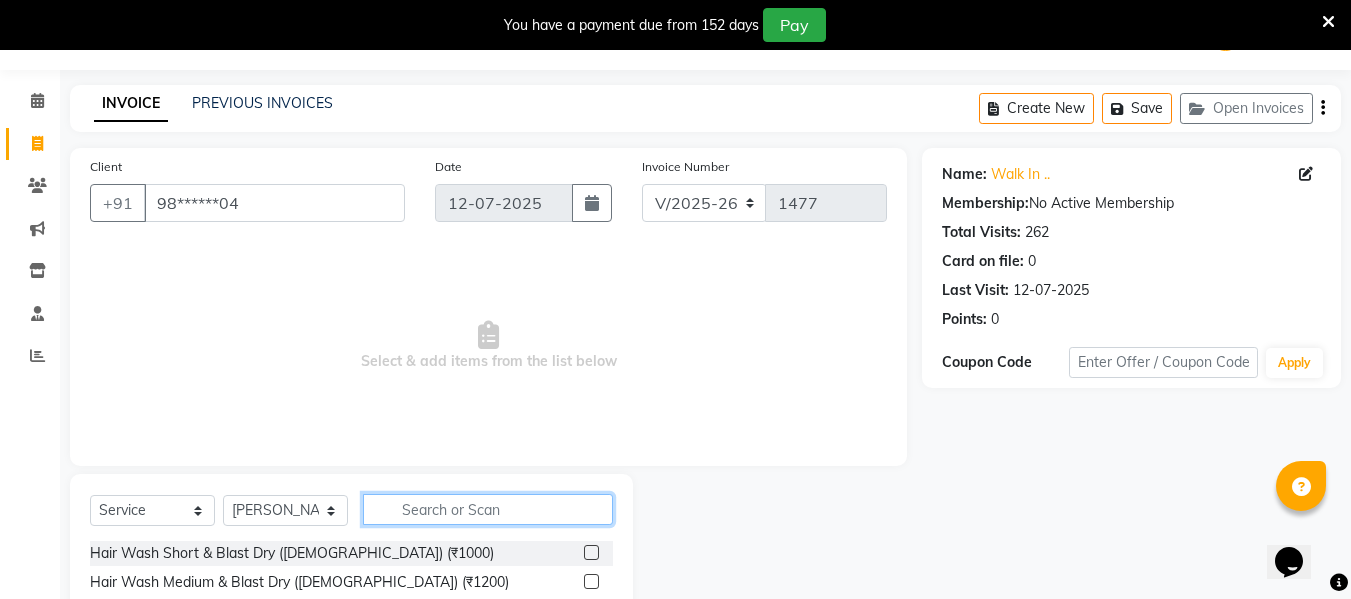 click 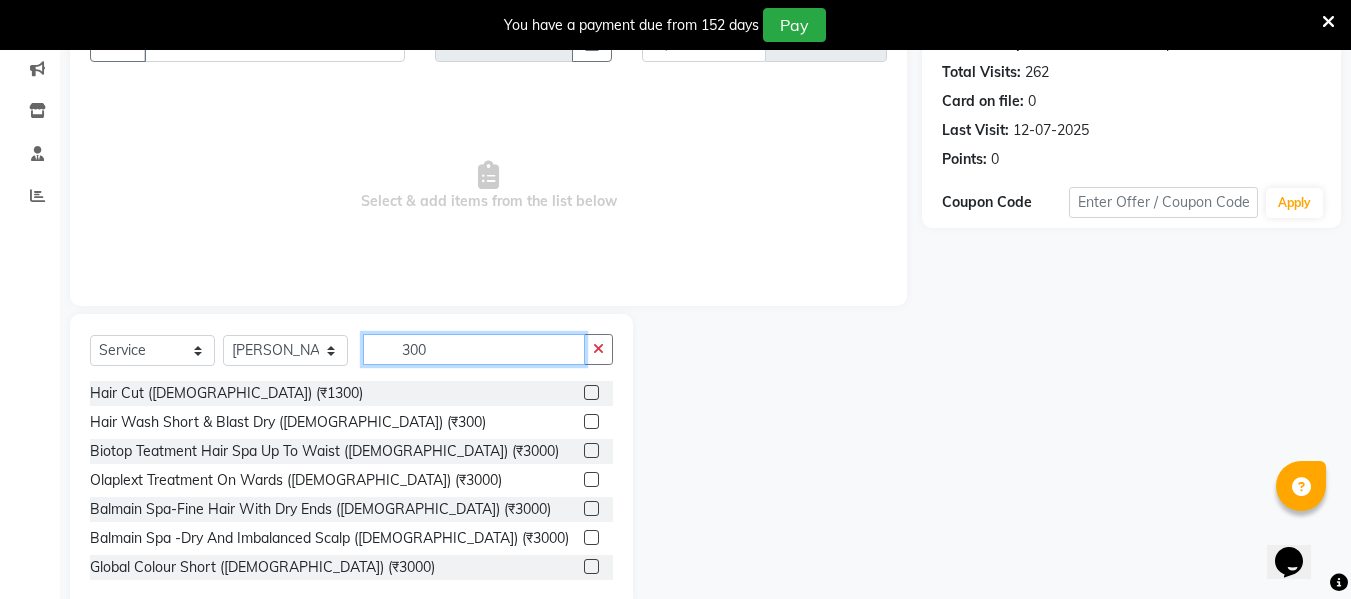 scroll, scrollTop: 0, scrollLeft: 0, axis: both 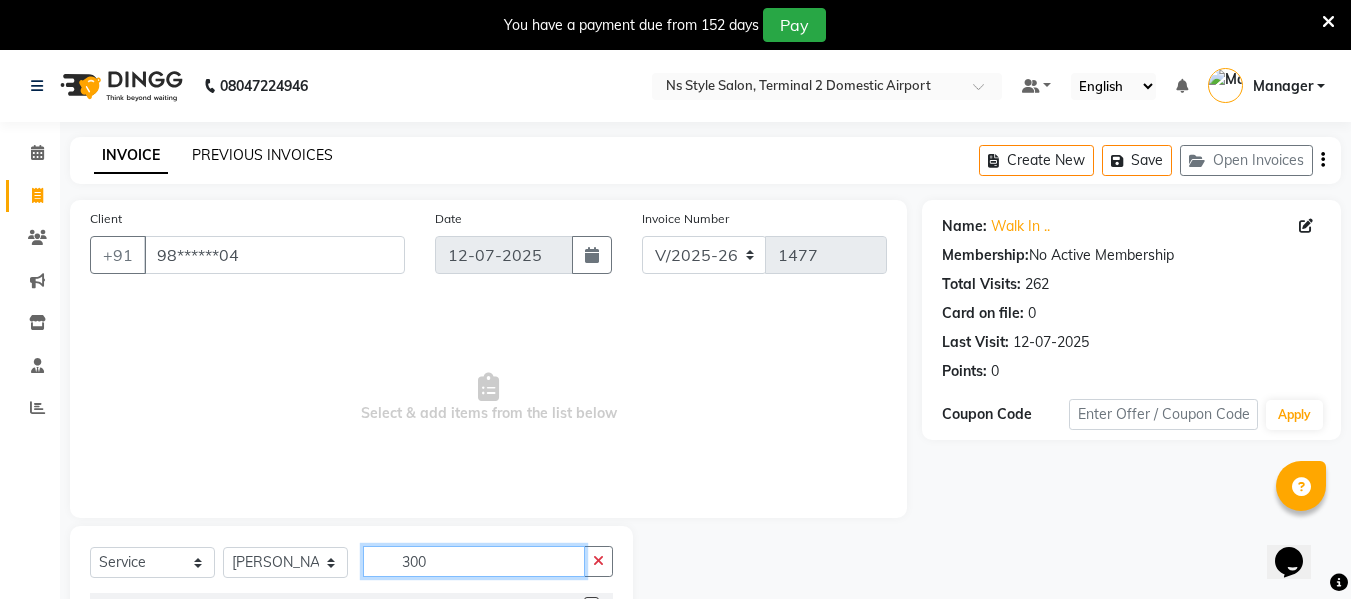 type on "300" 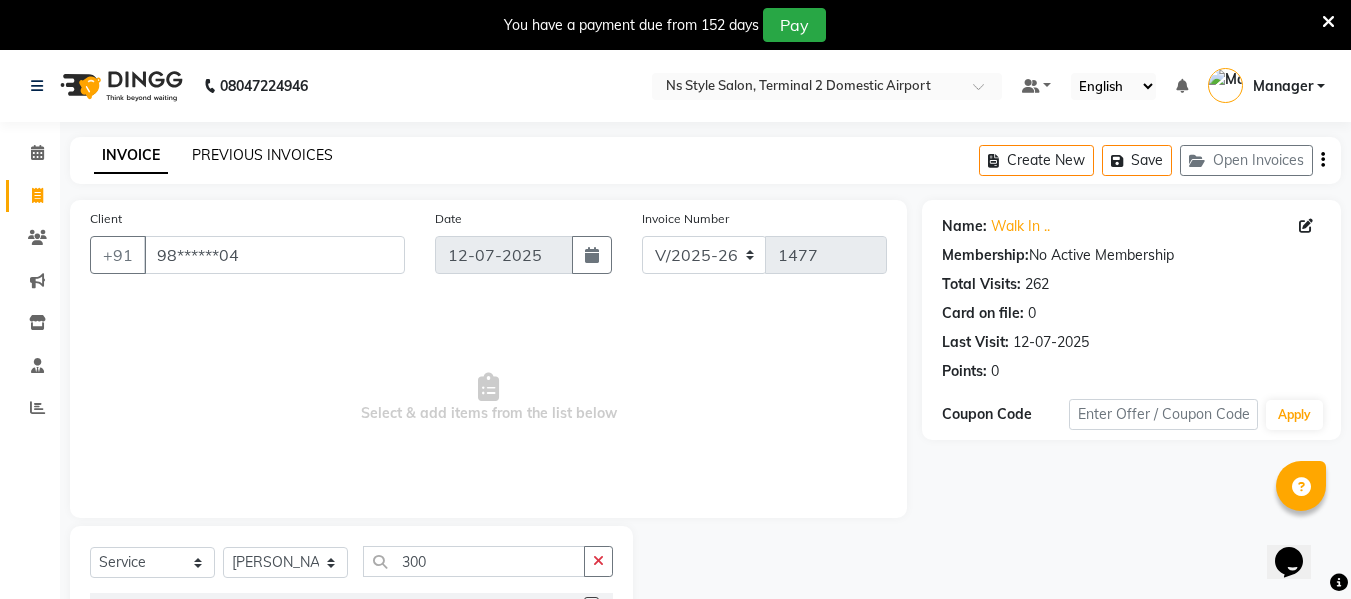 click on "PREVIOUS INVOICES" 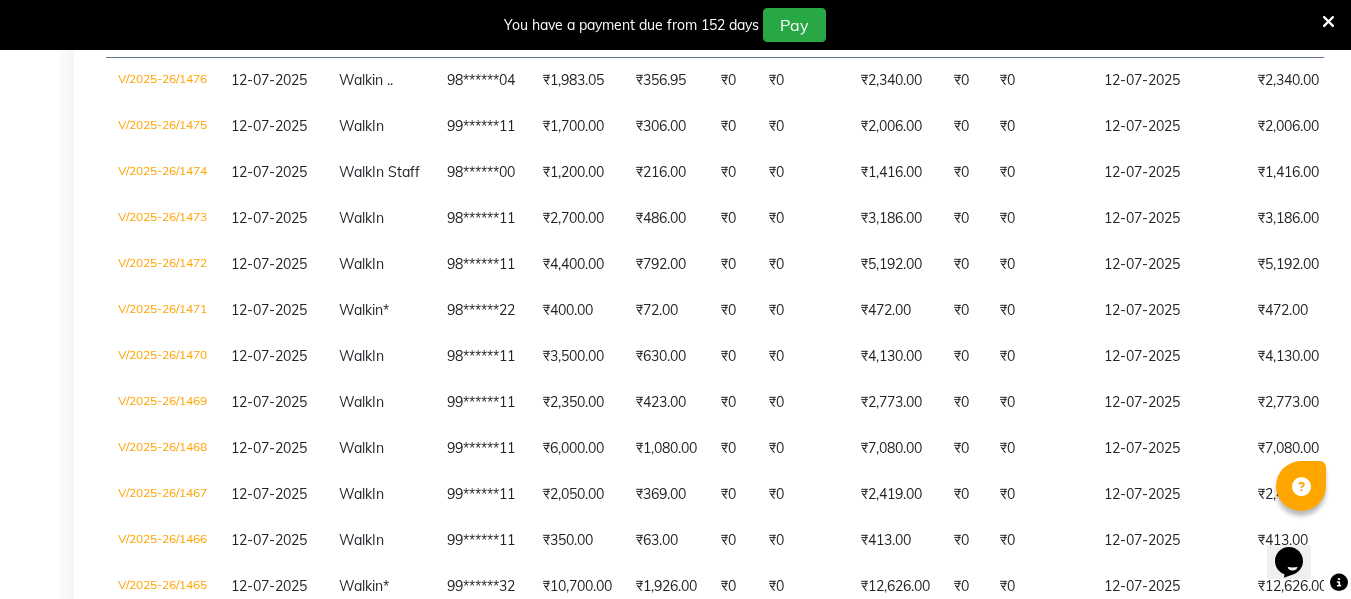 scroll, scrollTop: 633, scrollLeft: 0, axis: vertical 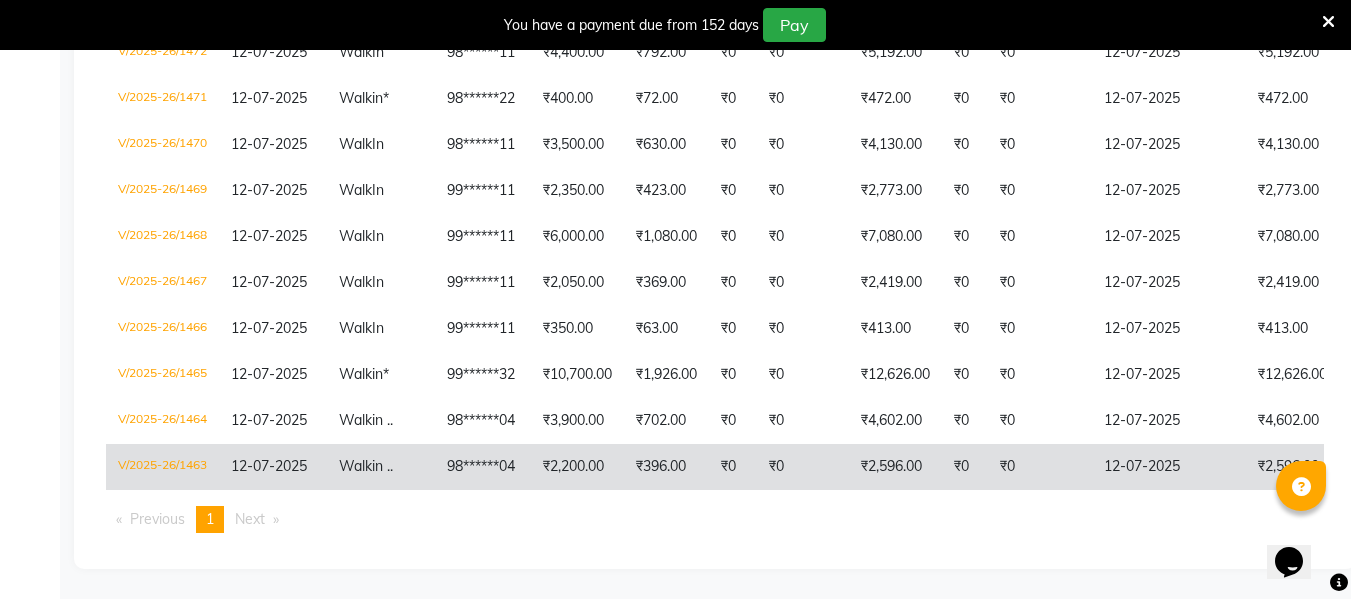 click on "₹2,596.00" 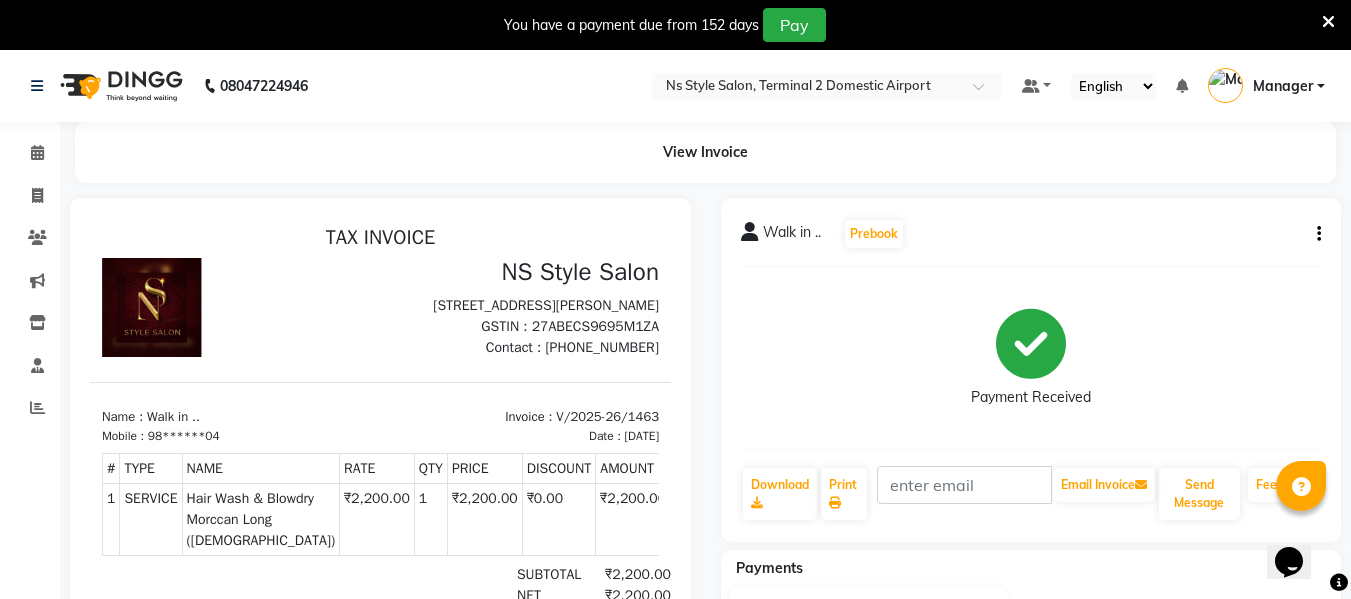 scroll, scrollTop: 0, scrollLeft: 0, axis: both 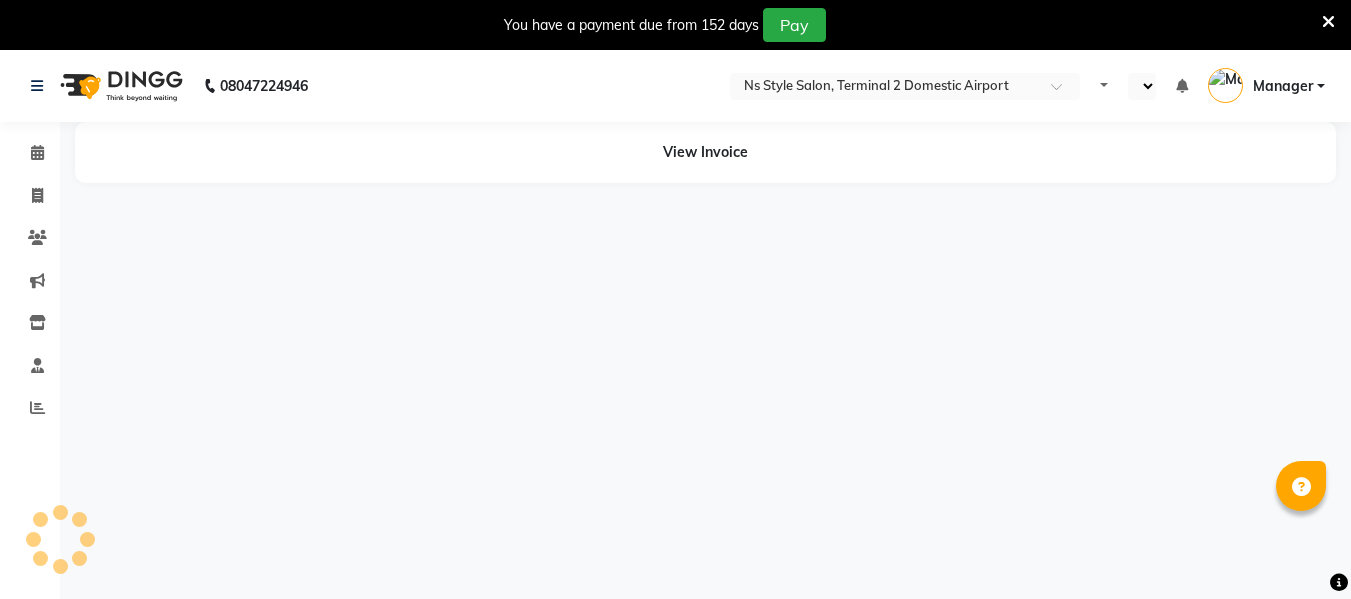 select on "en" 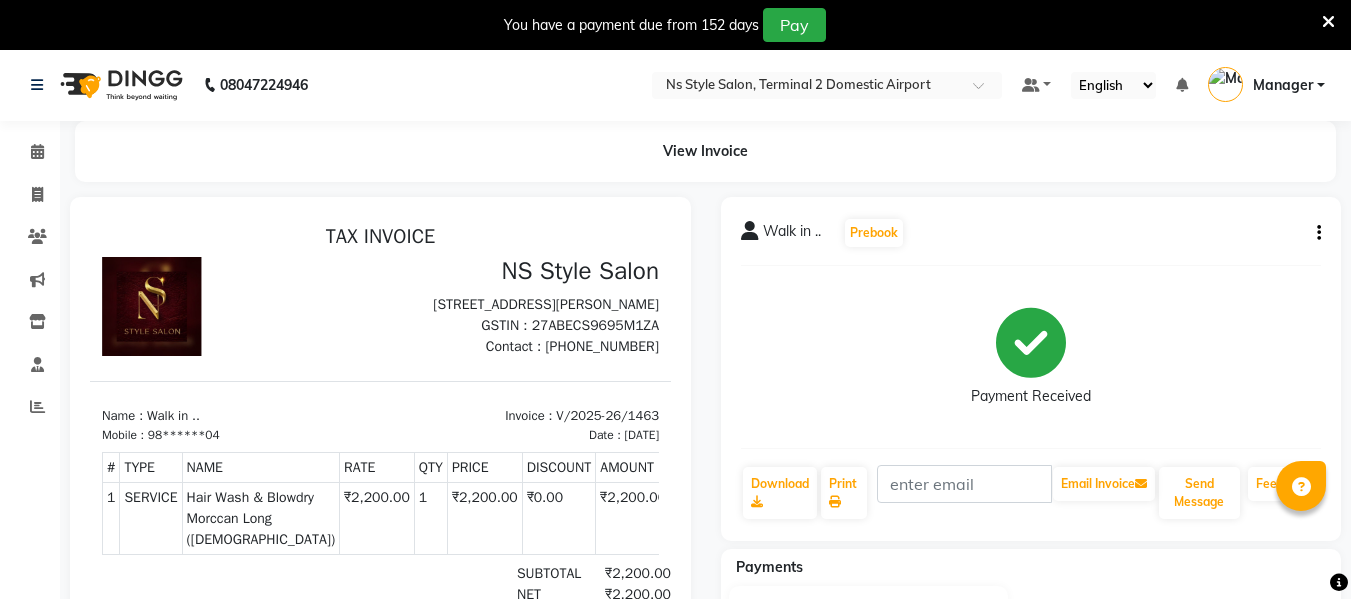 scroll, scrollTop: 125, scrollLeft: 0, axis: vertical 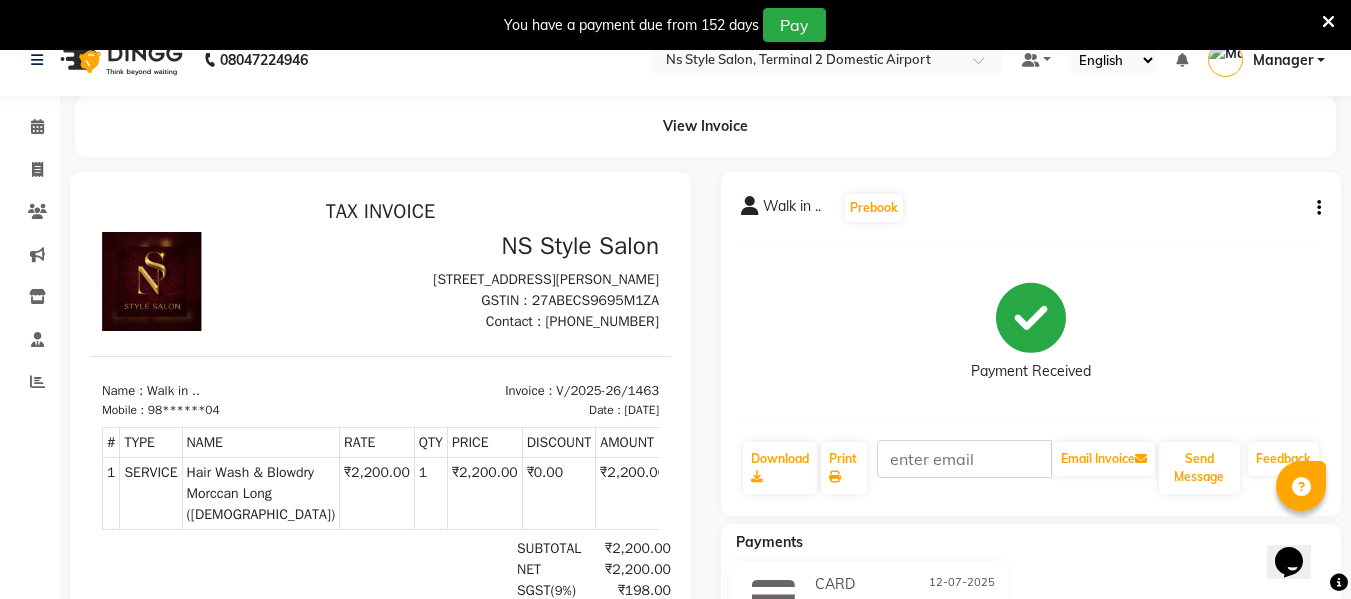 click 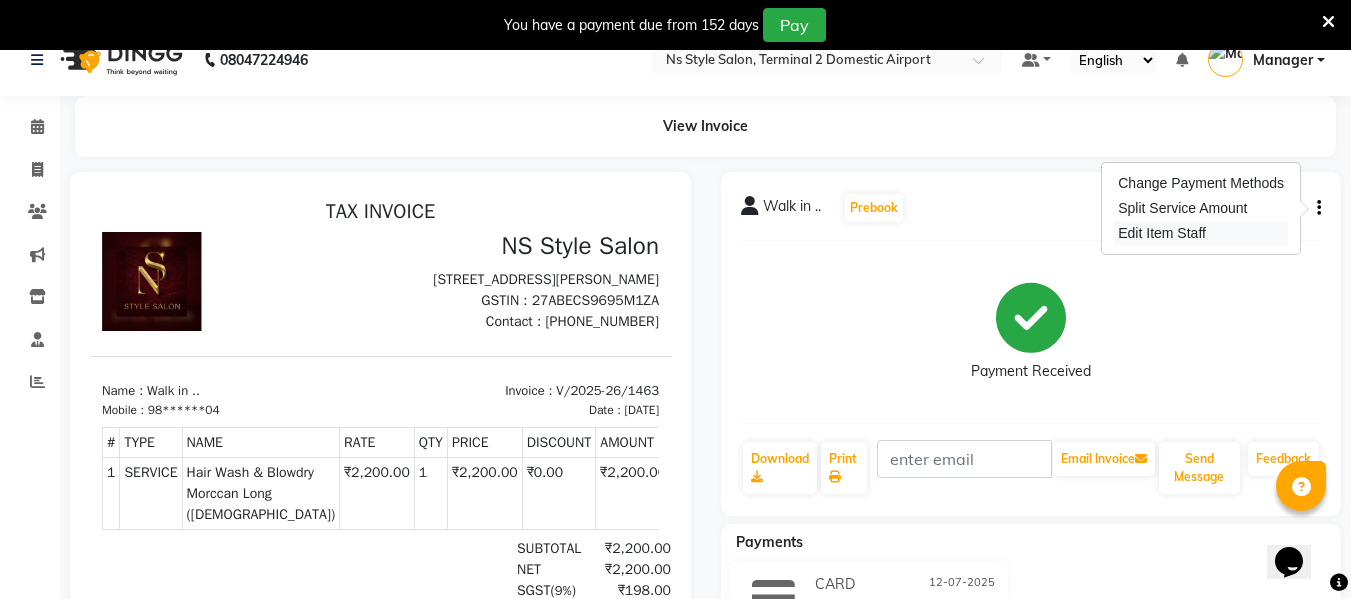 click on "Edit Item Staff" at bounding box center [1201, 233] 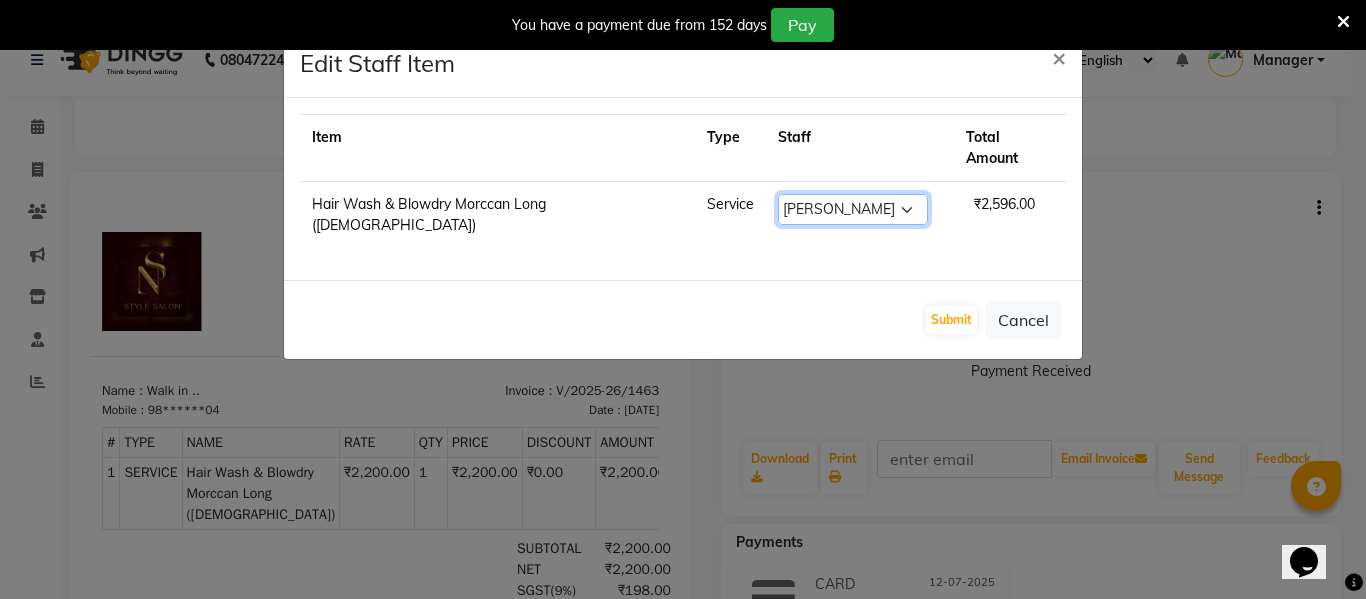 click on "Select  ASHA [PERSON_NAME]   [PERSON_NAME]   EHATESHAM [PERSON_NAME]   [PERSON_NAME]   [PERSON_NAME] [PERSON_NAME] [PERSON_NAME] [PERSON_NAME]    Manager   [PERSON_NAME]   MD [PERSON_NAME]    MD [PERSON_NAME]   MIMII   [PERSON_NAME]   [PERSON_NAME]   [PERSON_NAME] TAK   [PERSON_NAME]" 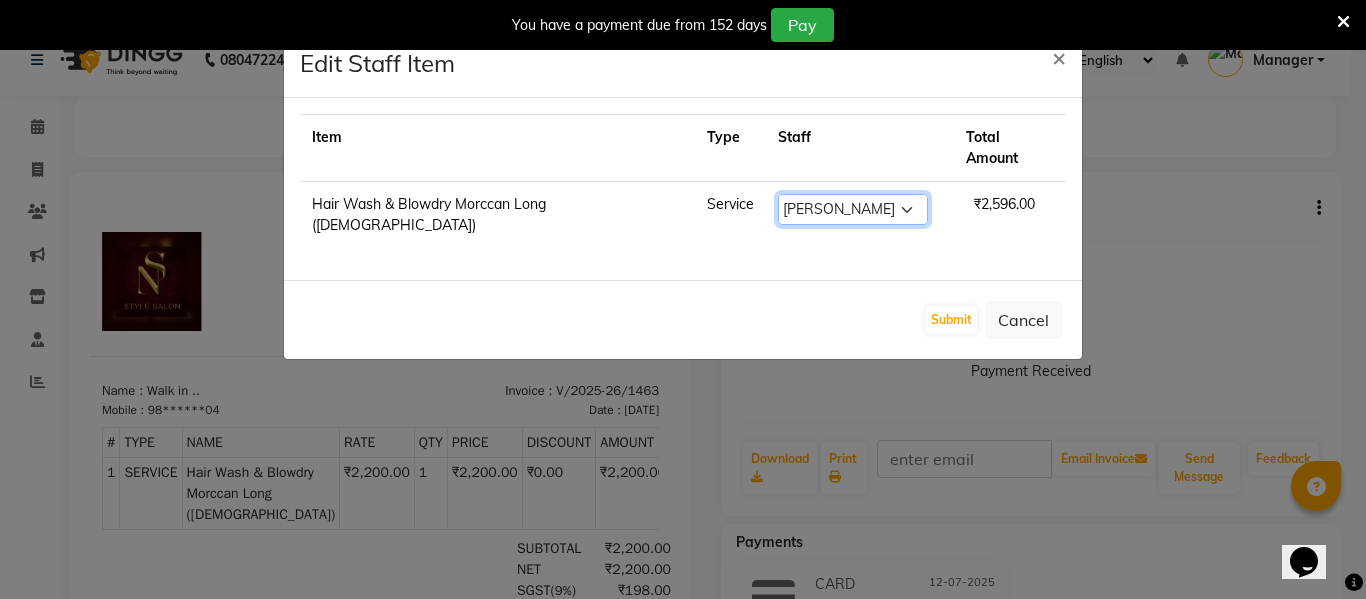select on "39697" 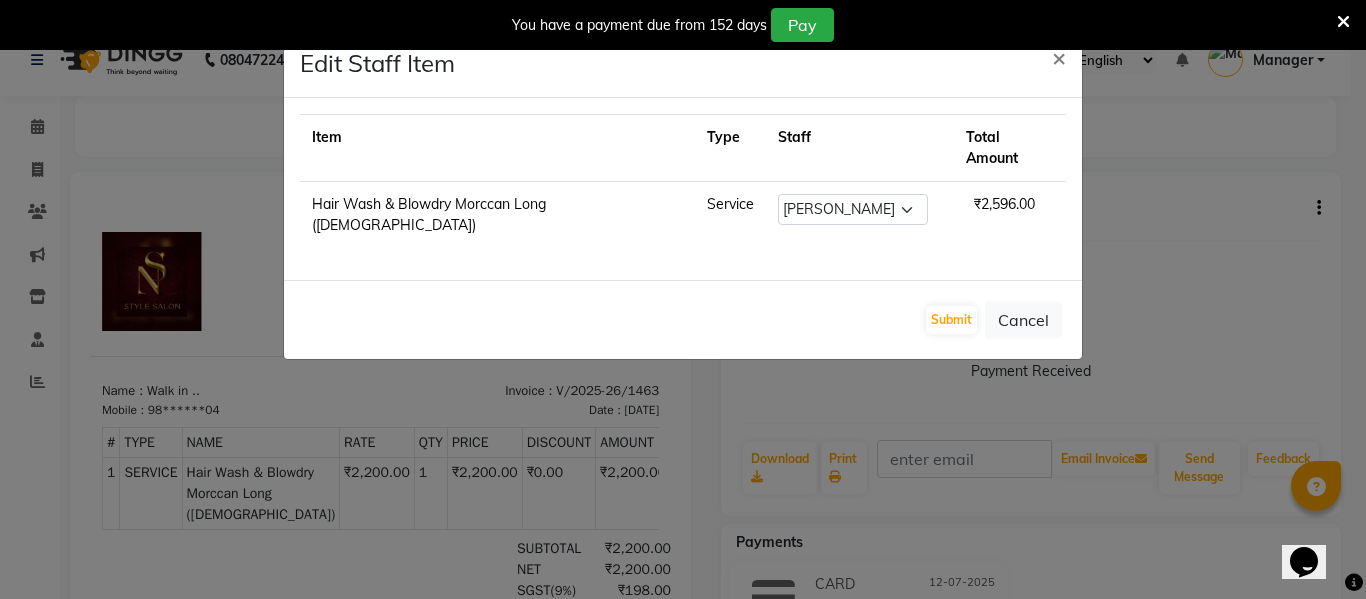 click on "Submit   Cancel" 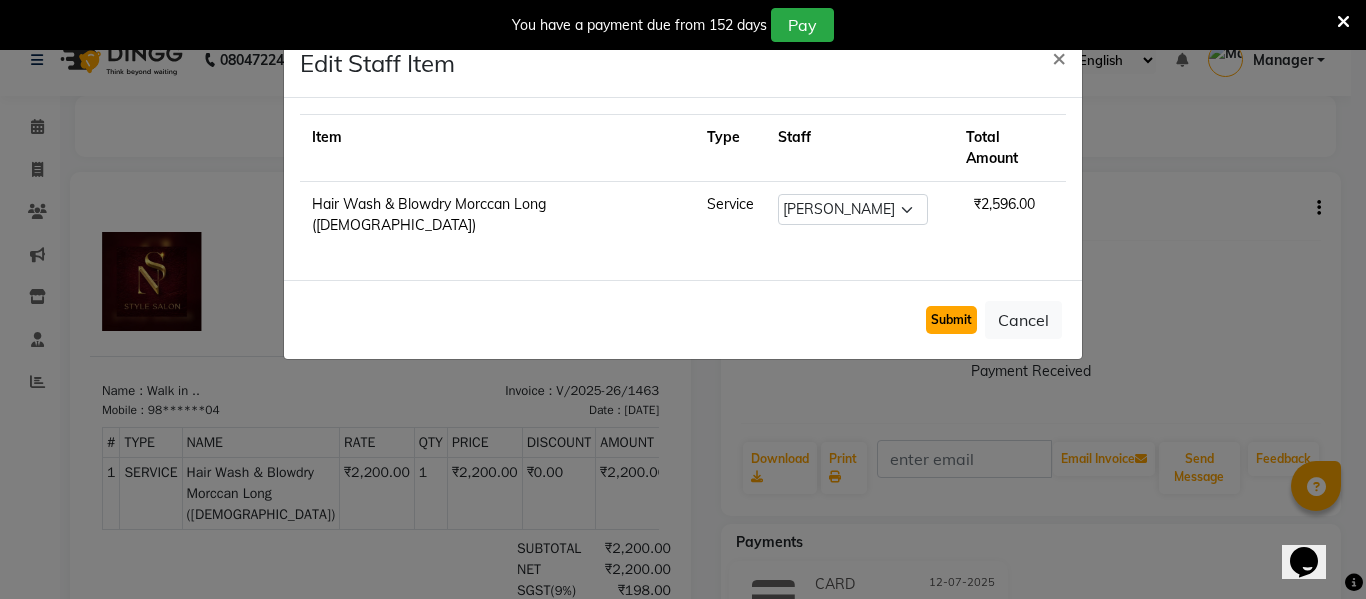 click on "Submit" 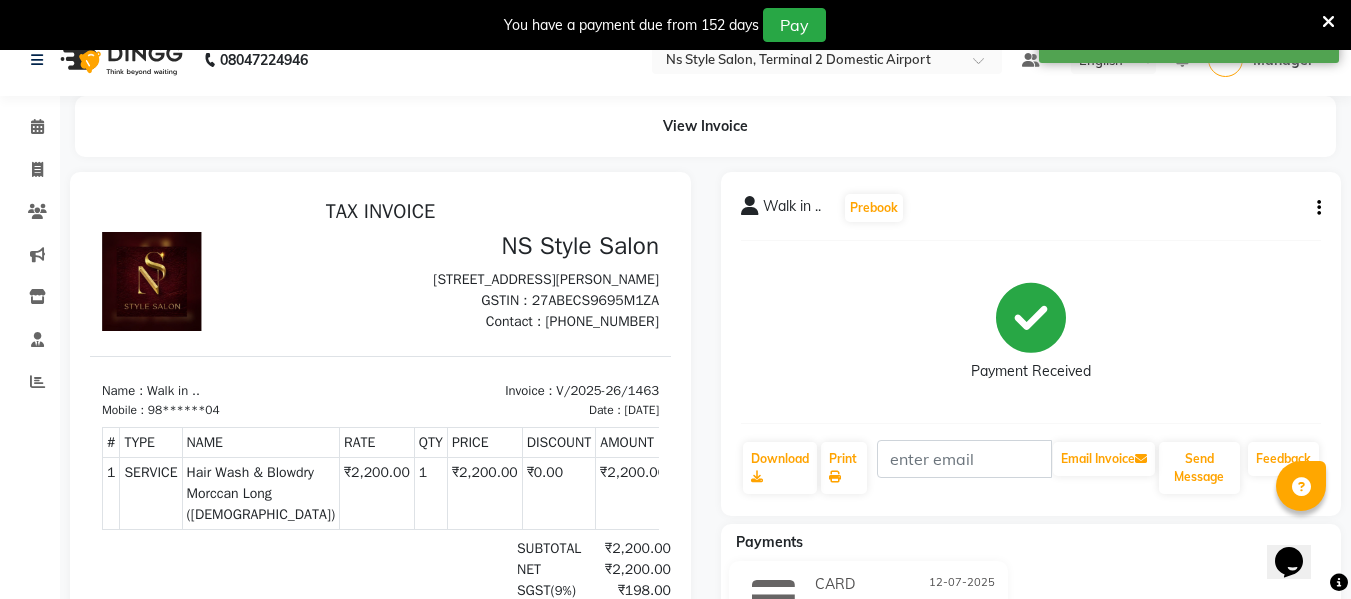 scroll, scrollTop: 0, scrollLeft: 0, axis: both 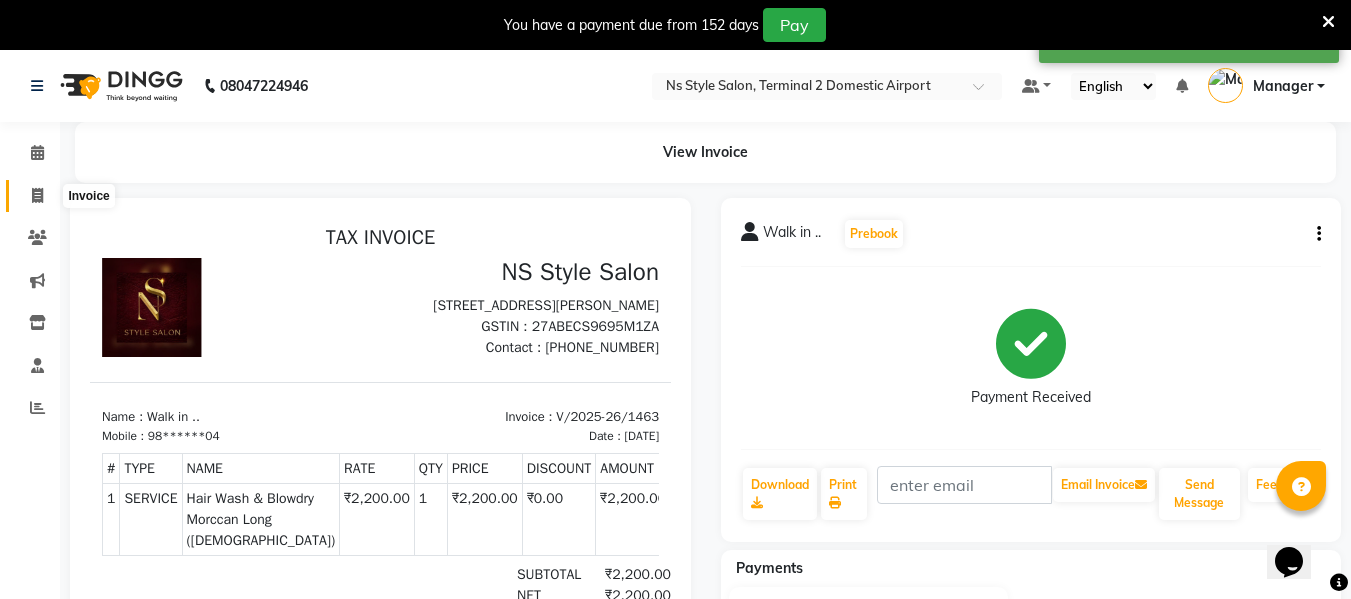 click 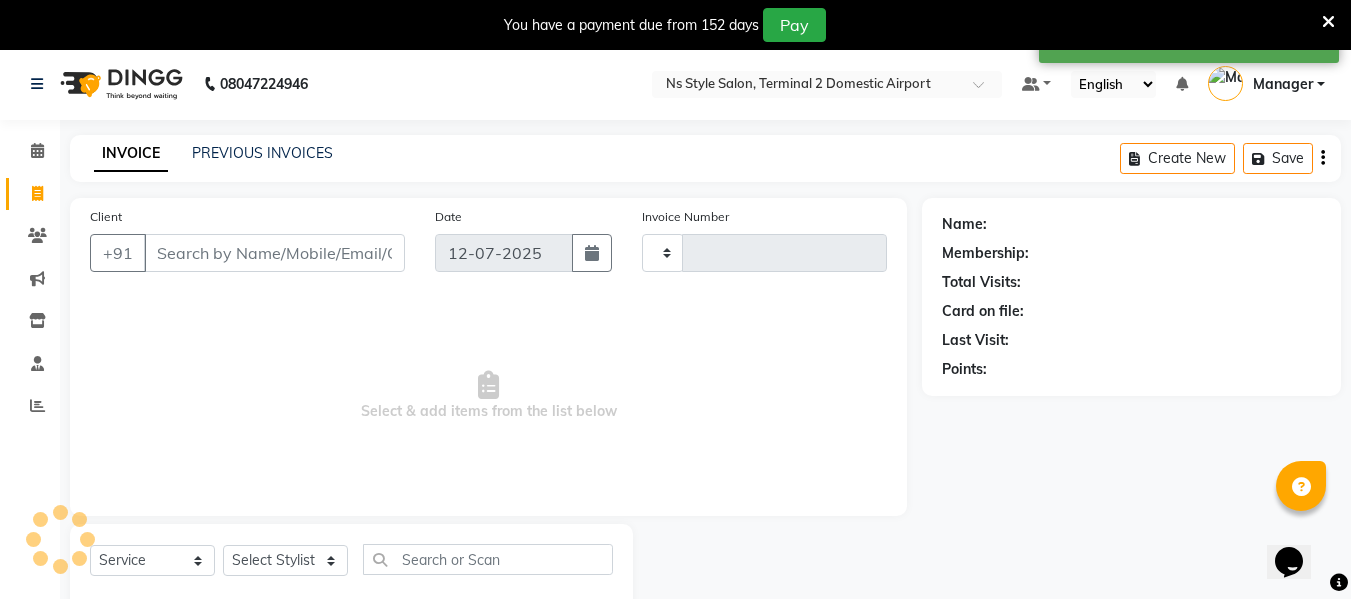 type on "1477" 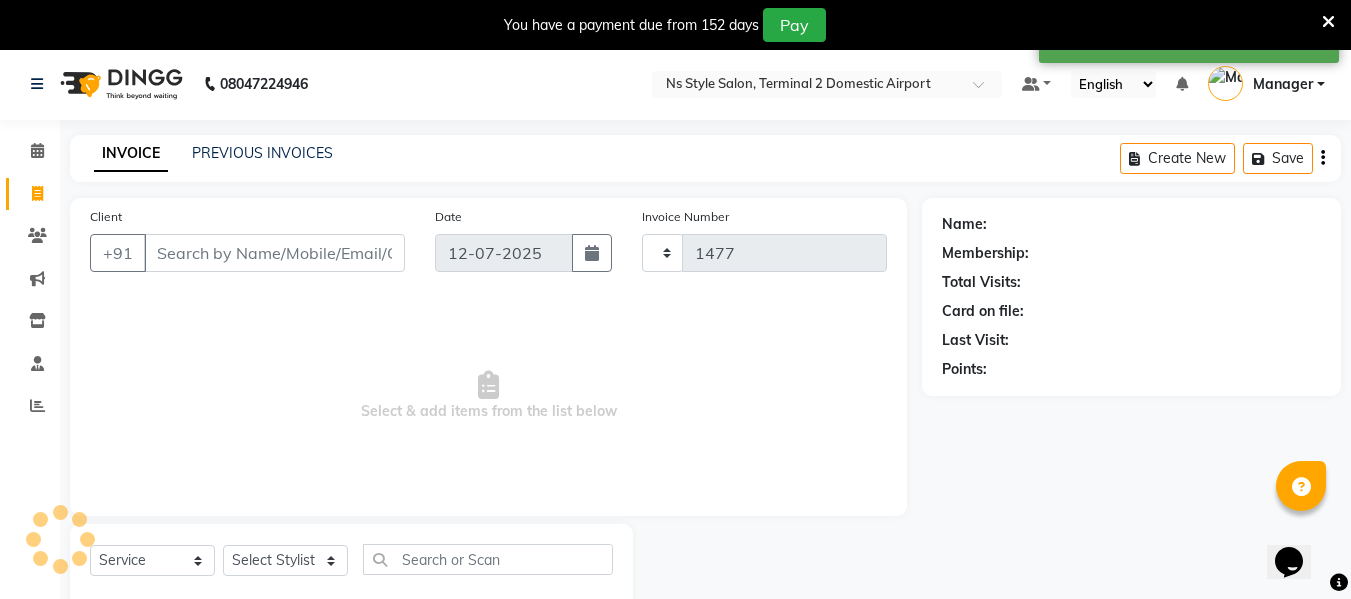 scroll, scrollTop: 52, scrollLeft: 0, axis: vertical 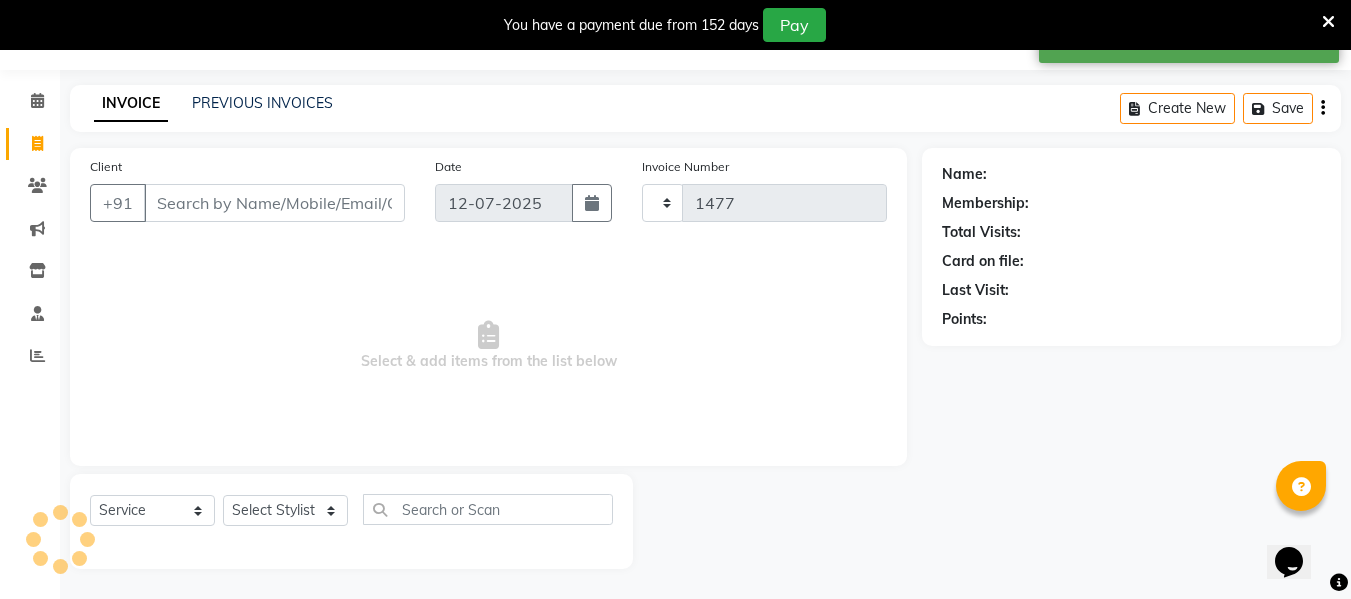 select on "5661" 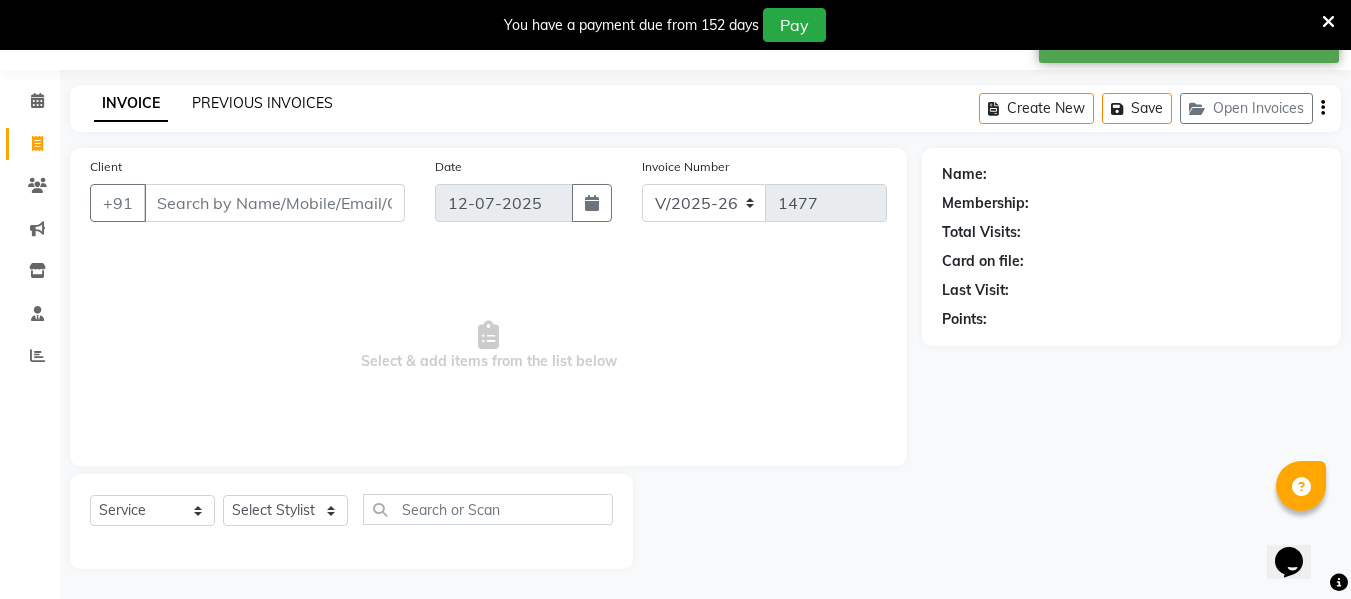 click on "PREVIOUS INVOICES" 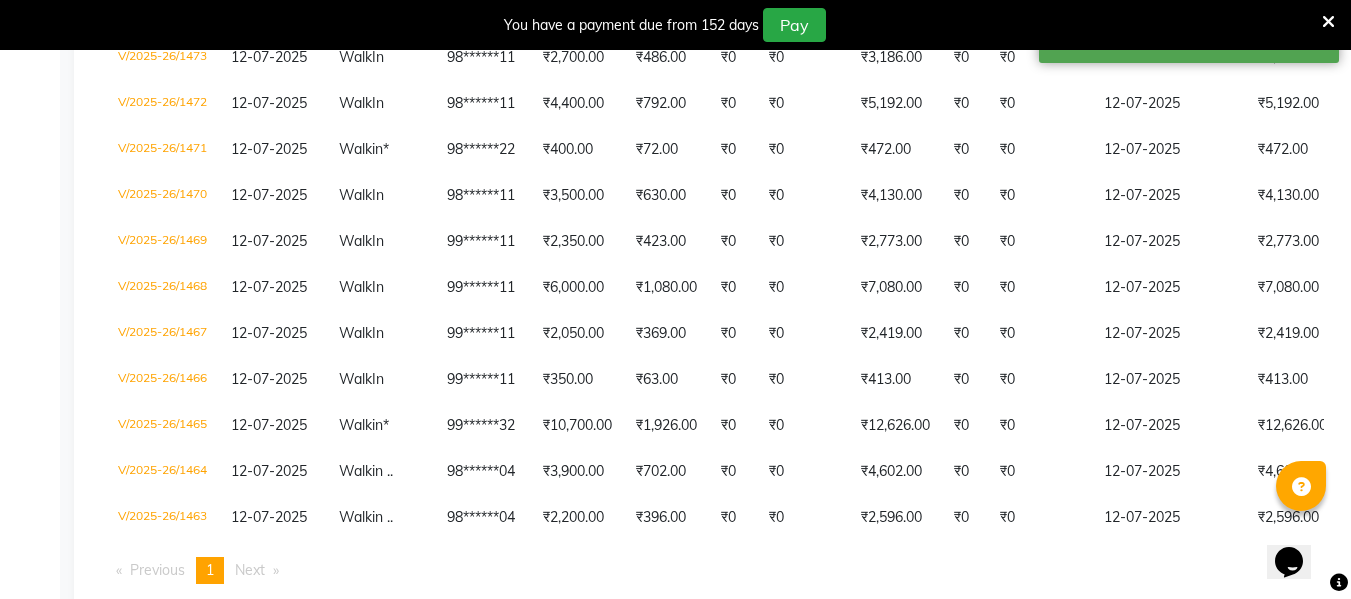 scroll, scrollTop: 633, scrollLeft: 0, axis: vertical 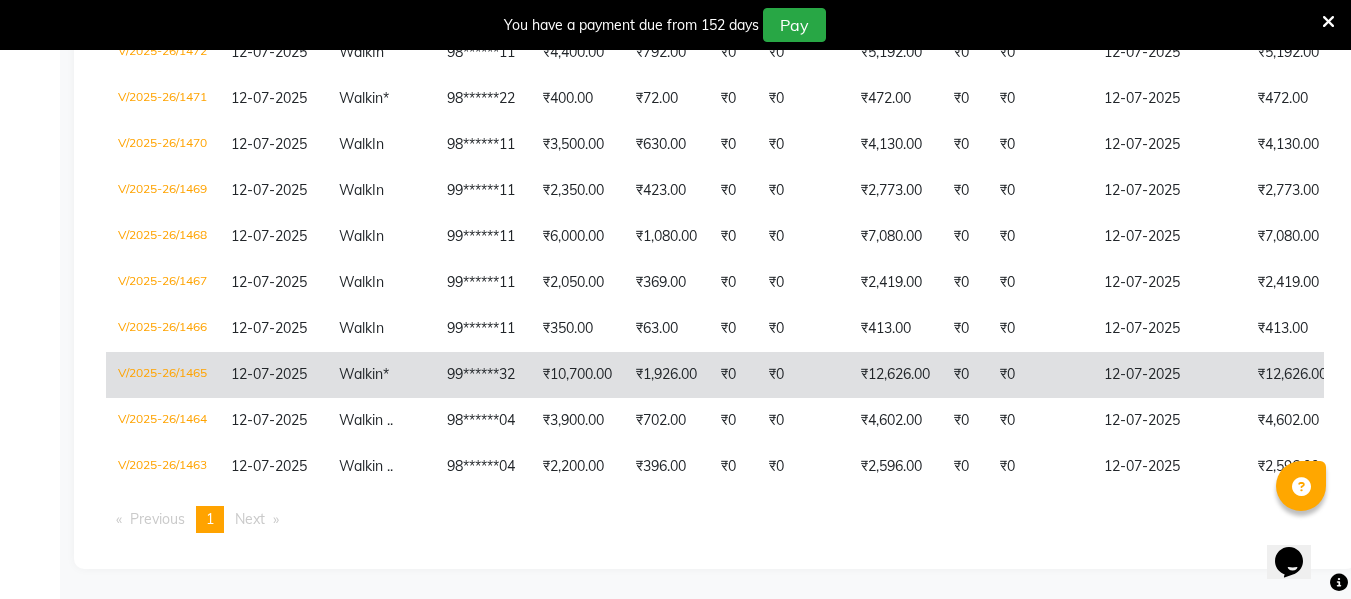 click on "₹0" 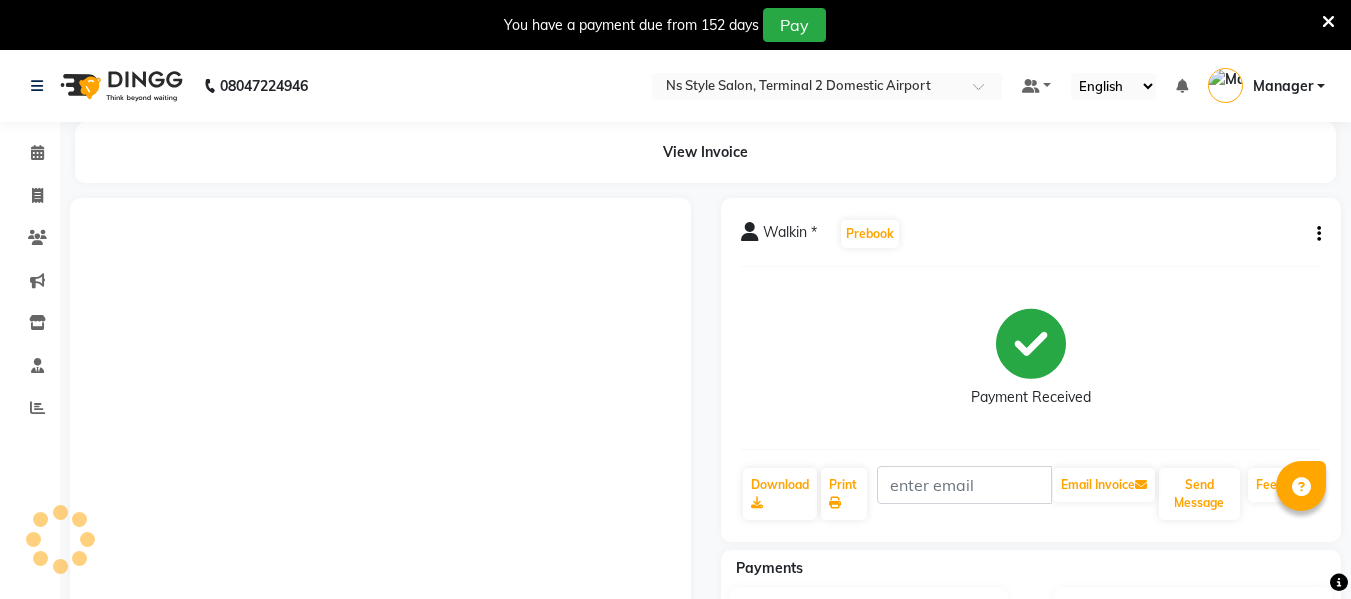 scroll, scrollTop: 0, scrollLeft: 0, axis: both 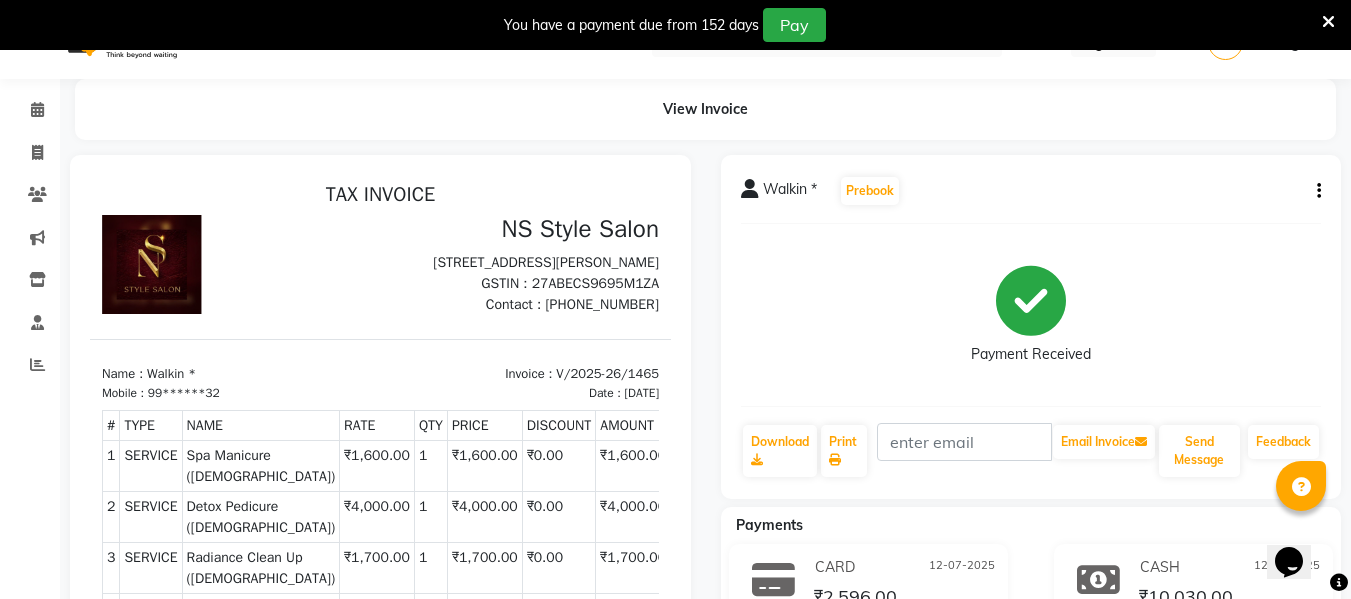 click 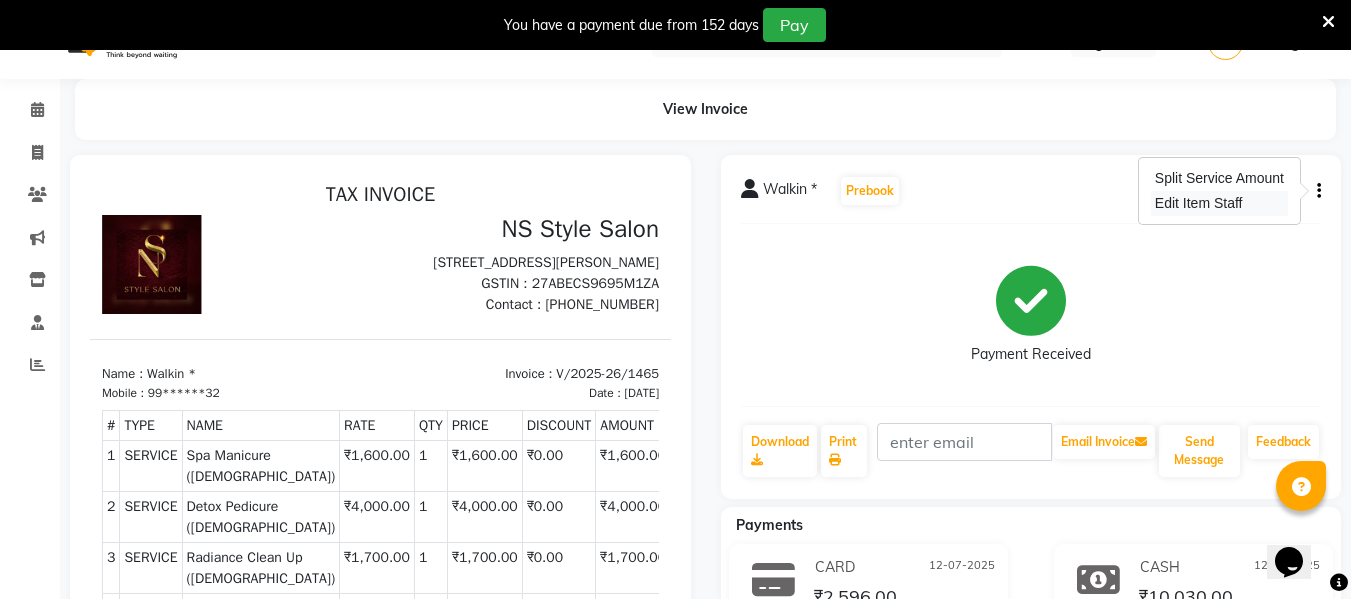 click on "Edit Item Staff" at bounding box center (1219, 203) 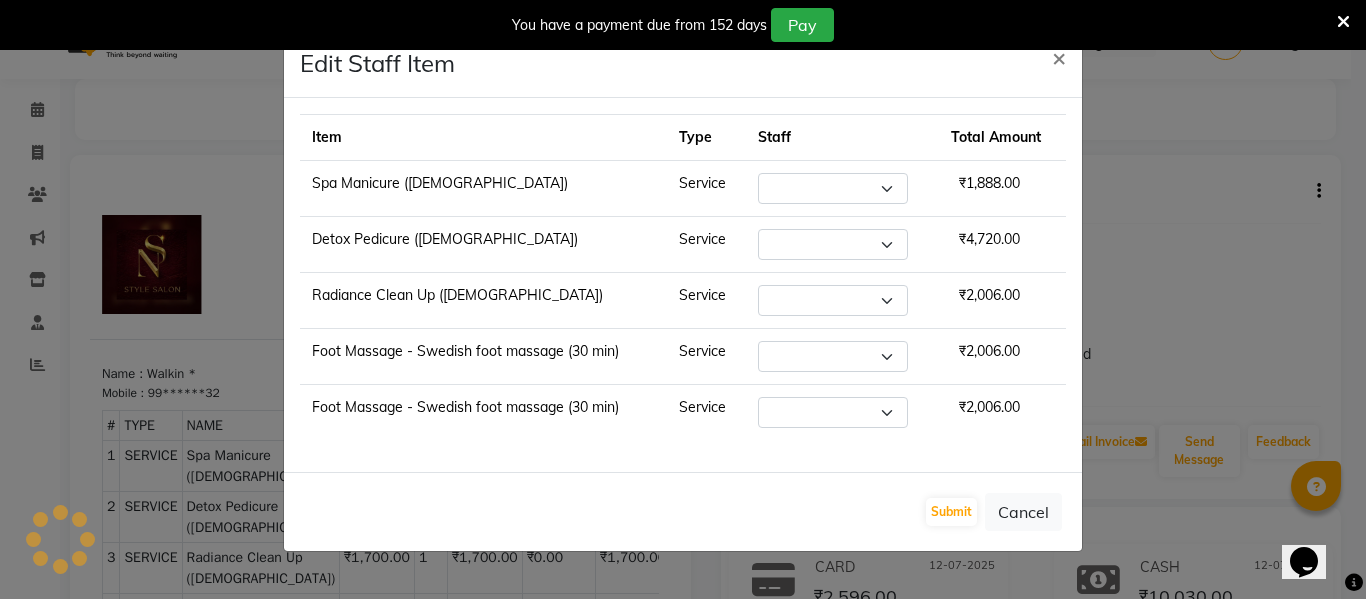 select on "45698" 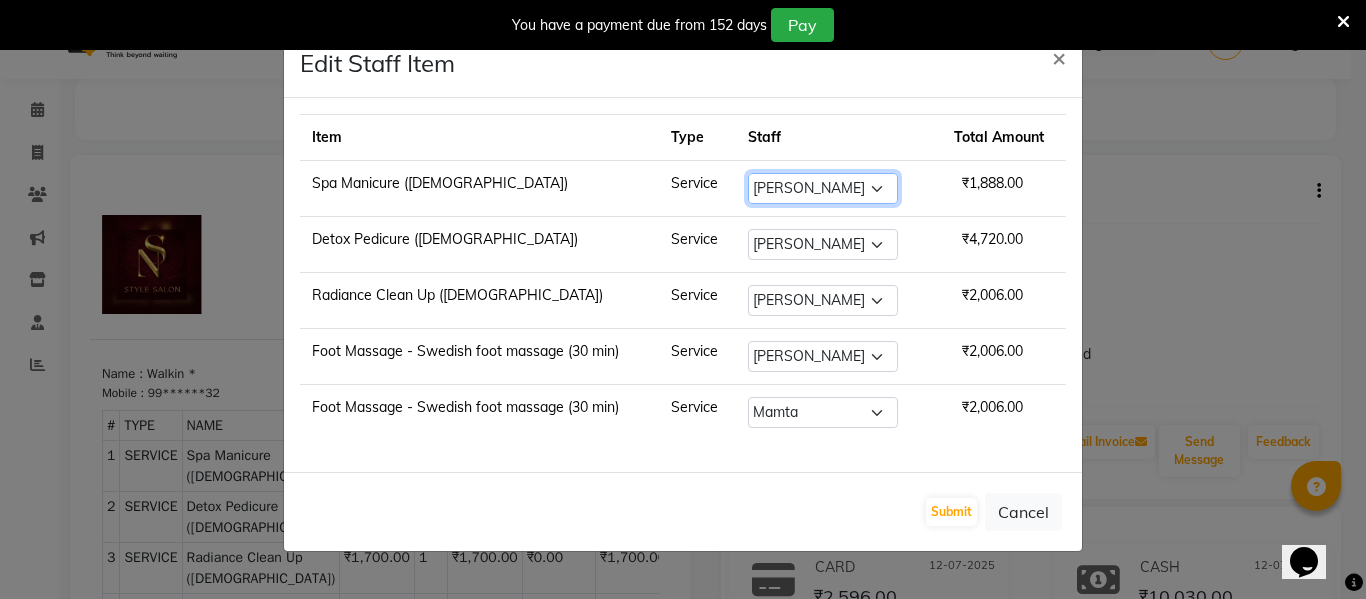 click on "Select  ASHA [PERSON_NAME]   [PERSON_NAME]   EHATESHAM [PERSON_NAME]   [PERSON_NAME]   [PERSON_NAME] [PERSON_NAME] [PERSON_NAME] [PERSON_NAME]    Manager   [PERSON_NAME]   MD [PERSON_NAME]    MD [PERSON_NAME]   MIMII   [PERSON_NAME]   [PERSON_NAME]   [PERSON_NAME] TAK   [PERSON_NAME]" 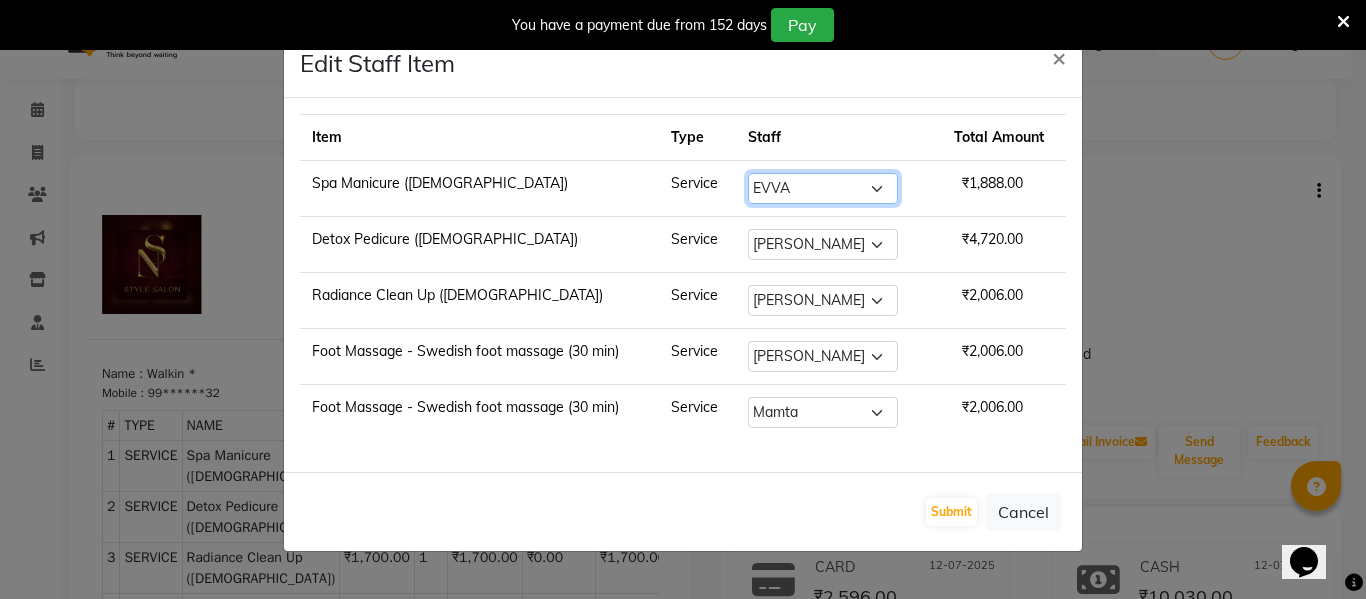 click on "Select  ASHA [PERSON_NAME]   [PERSON_NAME]   EHATESHAM [PERSON_NAME]   [PERSON_NAME]   [PERSON_NAME] [PERSON_NAME] [PERSON_NAME] [PERSON_NAME]    Manager   [PERSON_NAME]   MD [PERSON_NAME]    MD [PERSON_NAME]   MIMII   [PERSON_NAME]   [PERSON_NAME]   [PERSON_NAME] TAK   [PERSON_NAME]" 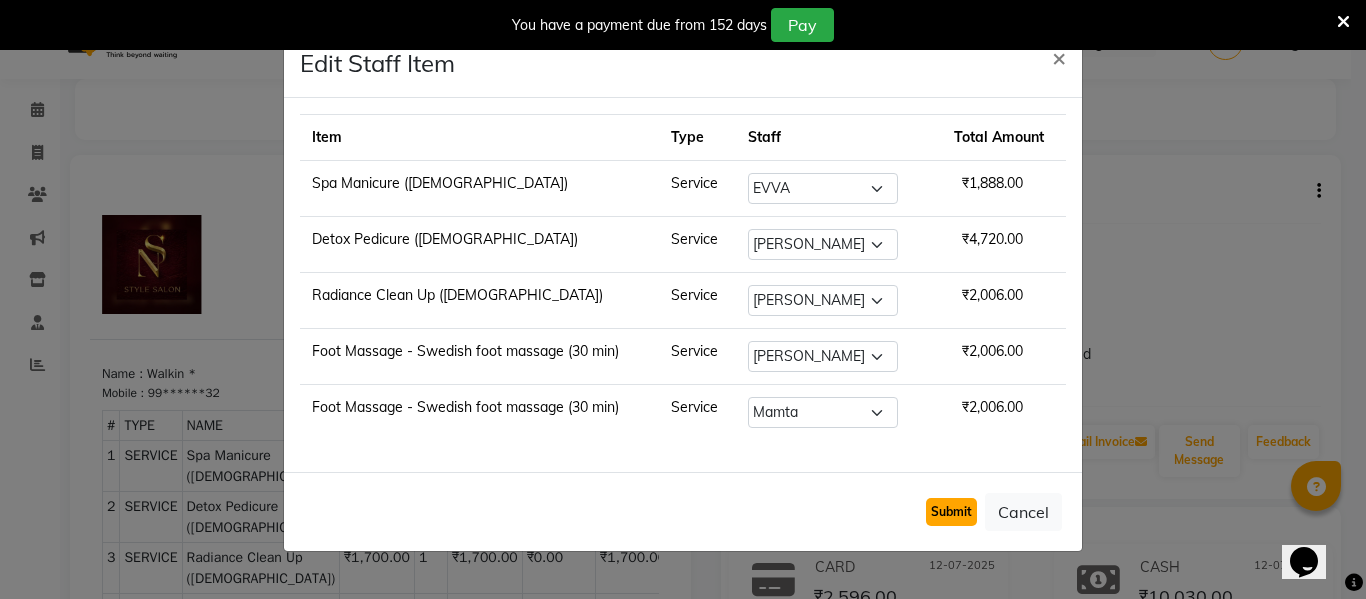 click on "Submit" 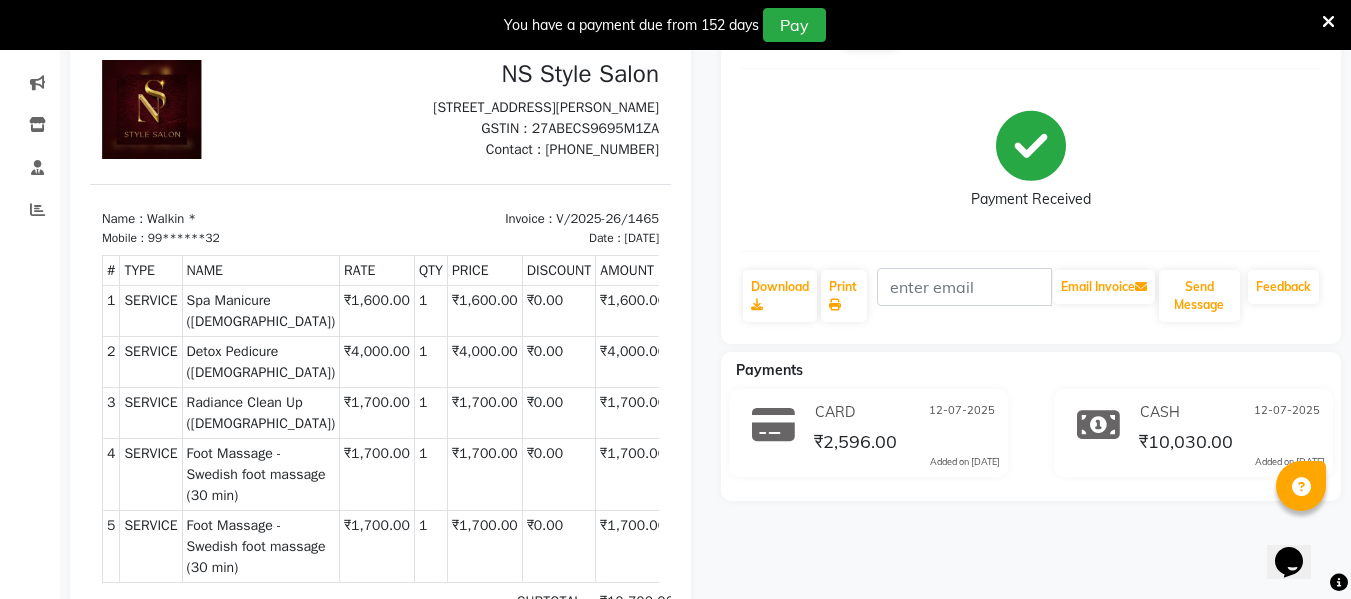 scroll, scrollTop: 0, scrollLeft: 0, axis: both 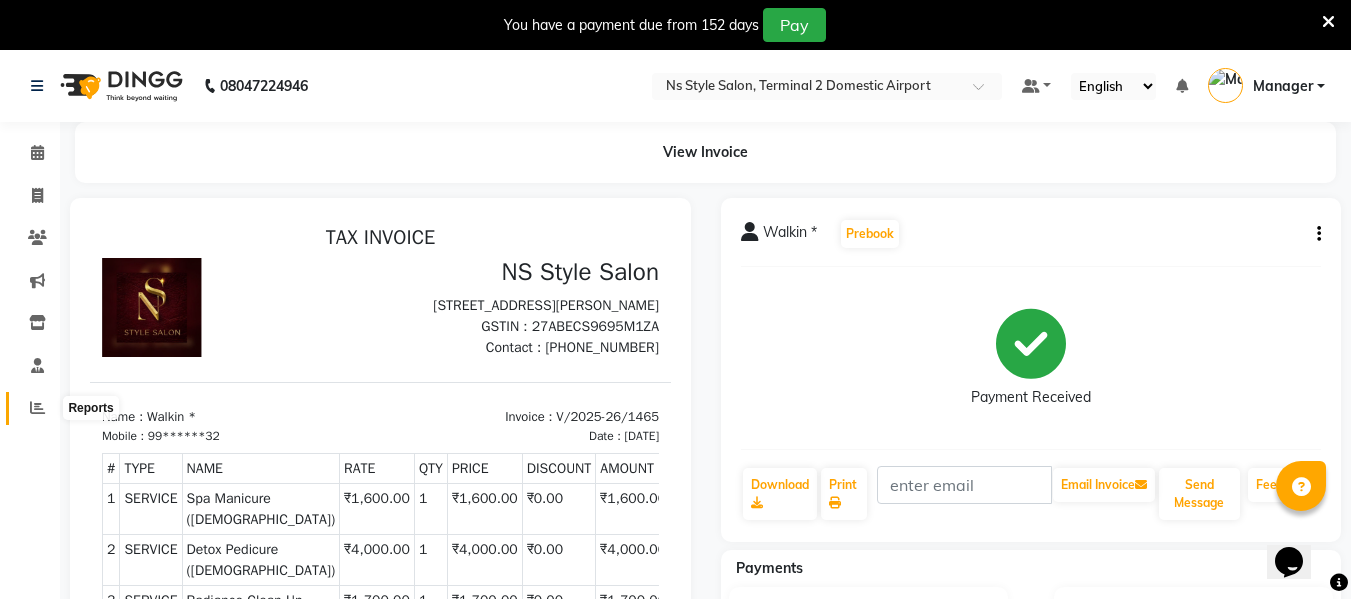 click 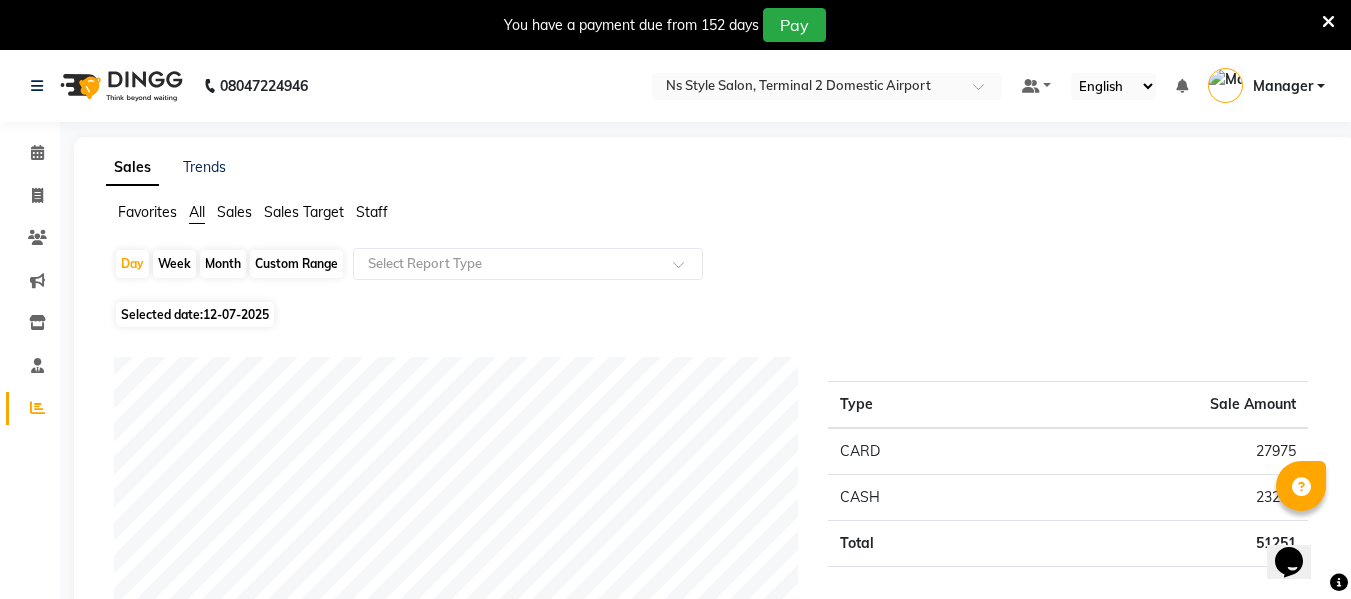 click on "Staff" 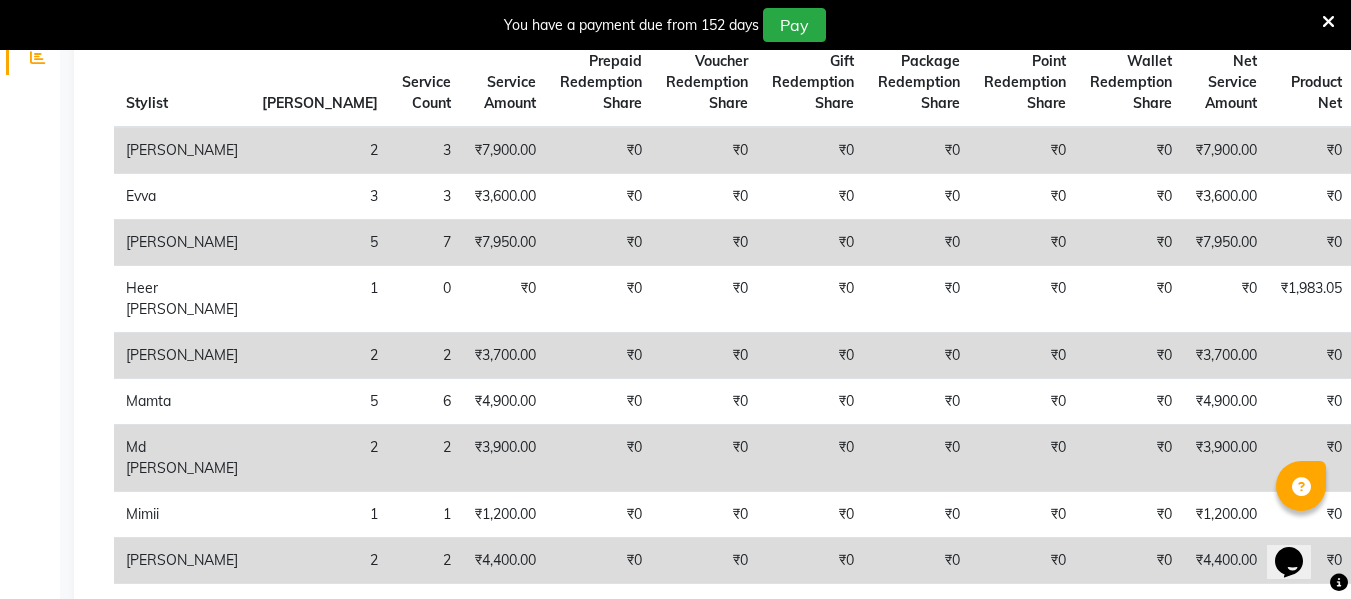 scroll, scrollTop: 0, scrollLeft: 0, axis: both 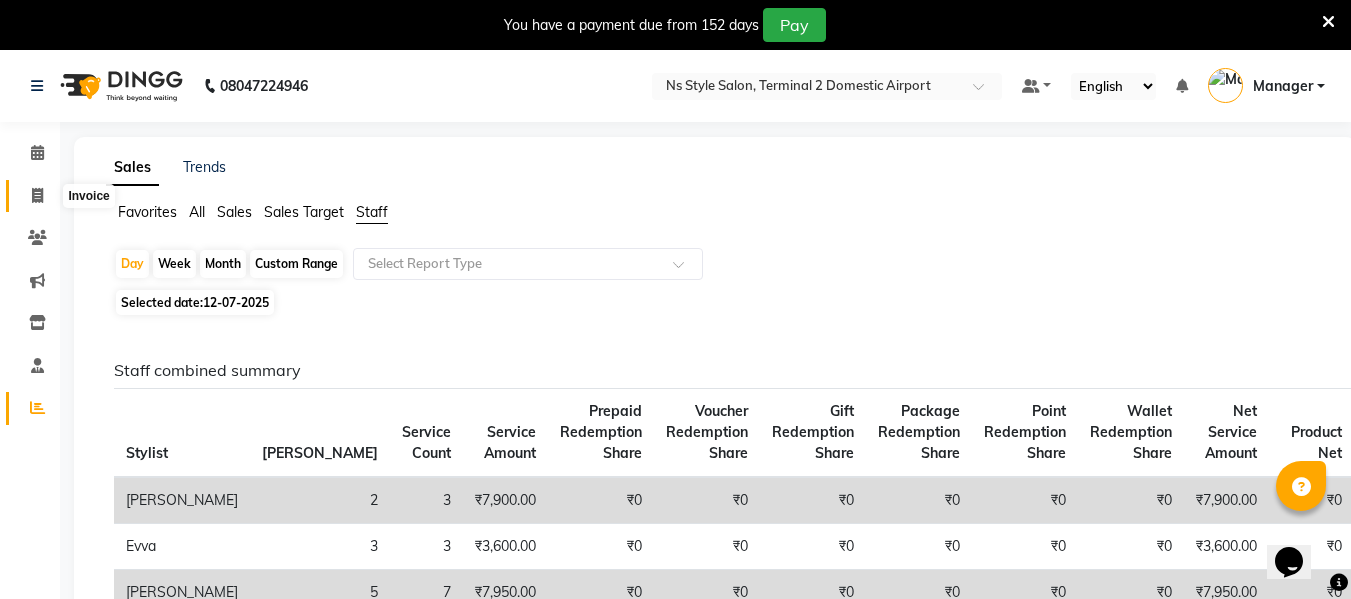 click 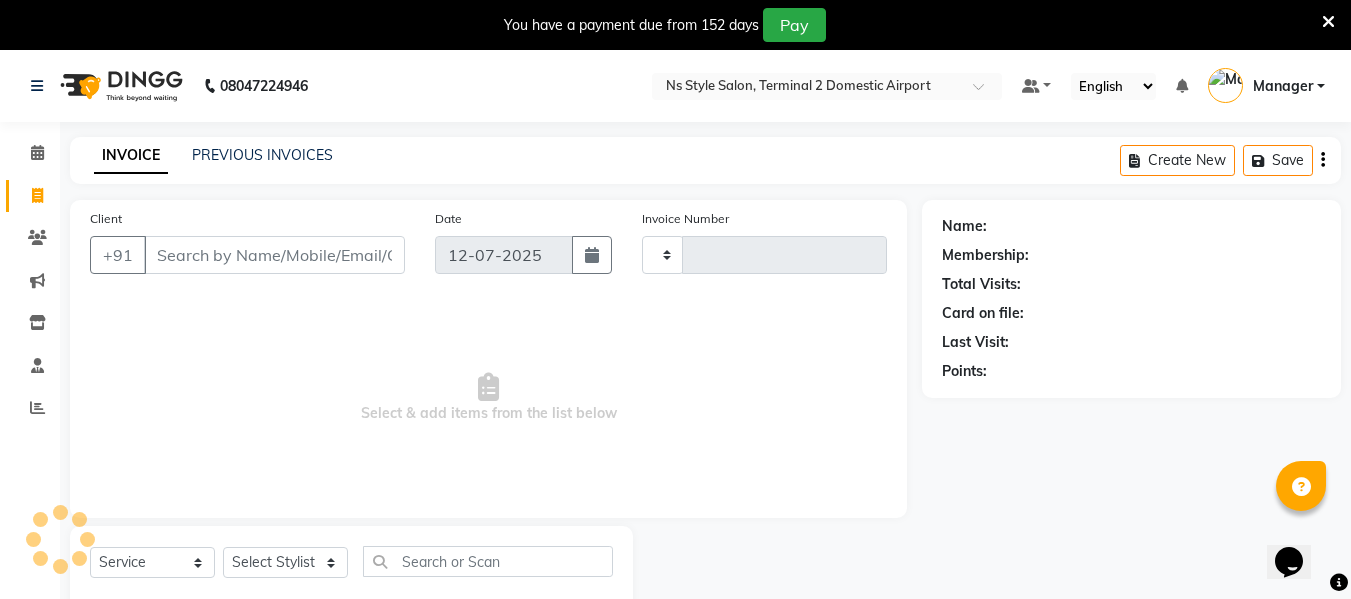 scroll, scrollTop: 52, scrollLeft: 0, axis: vertical 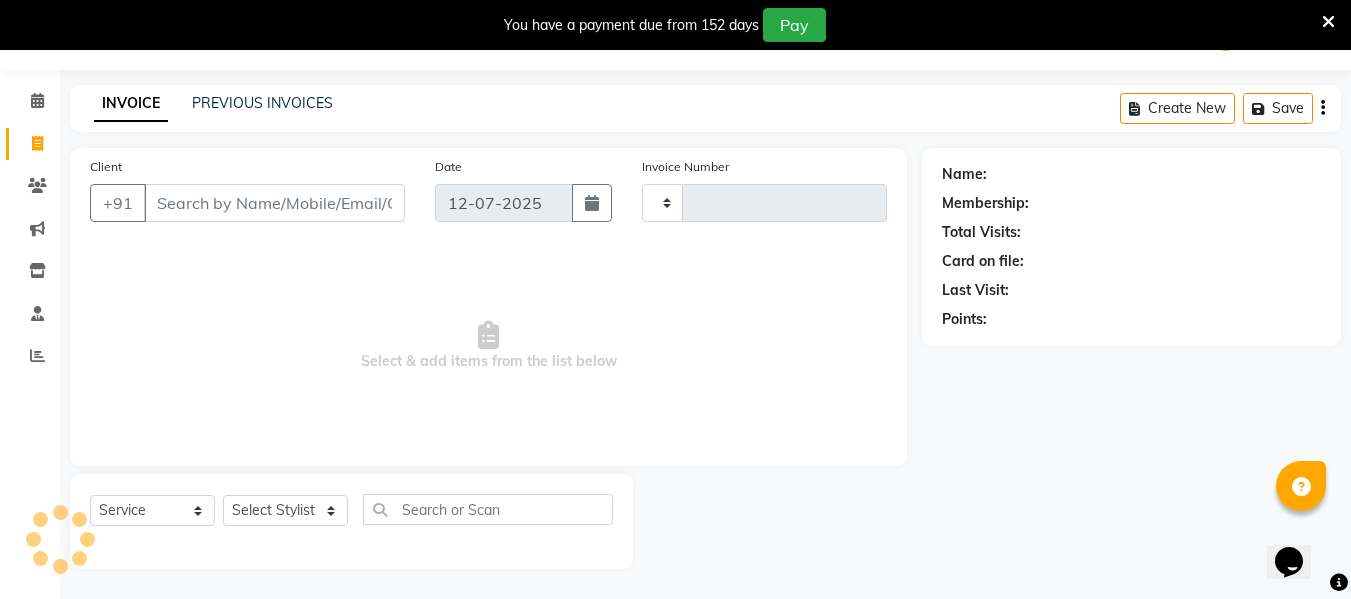 type on "1477" 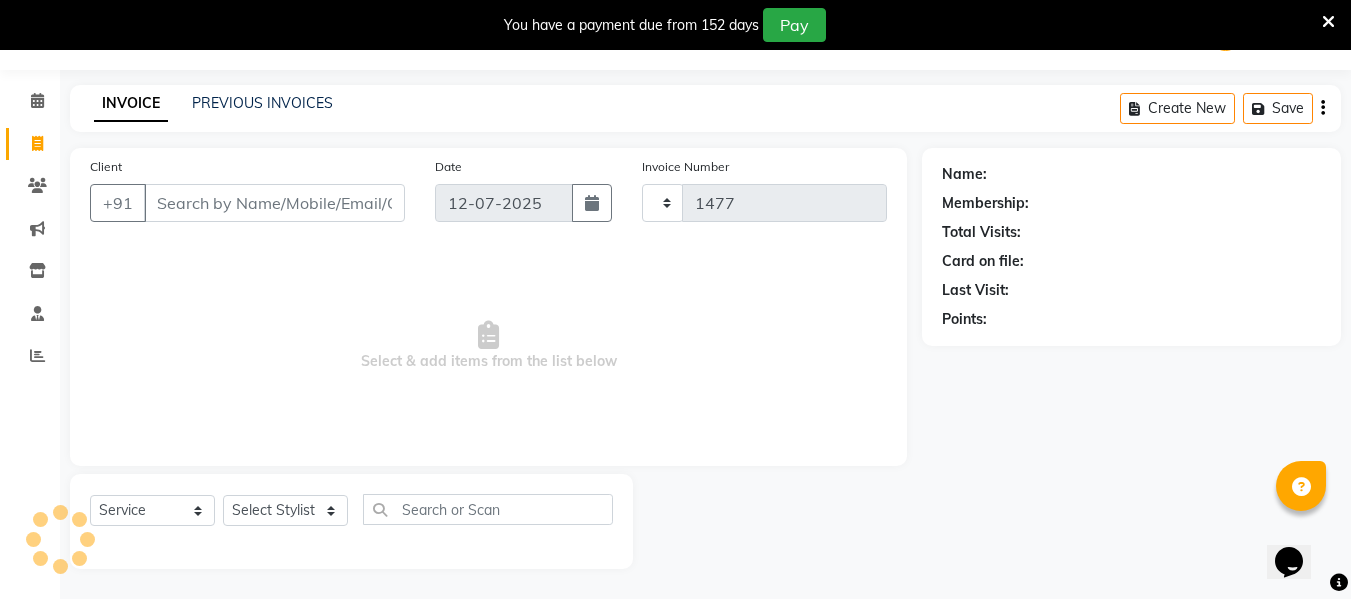 select on "5661" 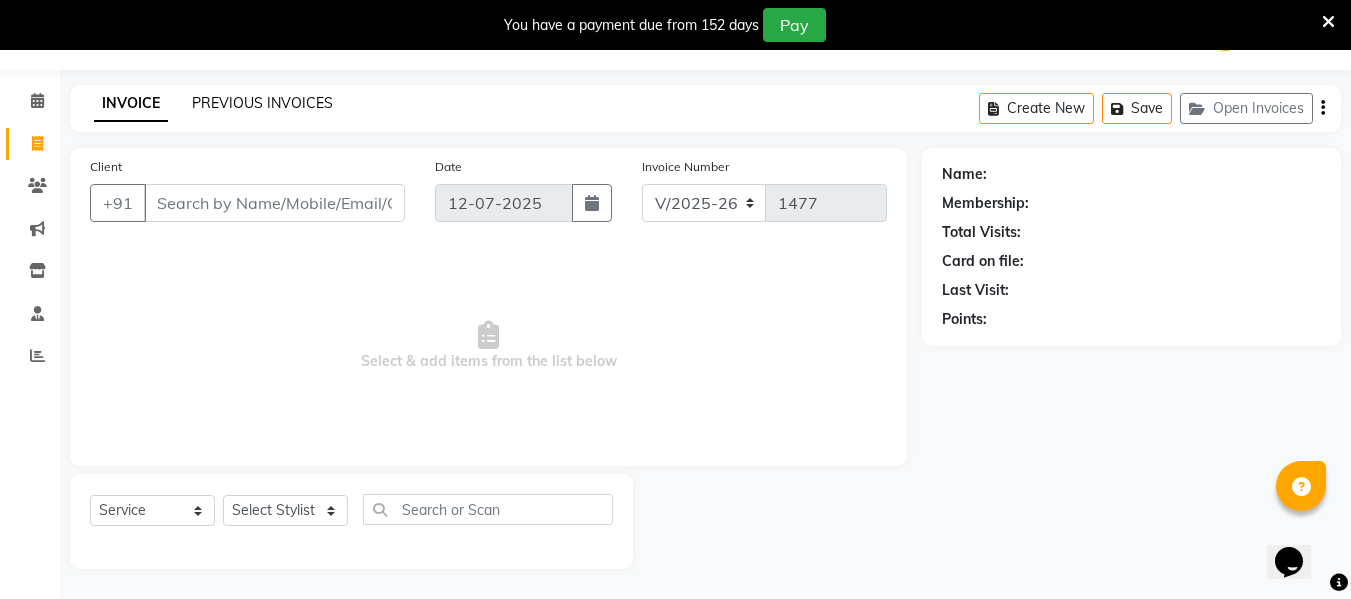 click on "PREVIOUS INVOICES" 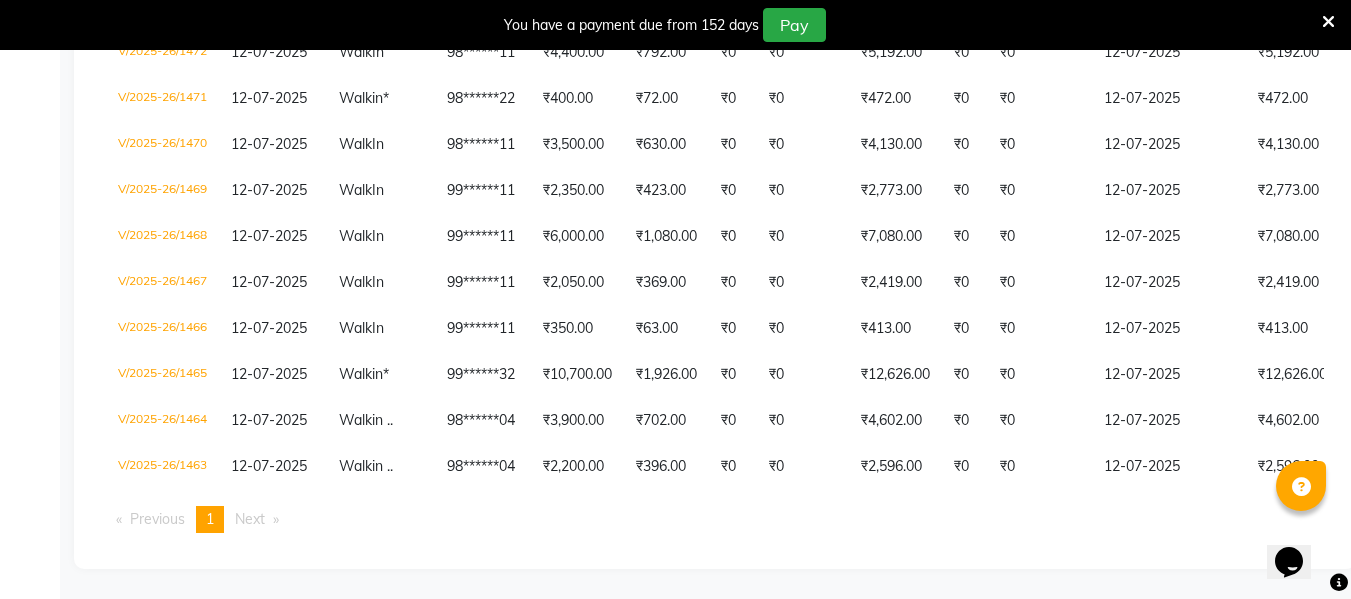 scroll, scrollTop: 629, scrollLeft: 0, axis: vertical 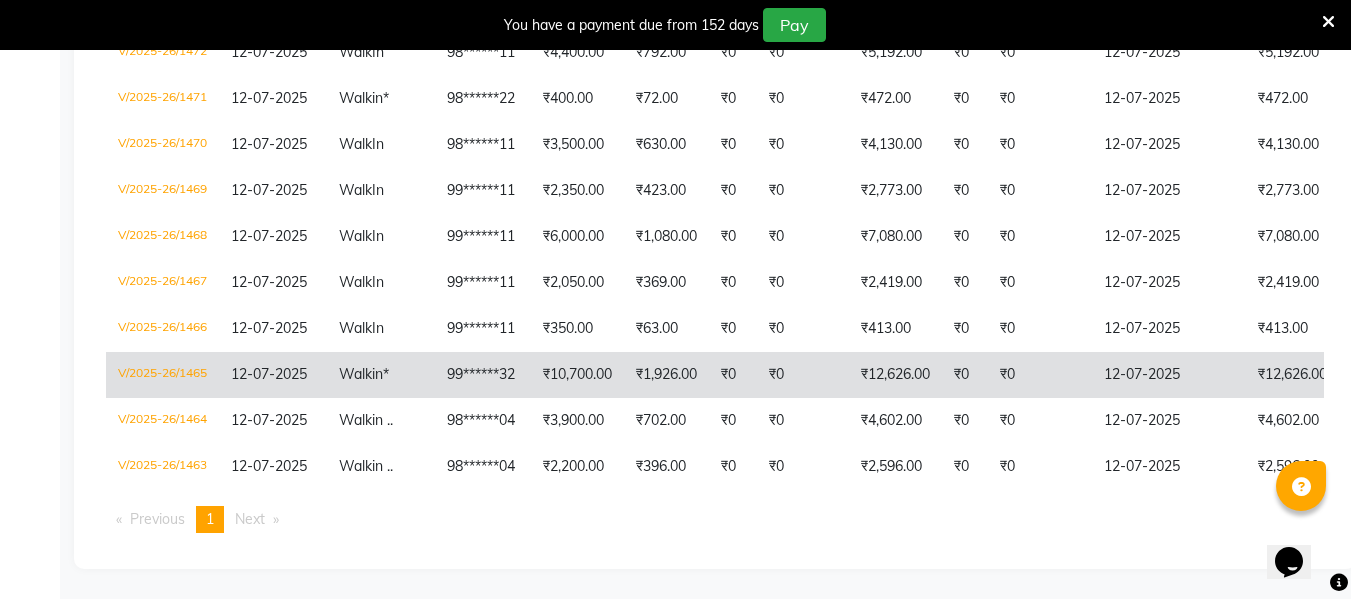 click on "₹0" 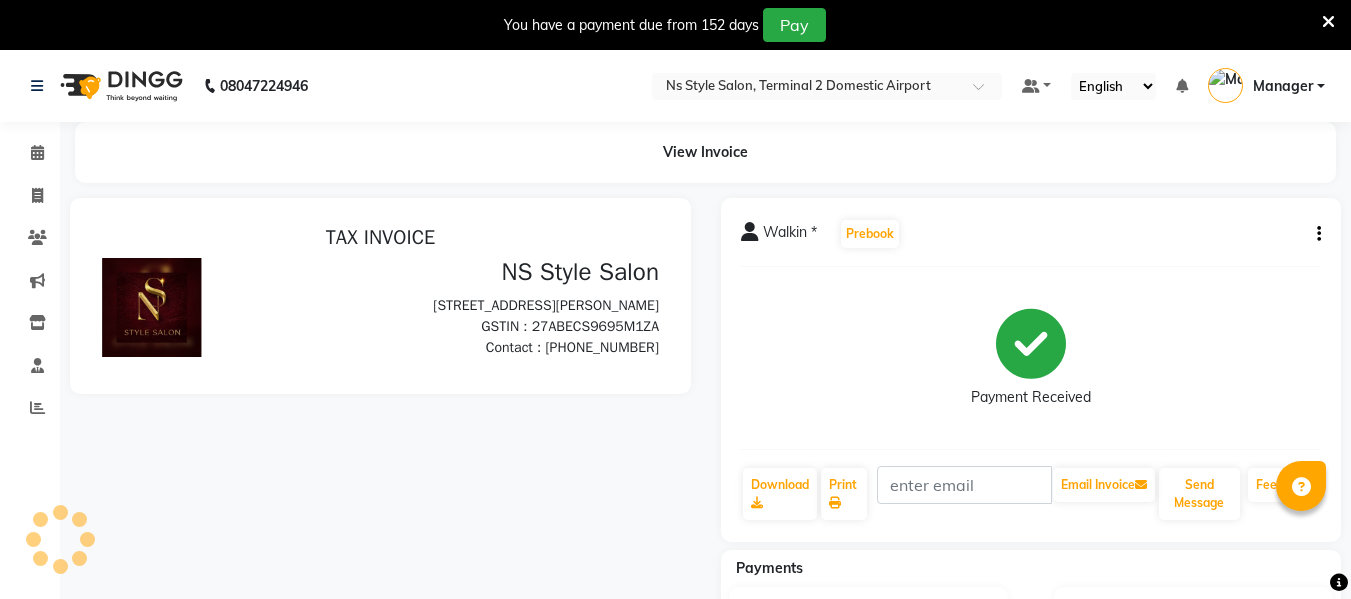 scroll, scrollTop: 0, scrollLeft: 0, axis: both 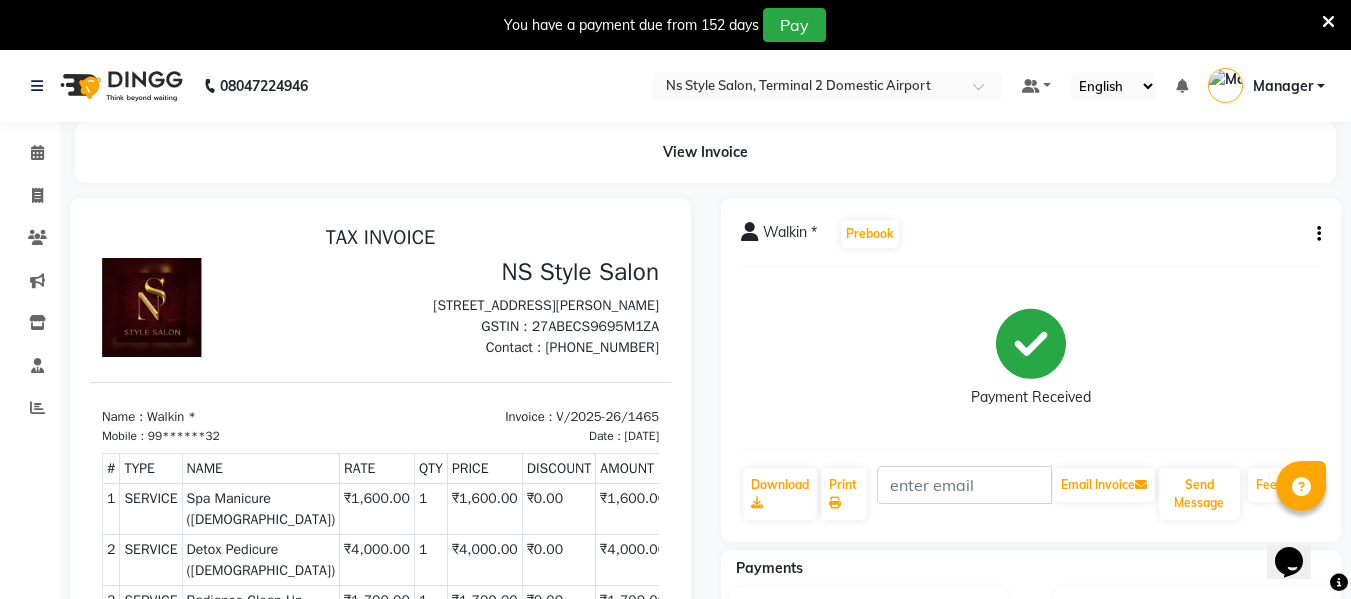 click 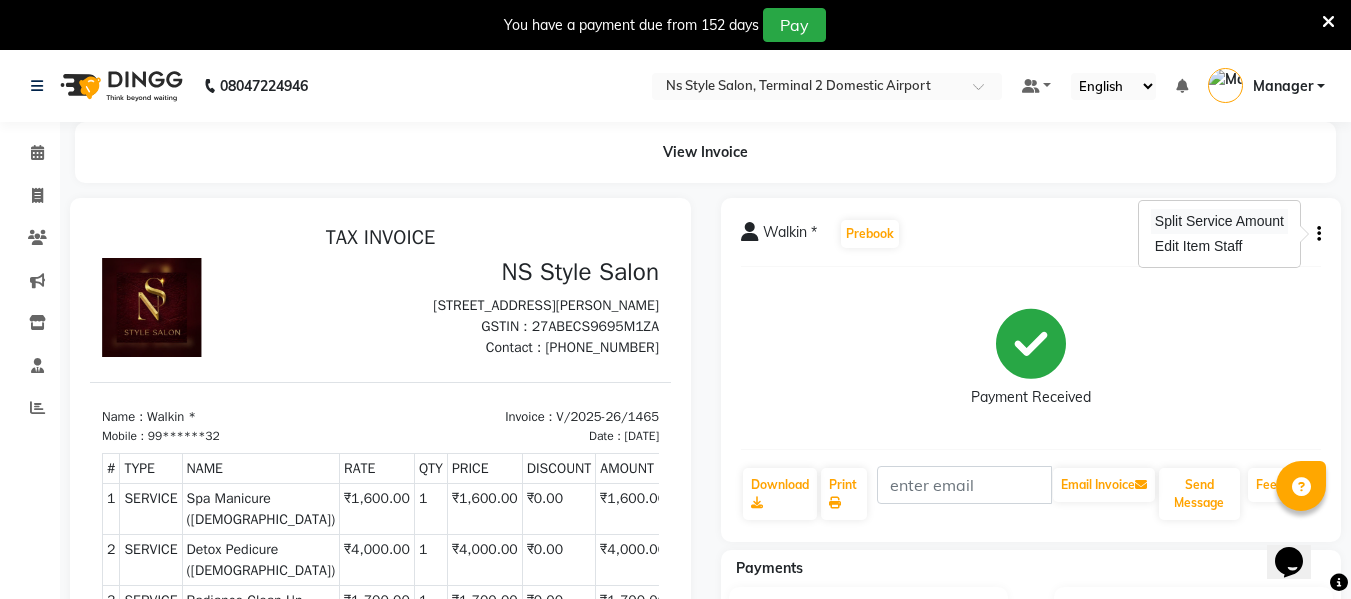click on "Split Service Amount" at bounding box center (1219, 221) 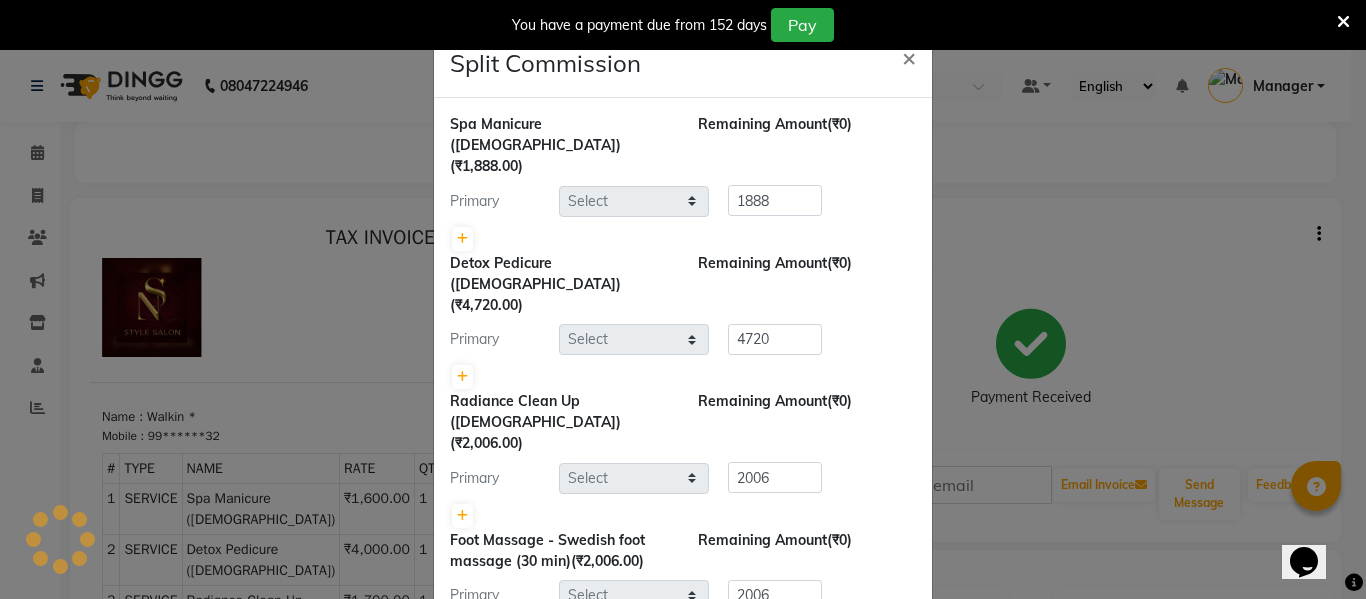 select on "39702" 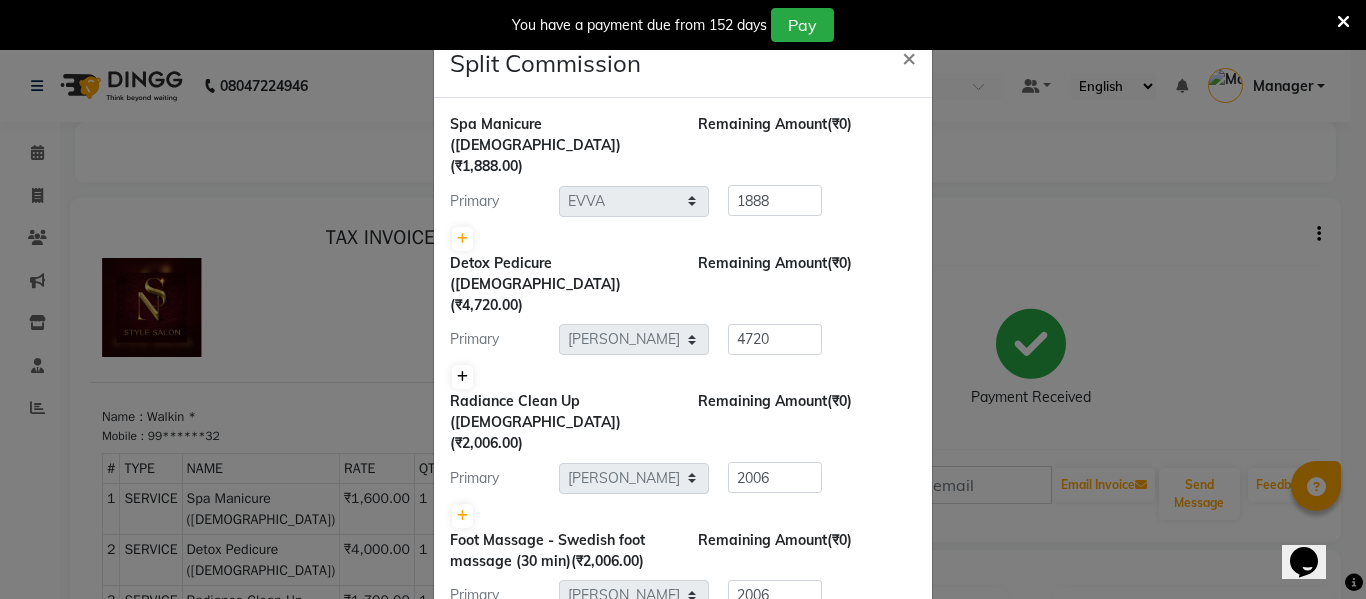 drag, startPoint x: 527, startPoint y: 307, endPoint x: 451, endPoint y: 312, distance: 76.1643 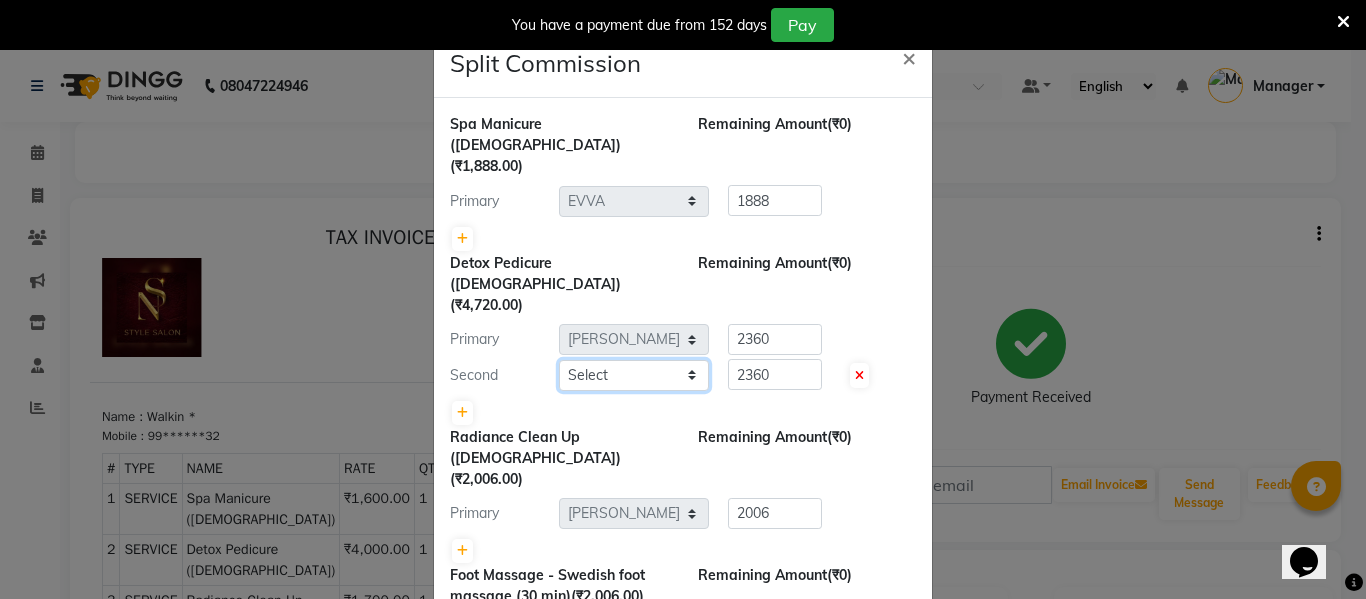 click on "Select  ASHA [PERSON_NAME]   [PERSON_NAME]   EHATESHAM [PERSON_NAME]   [PERSON_NAME]   [PERSON_NAME] [PERSON_NAME] [PERSON_NAME] [PERSON_NAME]    Manager   [PERSON_NAME]   MD [PERSON_NAME]    MD [PERSON_NAME]   MIMII   [PERSON_NAME]   [PERSON_NAME]   [PERSON_NAME] TAK   [PERSON_NAME]" 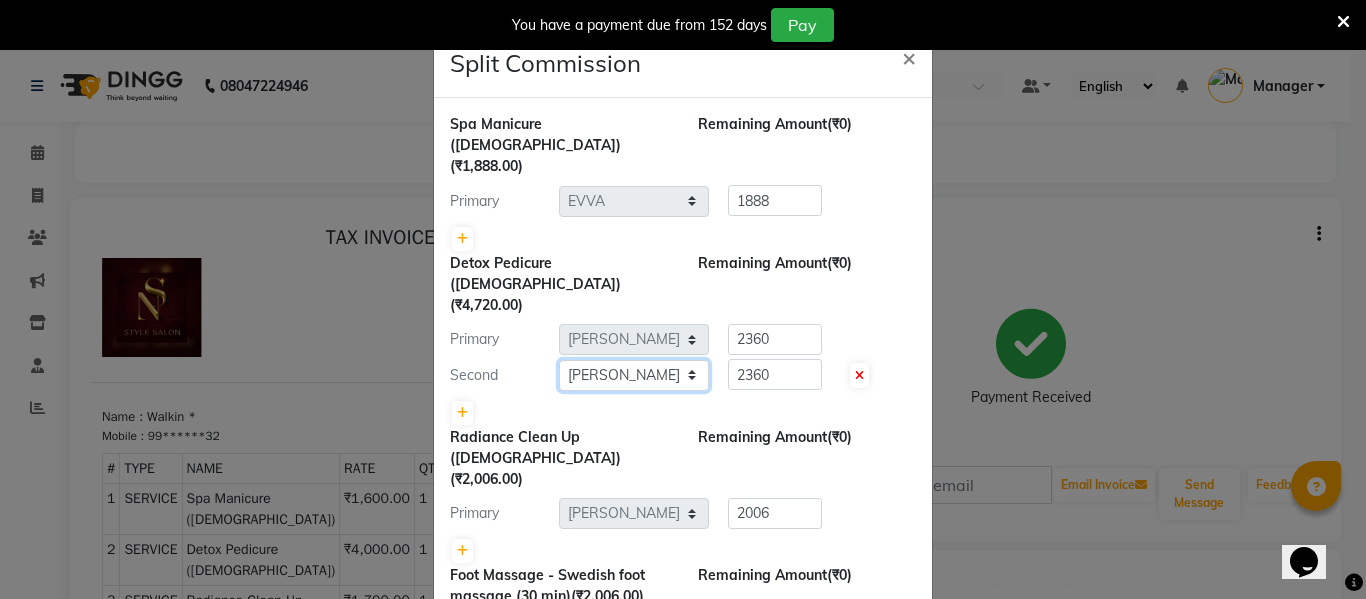 click on "Select  ASHA ANIL JADHAV   Dilshad Ahmad   EHATESHAM ALI   EVVA   FARHEEN SHAIKH   HEEBA ARIF SHAIKH   HEER BAROT   IMRAN SHAIKH   Mamta    Manager   MANISHA   MD RAJ KHAN    MD SAMEER PARWEZ   MIMII   MOHAMMAD ALI   RUPS   SAKIB   SUNENA TAK   ZAREENA KHAN" 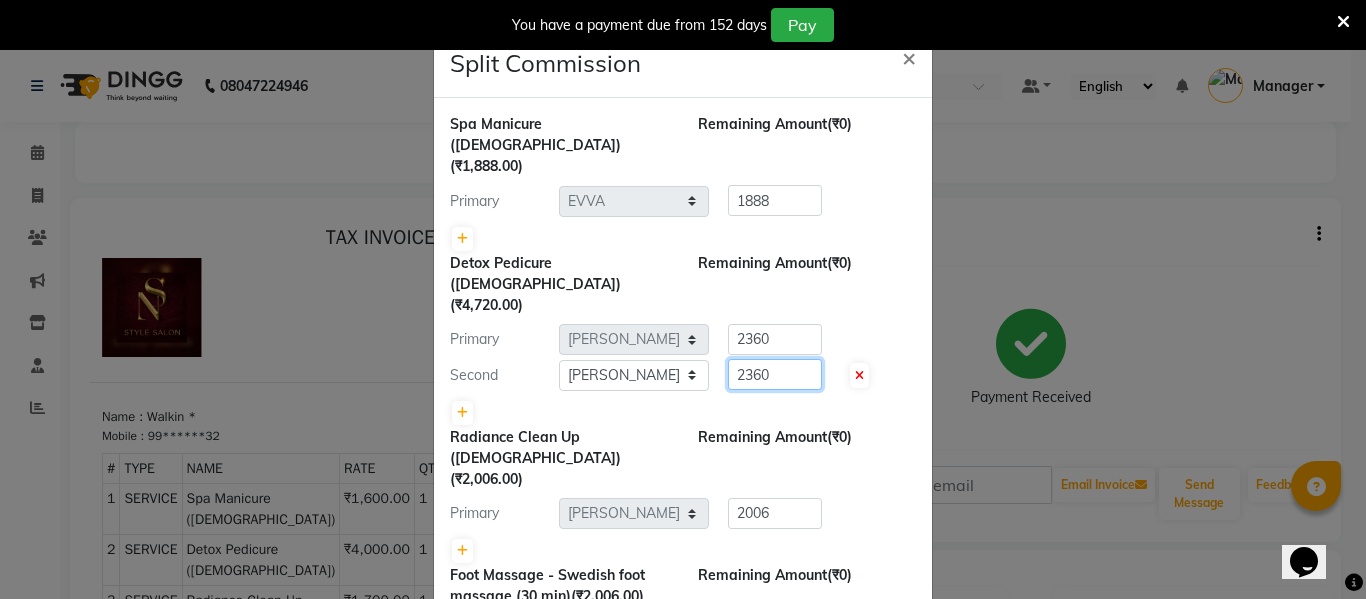click on "2360" 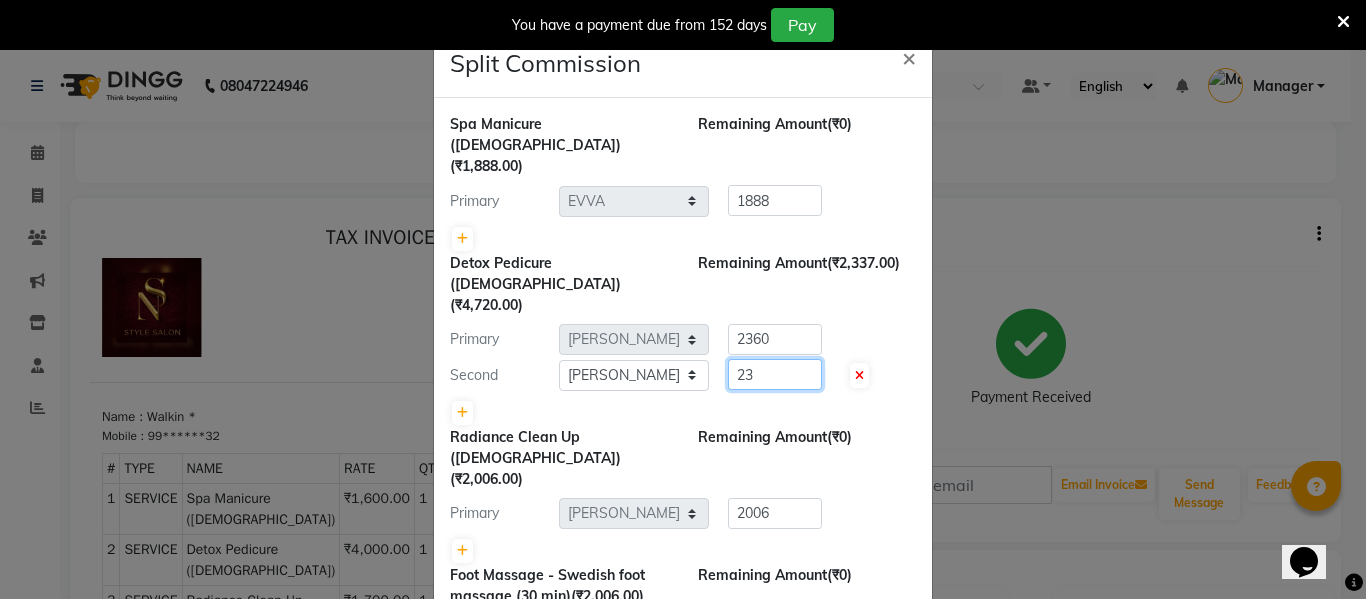 type on "2" 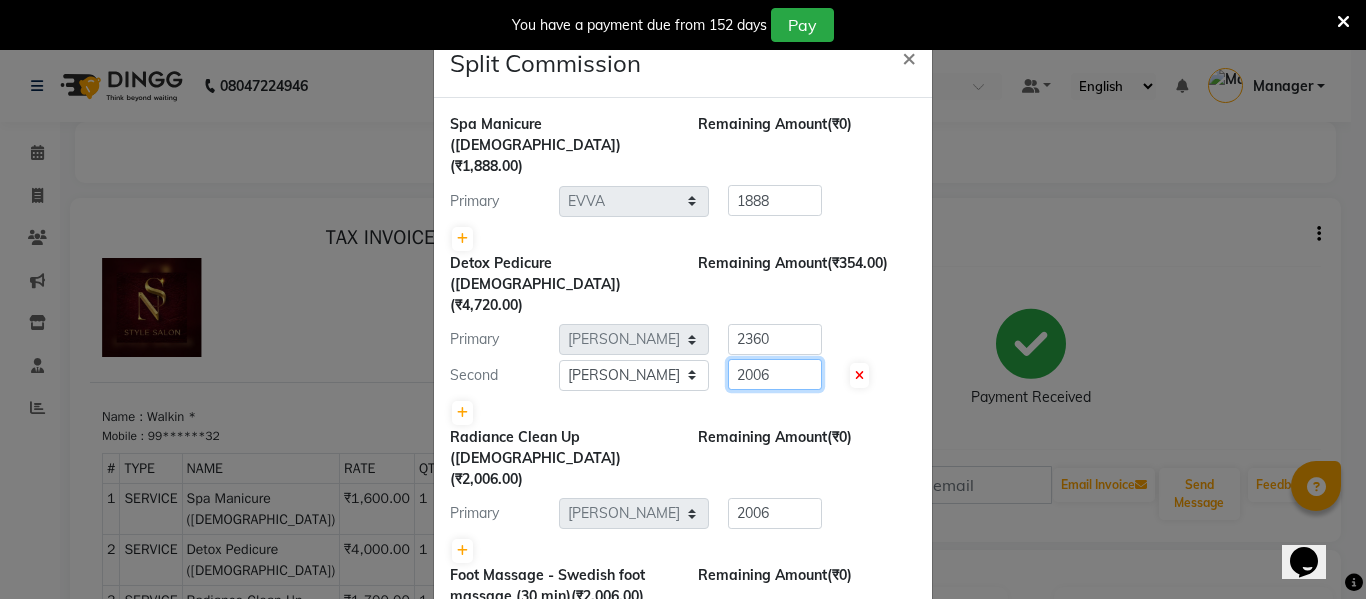 type on "2006" 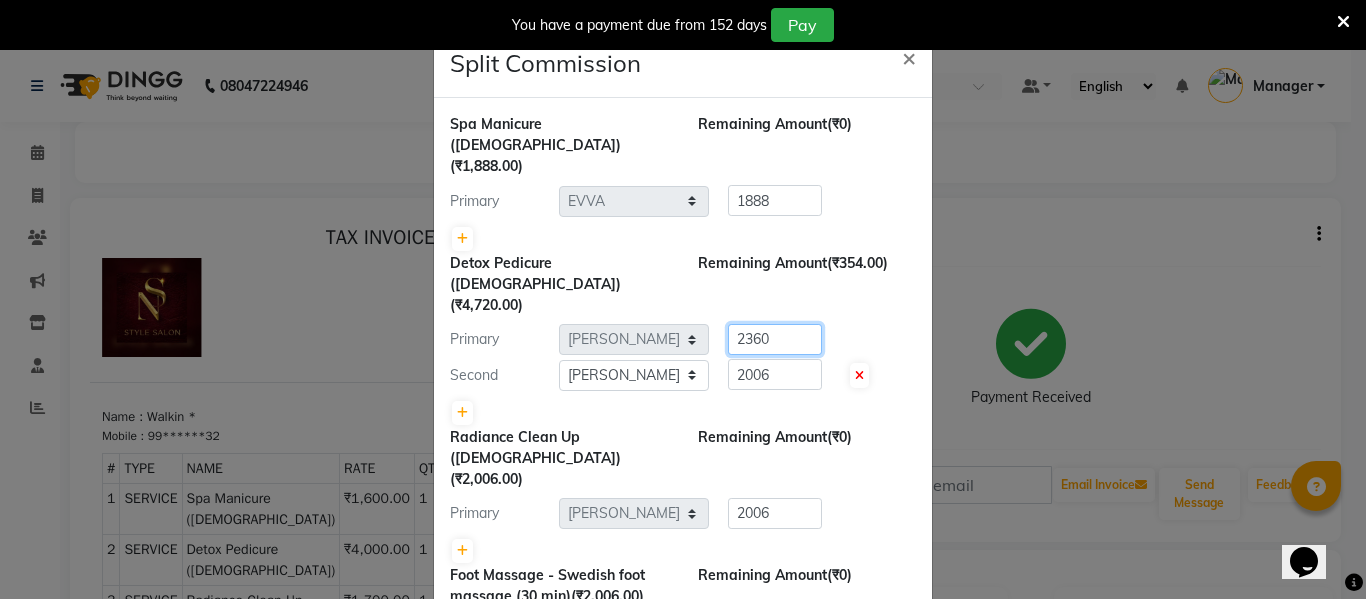 click on "2360" 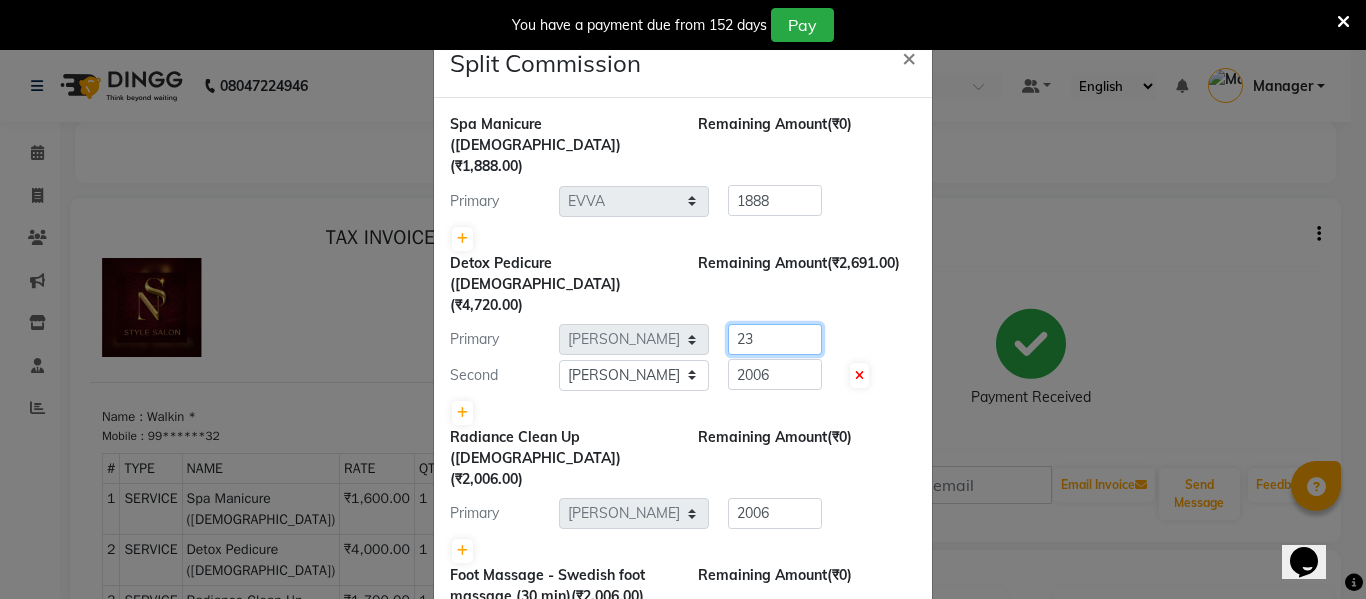 type on "2" 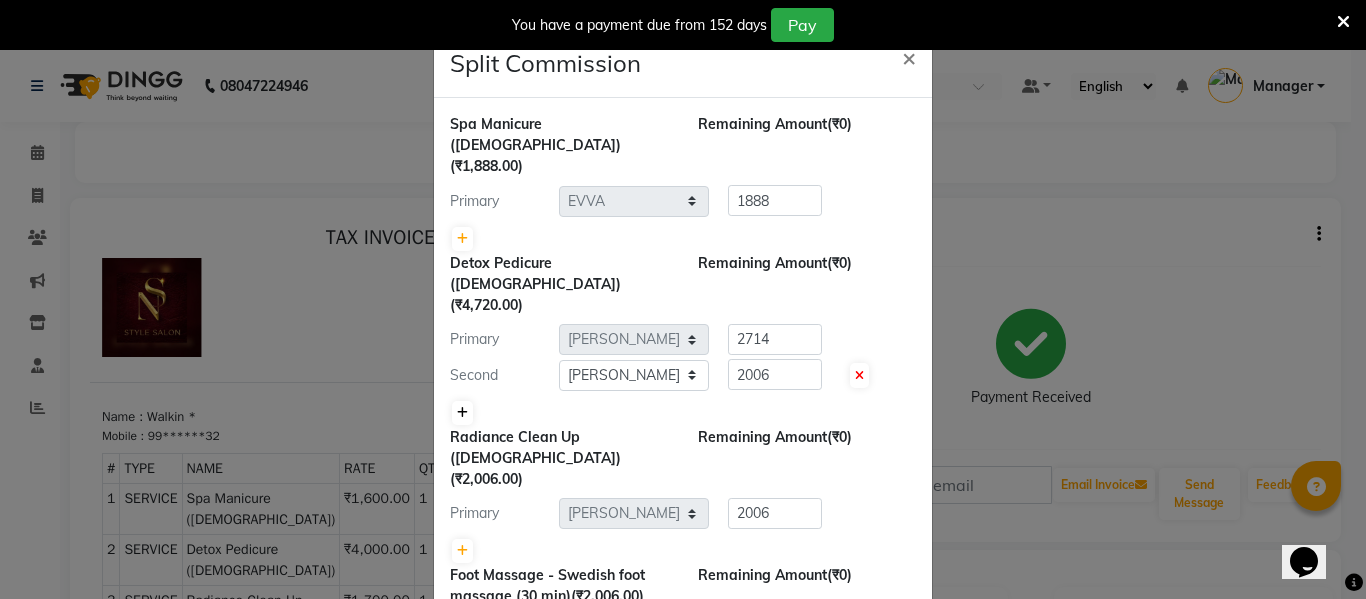 click 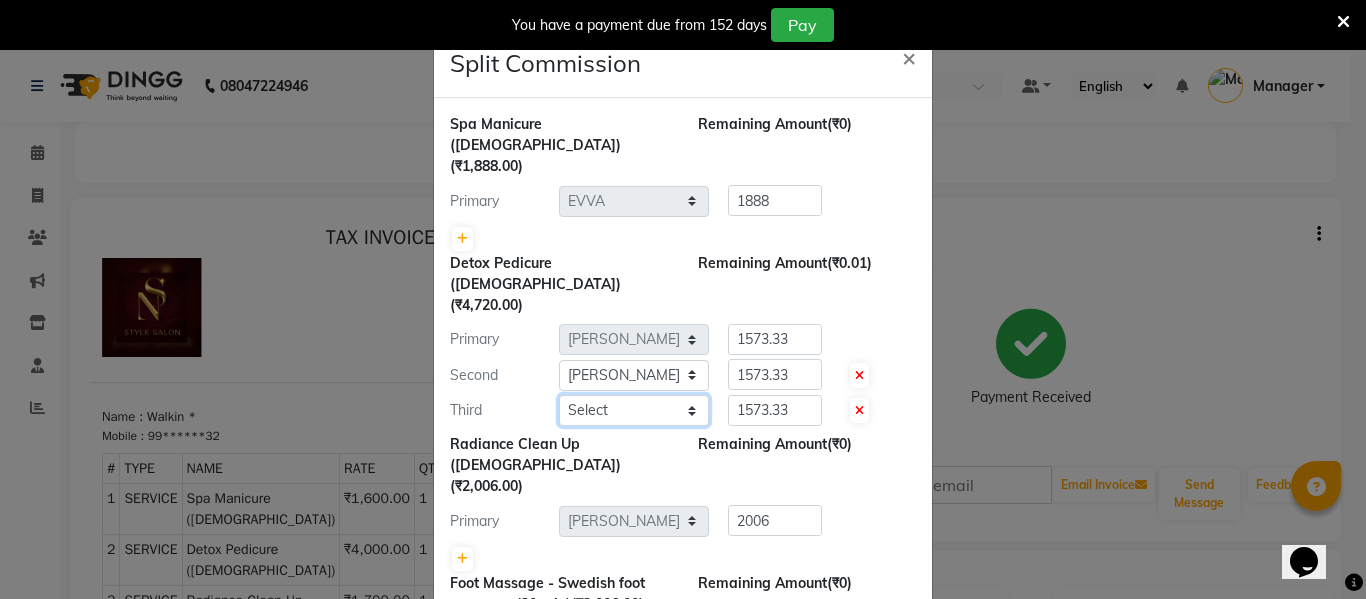 click on "Select  ASHA ANIL JADHAV   Dilshad Ahmad   EHATESHAM ALI   EVVA   FARHEEN SHAIKH   HEEBA ARIF SHAIKH   HEER BAROT   IMRAN SHAIKH   Mamta    Manager   MANISHA   MD RAJ KHAN    MD SAMEER PARWEZ   MIMII   MOHAMMAD ALI   RUPS   SAKIB   SUNENA TAK   ZAREENA KHAN" 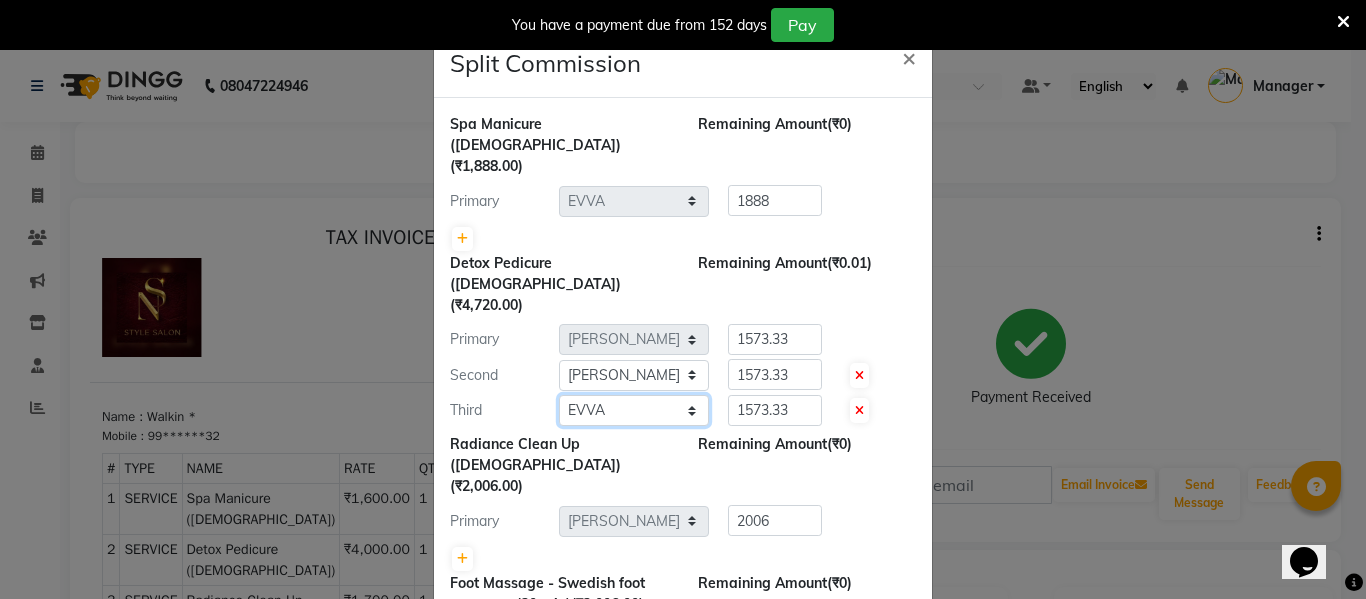 click on "Select  ASHA ANIL JADHAV   Dilshad Ahmad   EHATESHAM ALI   EVVA   FARHEEN SHAIKH   HEEBA ARIF SHAIKH   HEER BAROT   IMRAN SHAIKH   Mamta    Manager   MANISHA   MD RAJ KHAN    MD SAMEER PARWEZ   MIMII   MOHAMMAD ALI   RUPS   SAKIB   SUNENA TAK   ZAREENA KHAN" 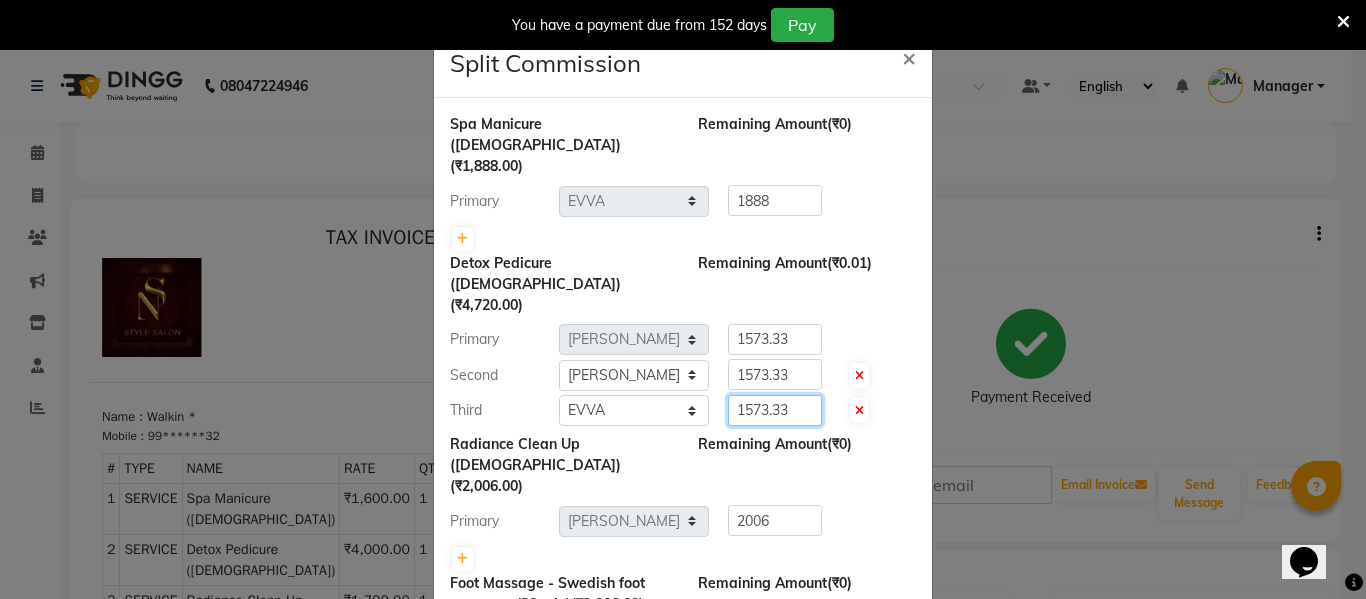 click on "1573.33" 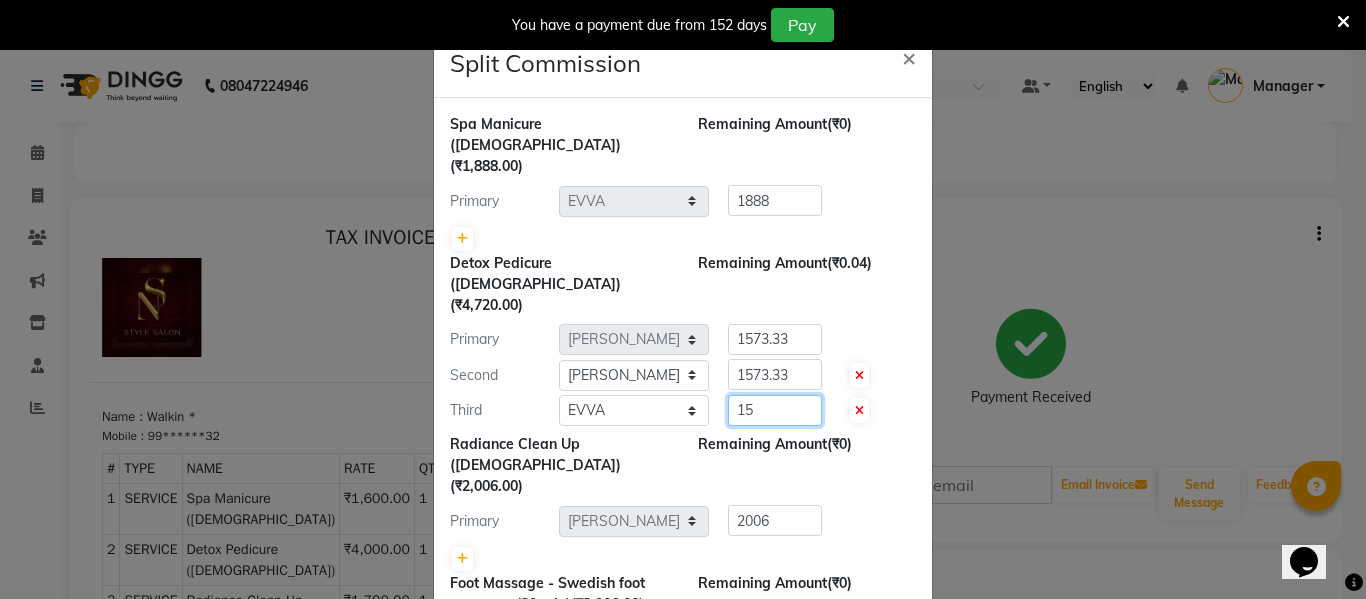 type on "1" 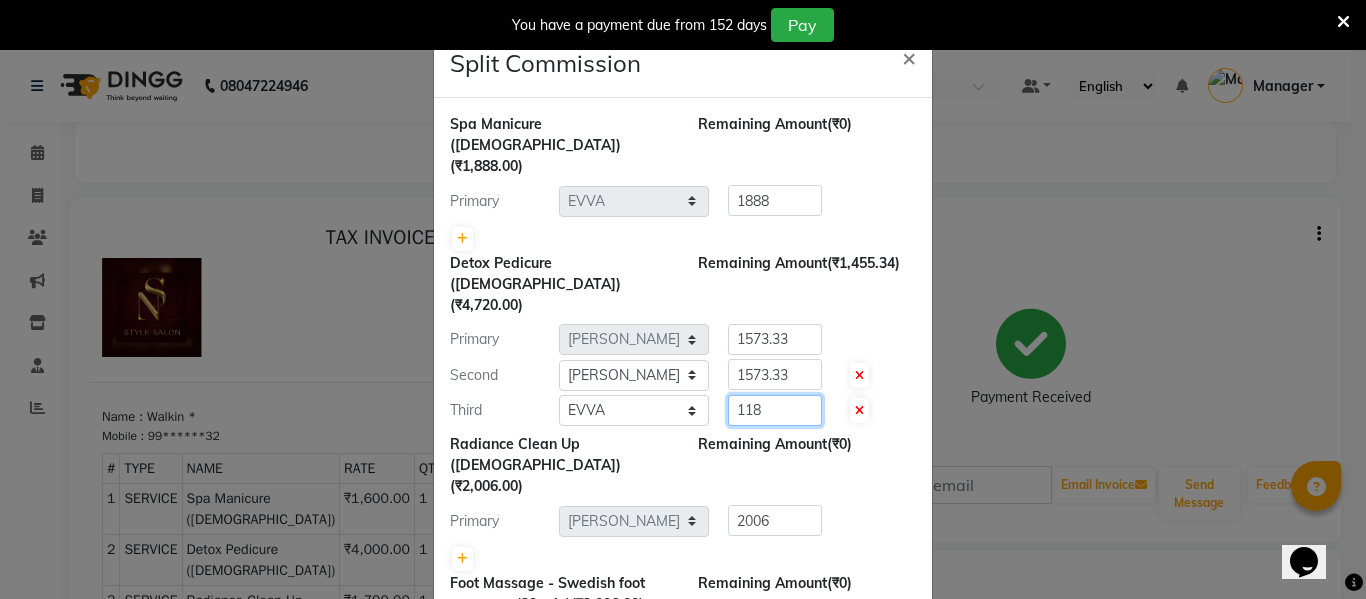 type on "118" 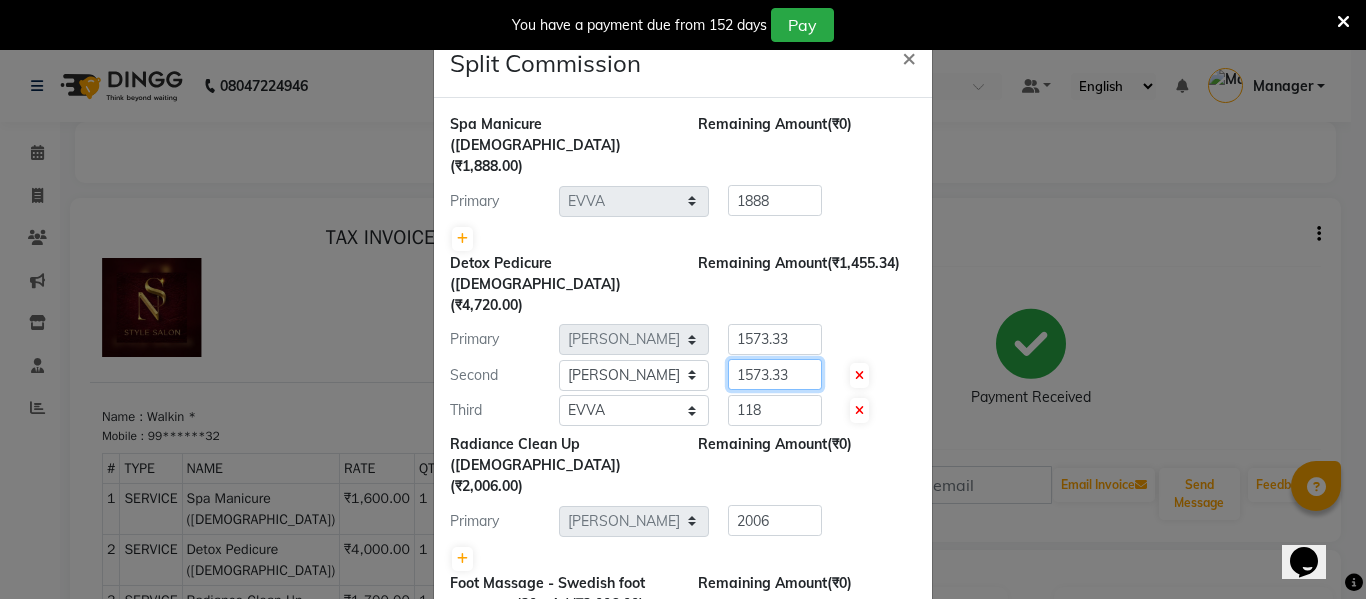 click on "1573.33" 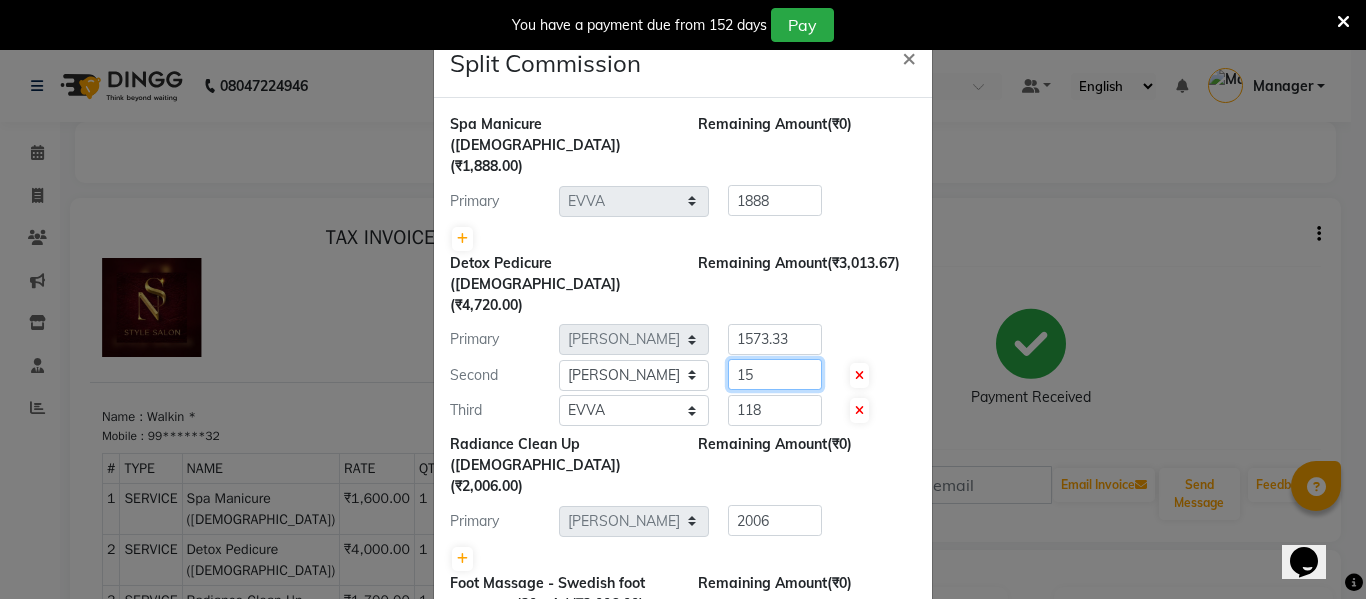 type on "1" 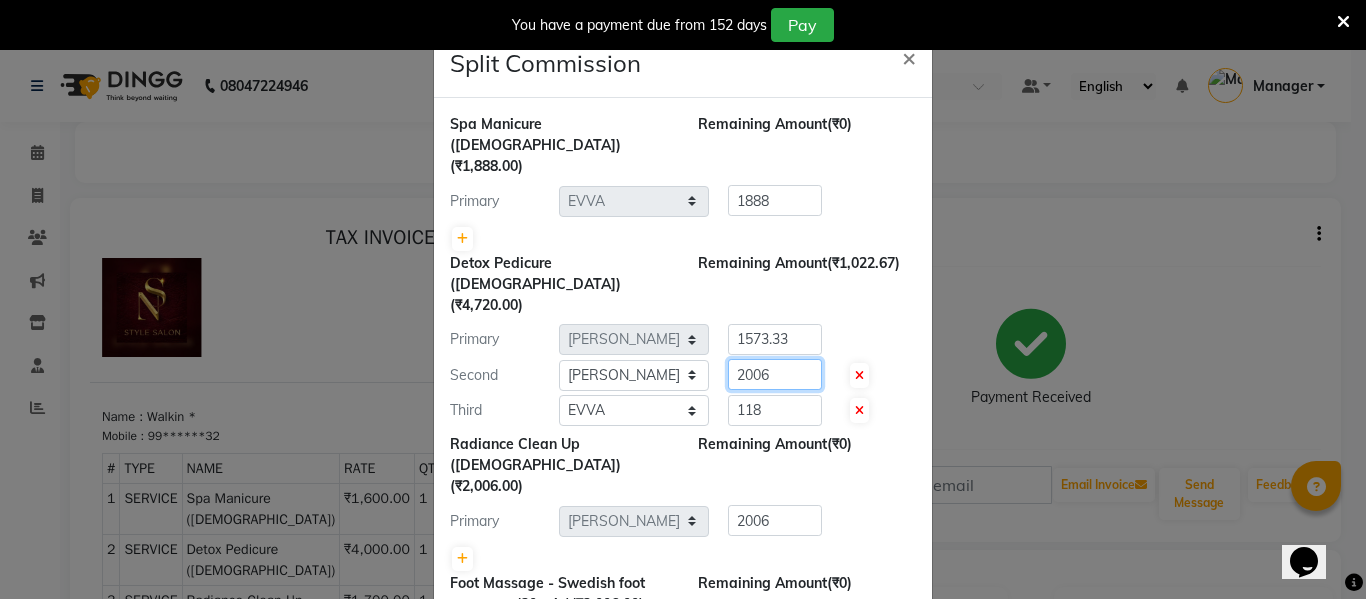 type on "2006" 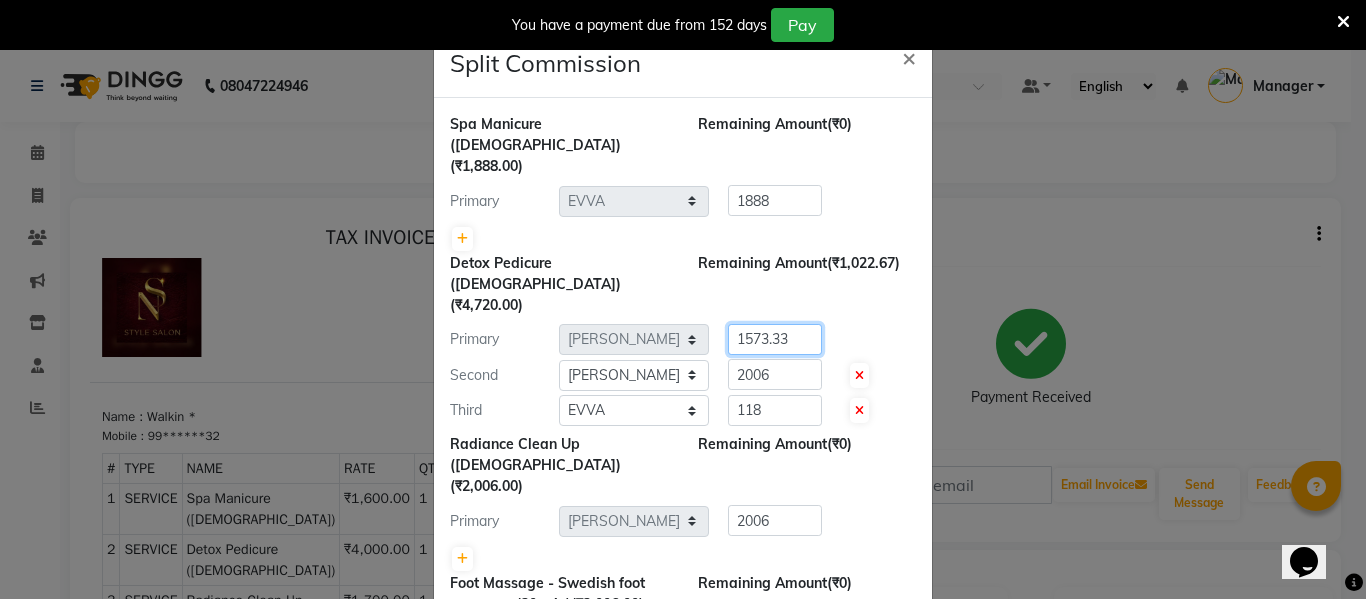 click on "1573.33" 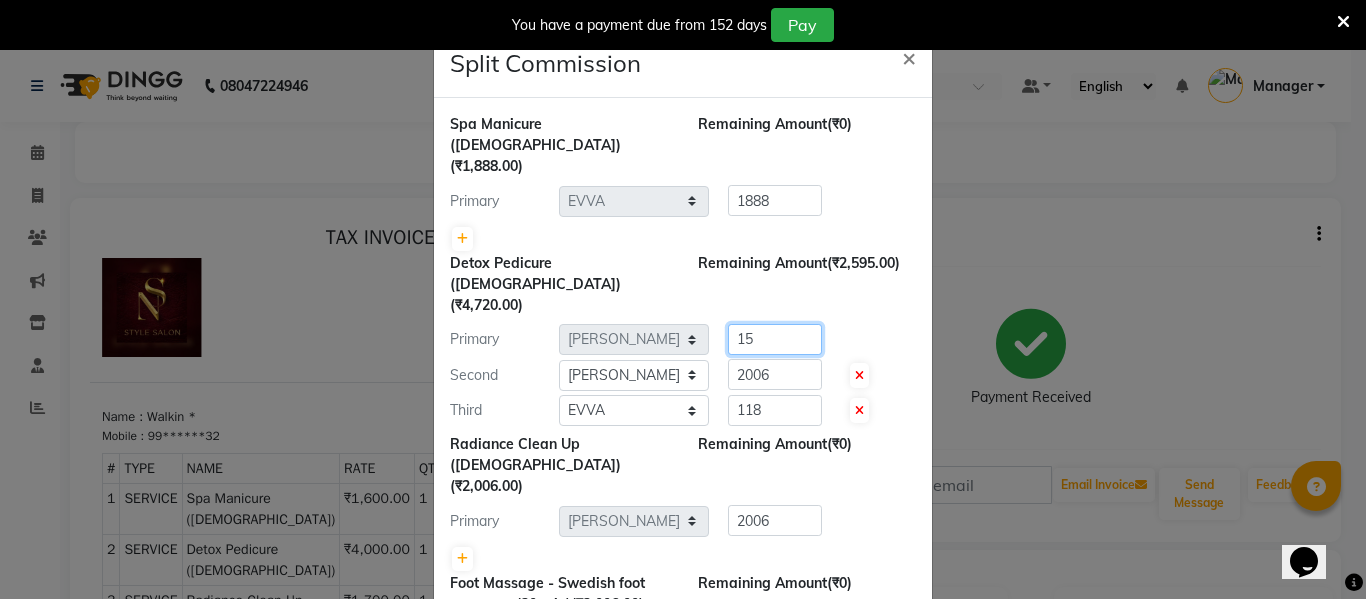 type on "1" 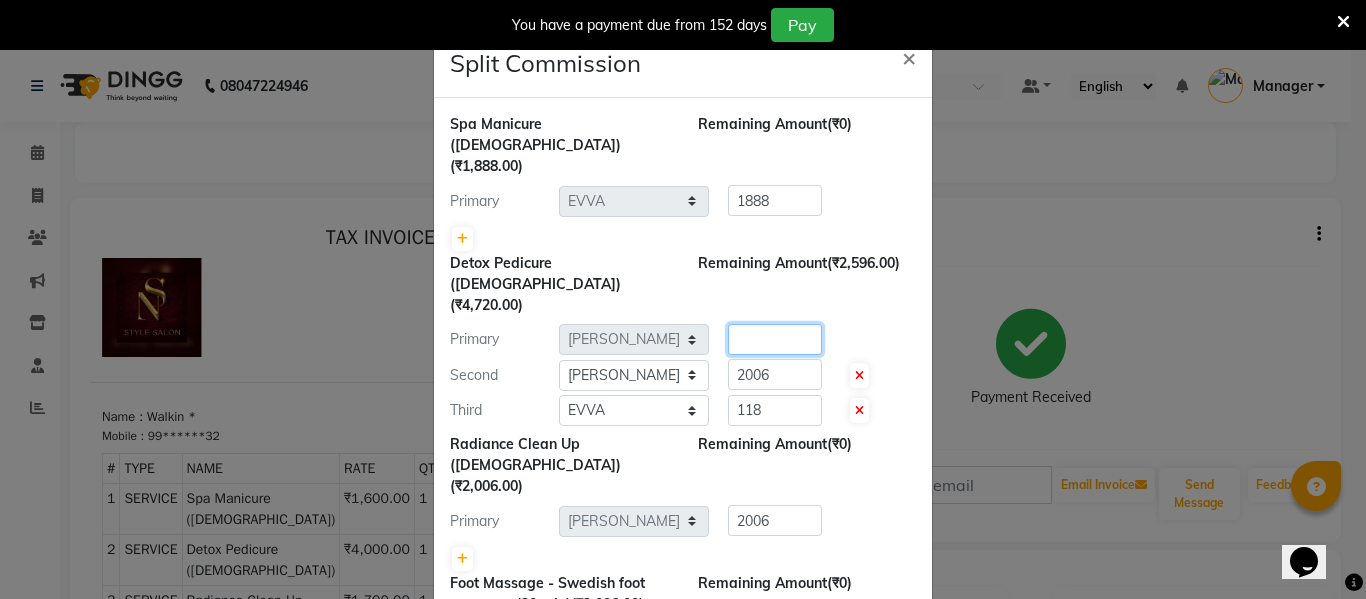 type on "1" 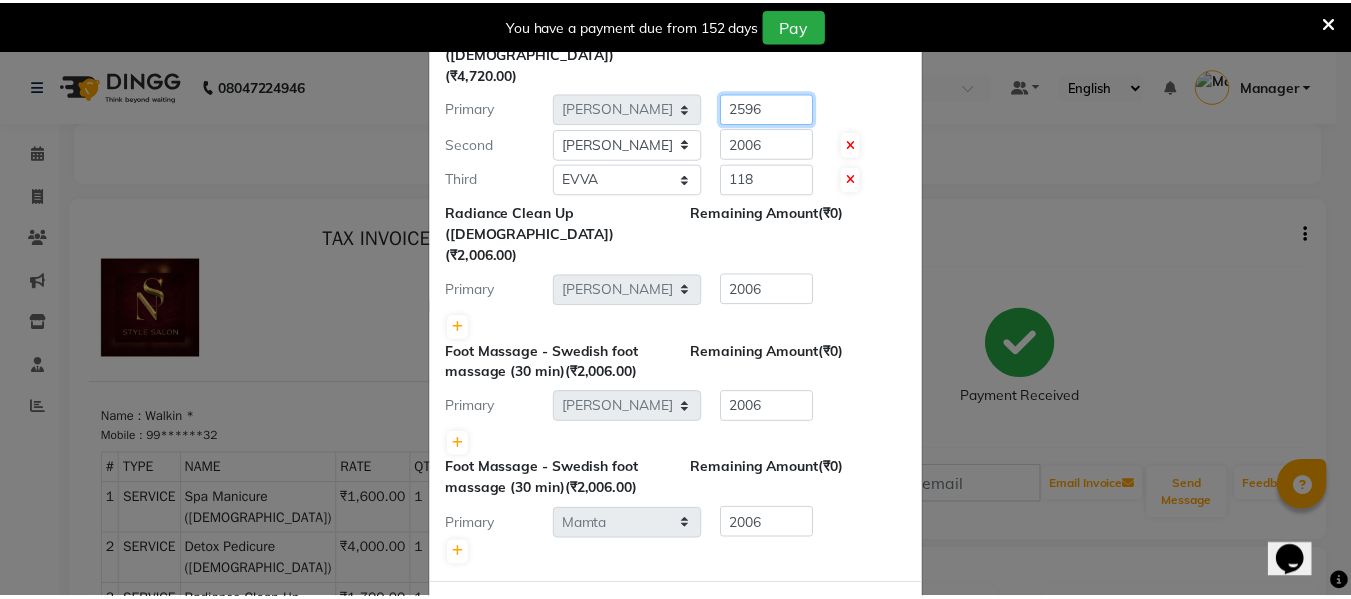 scroll, scrollTop: 234, scrollLeft: 0, axis: vertical 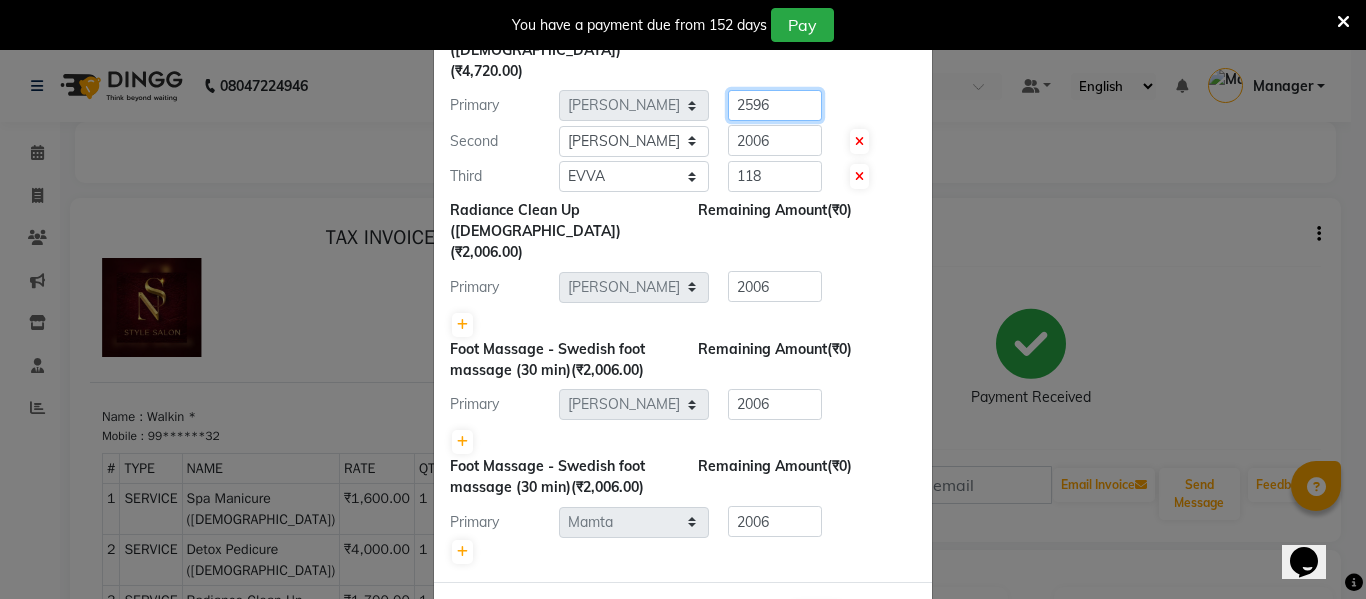 type on "2596" 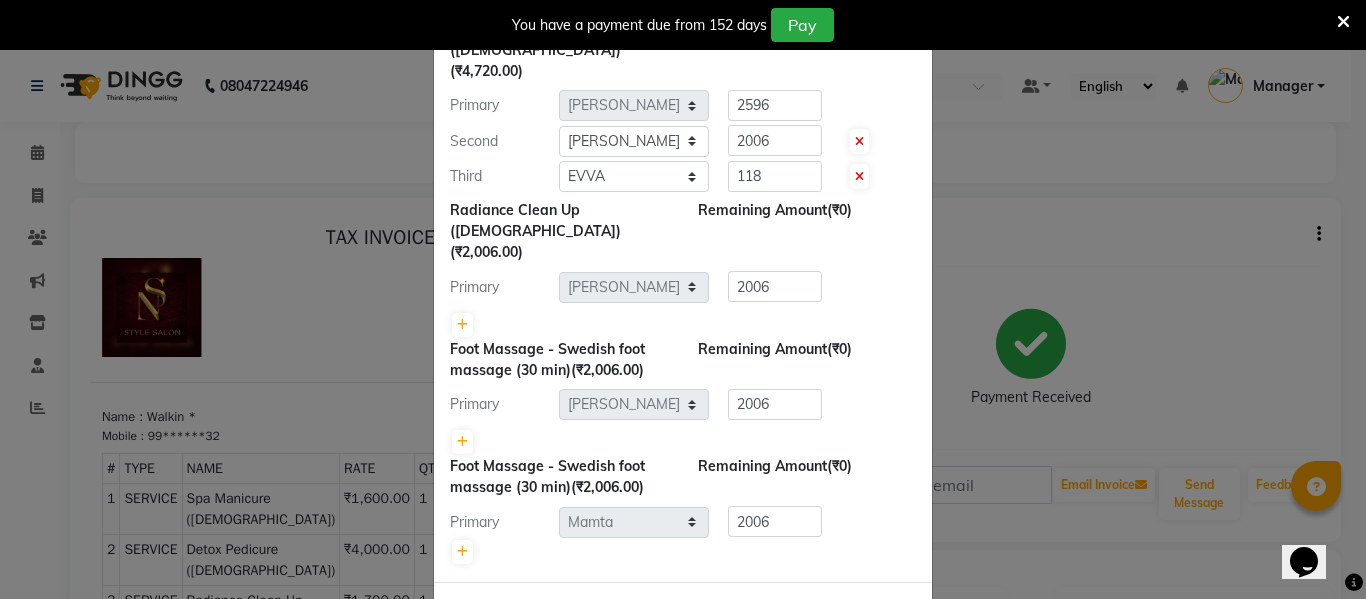 click on "Submit" 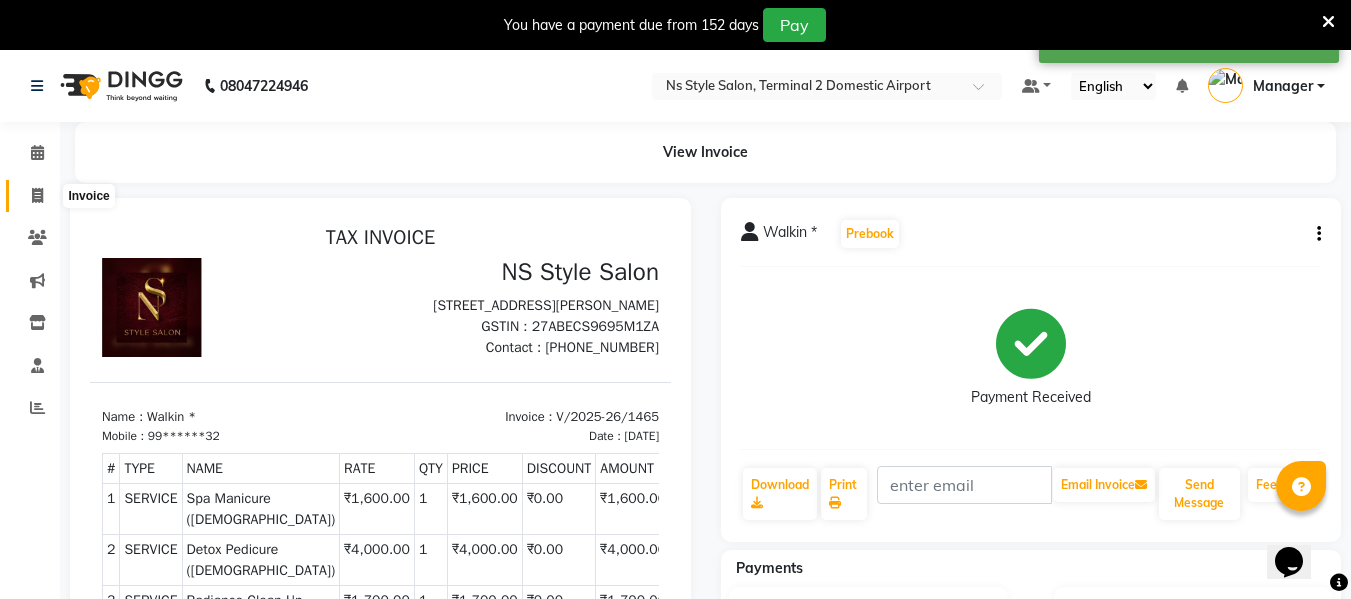 click 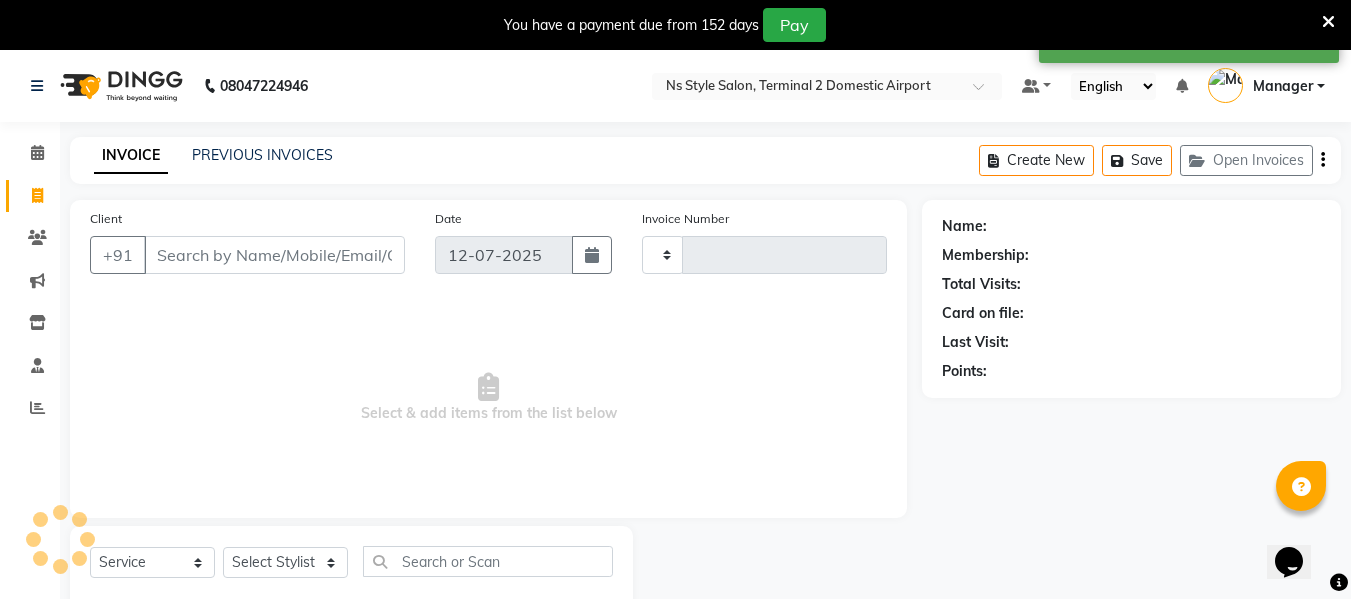 type on "1477" 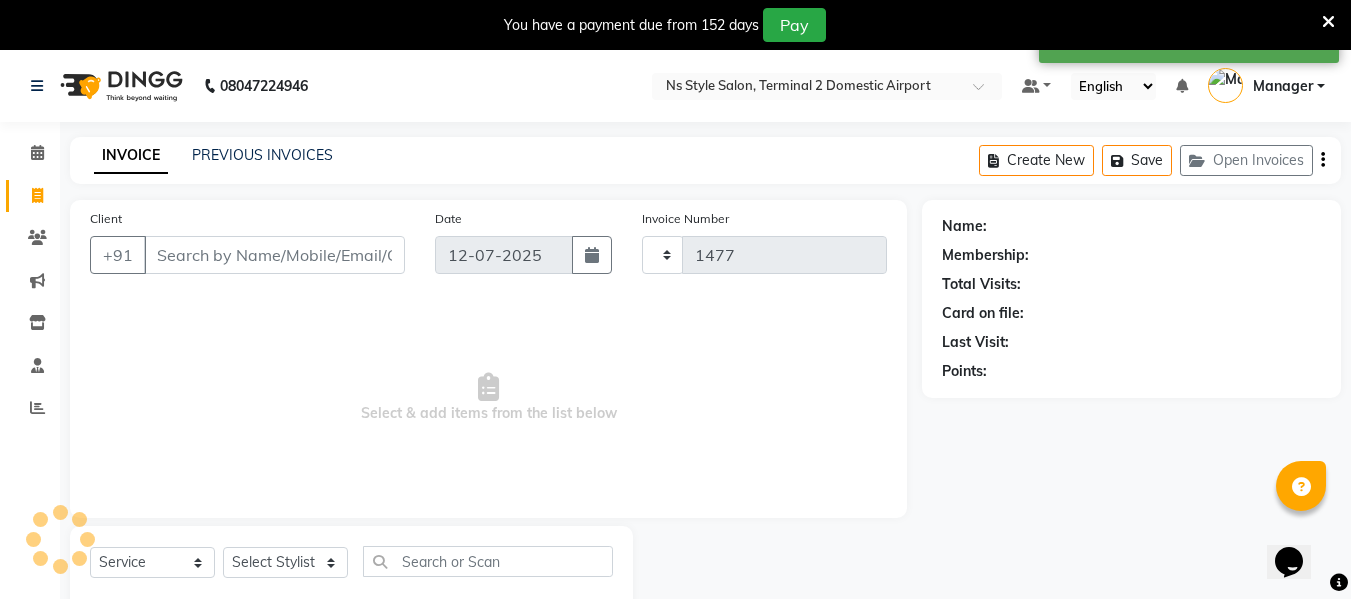 scroll, scrollTop: 52, scrollLeft: 0, axis: vertical 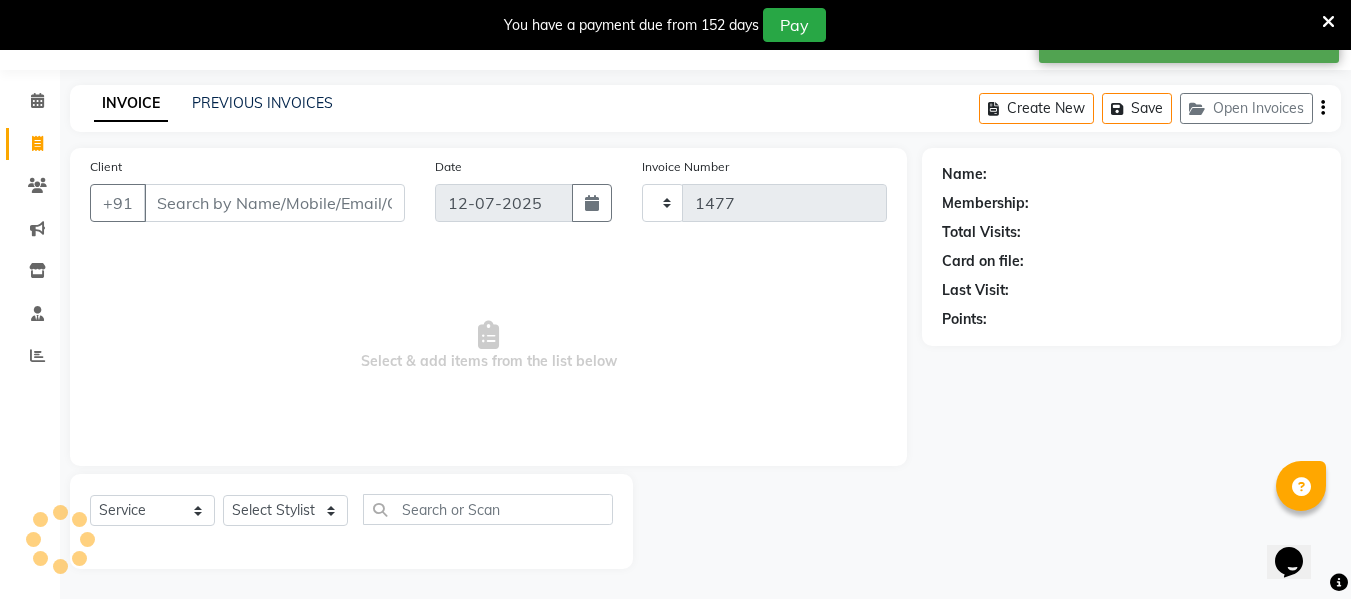 select on "5661" 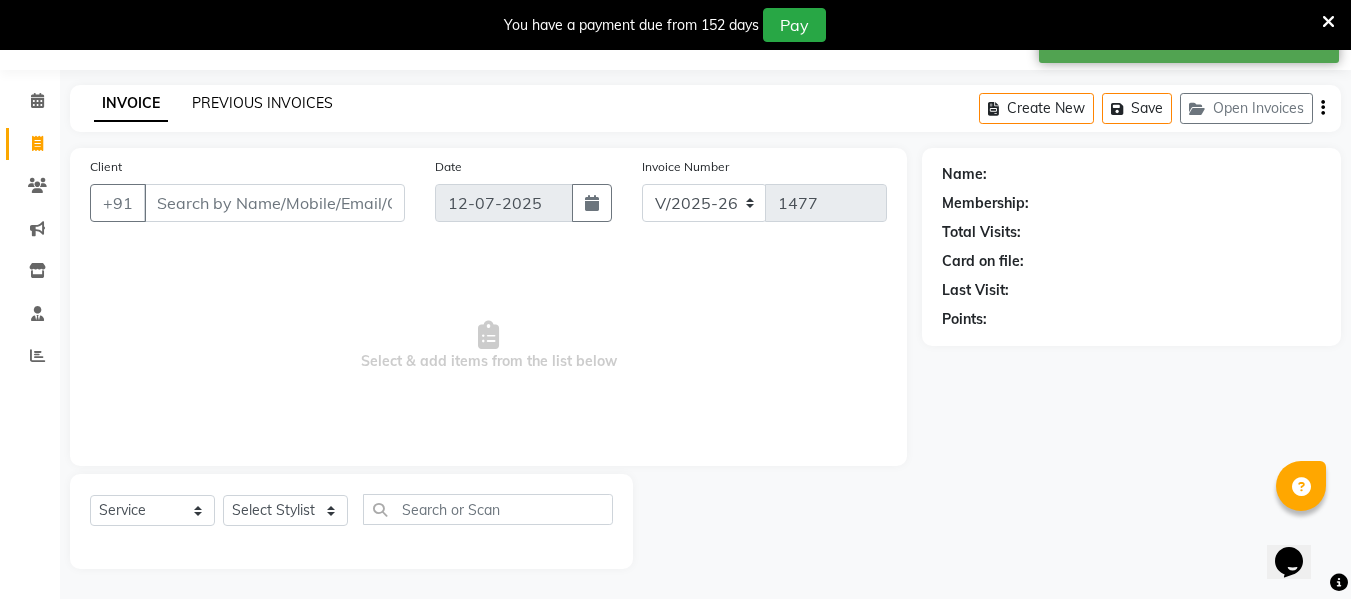 click on "PREVIOUS INVOICES" 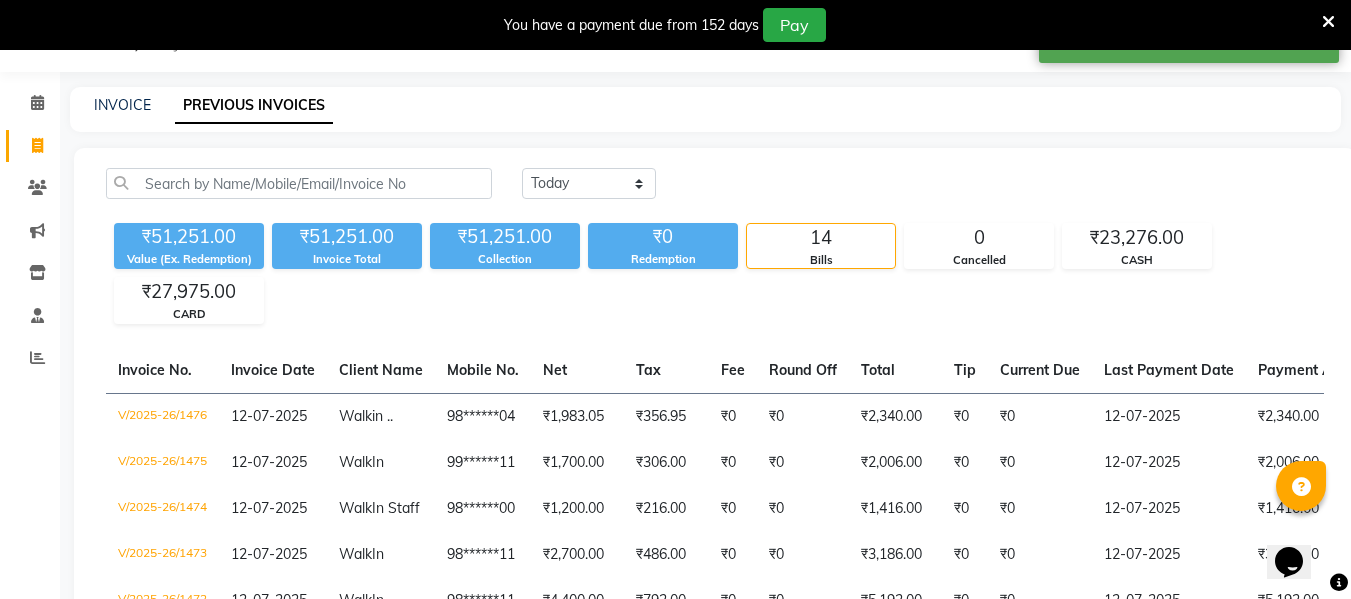 scroll, scrollTop: 52, scrollLeft: 0, axis: vertical 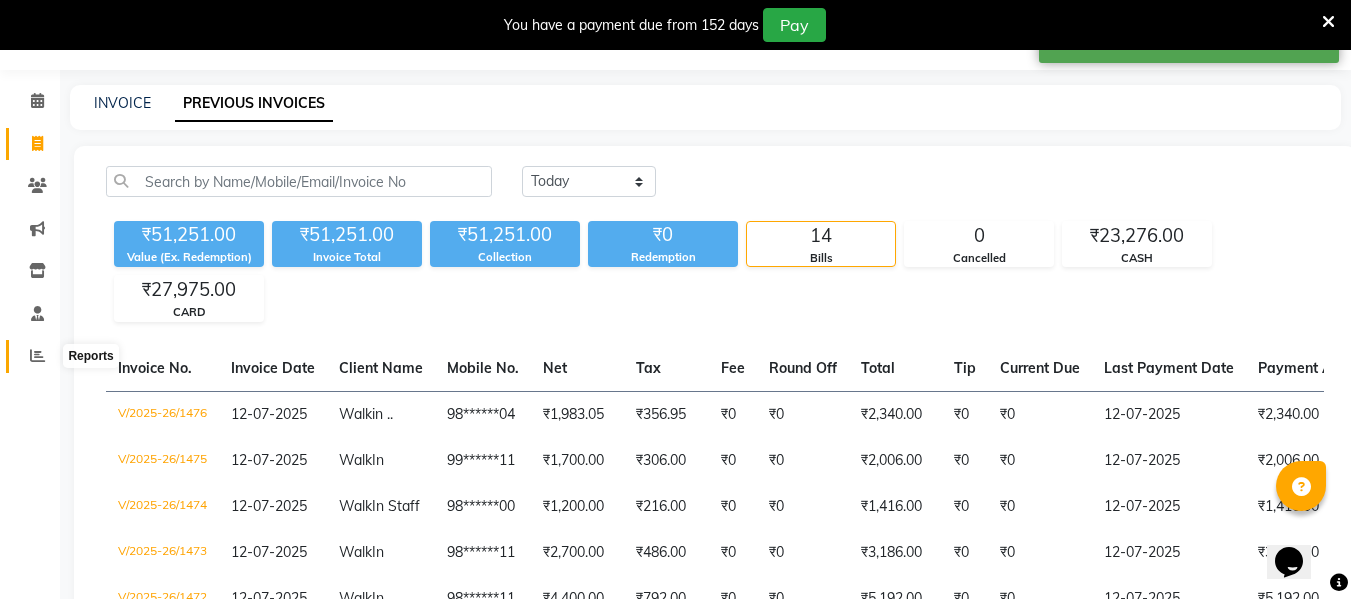 click 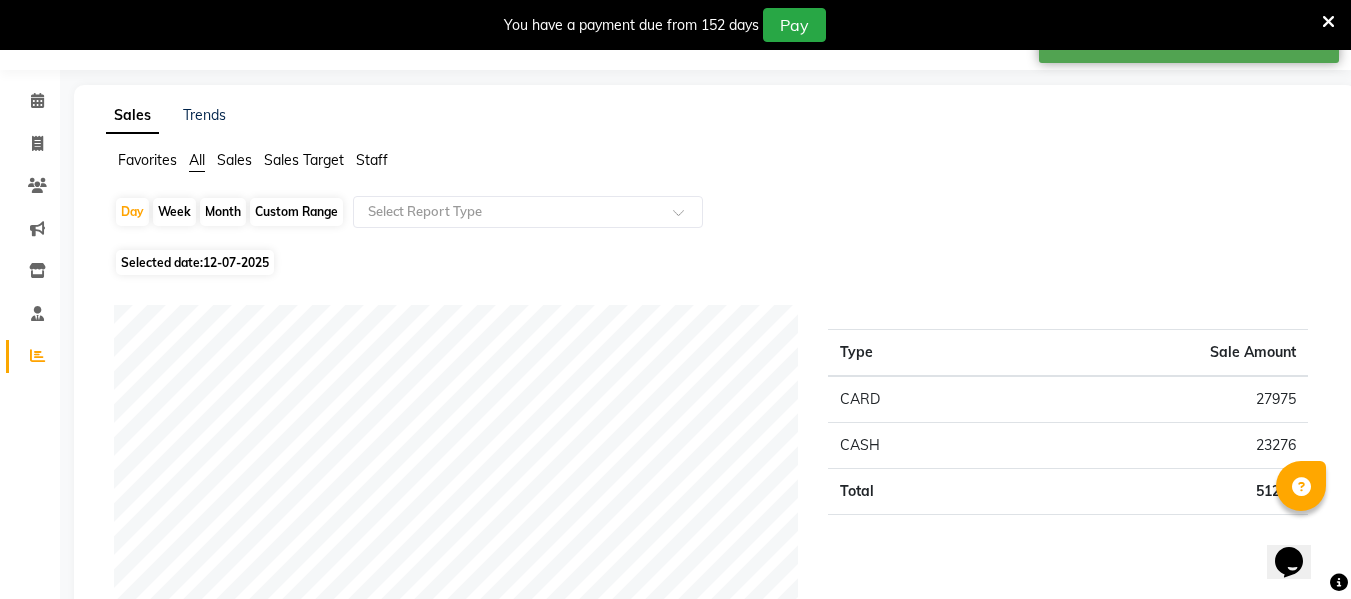 click on "Staff" 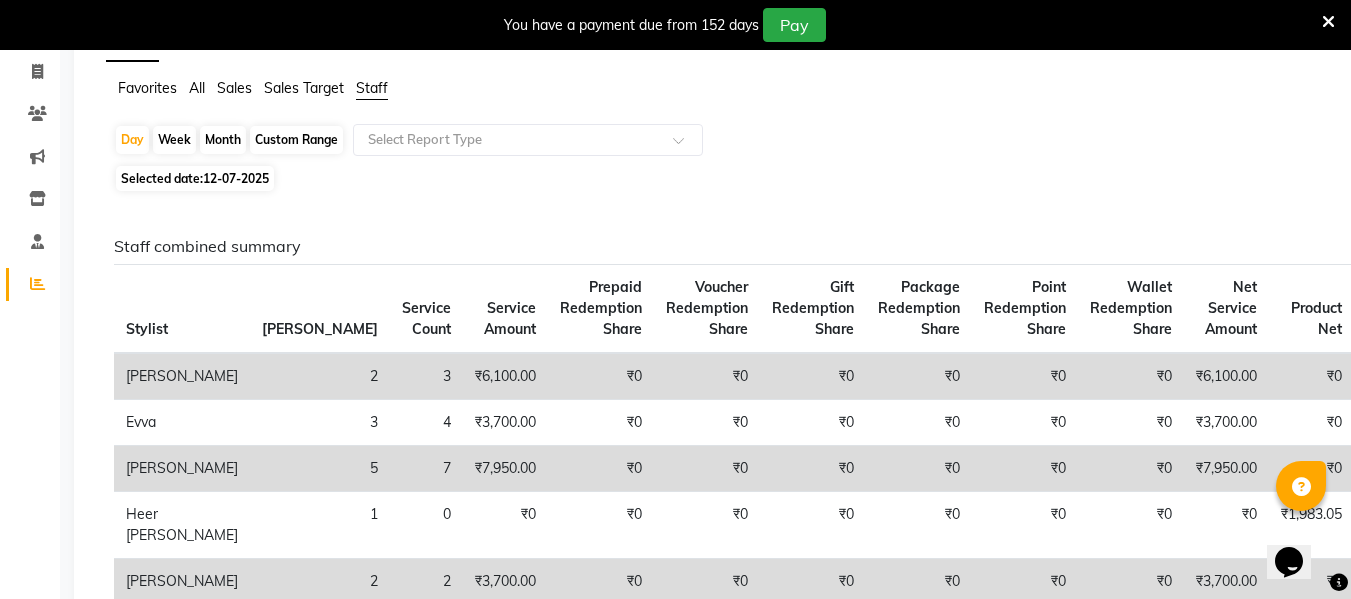 scroll, scrollTop: 0, scrollLeft: 0, axis: both 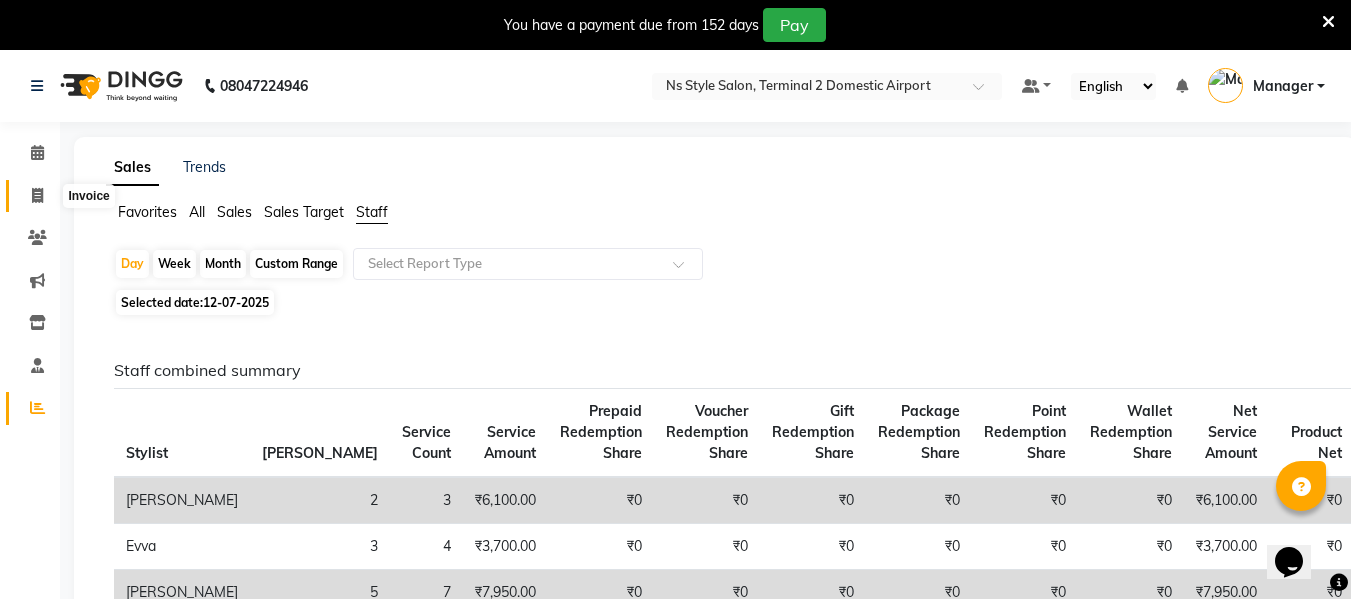 click 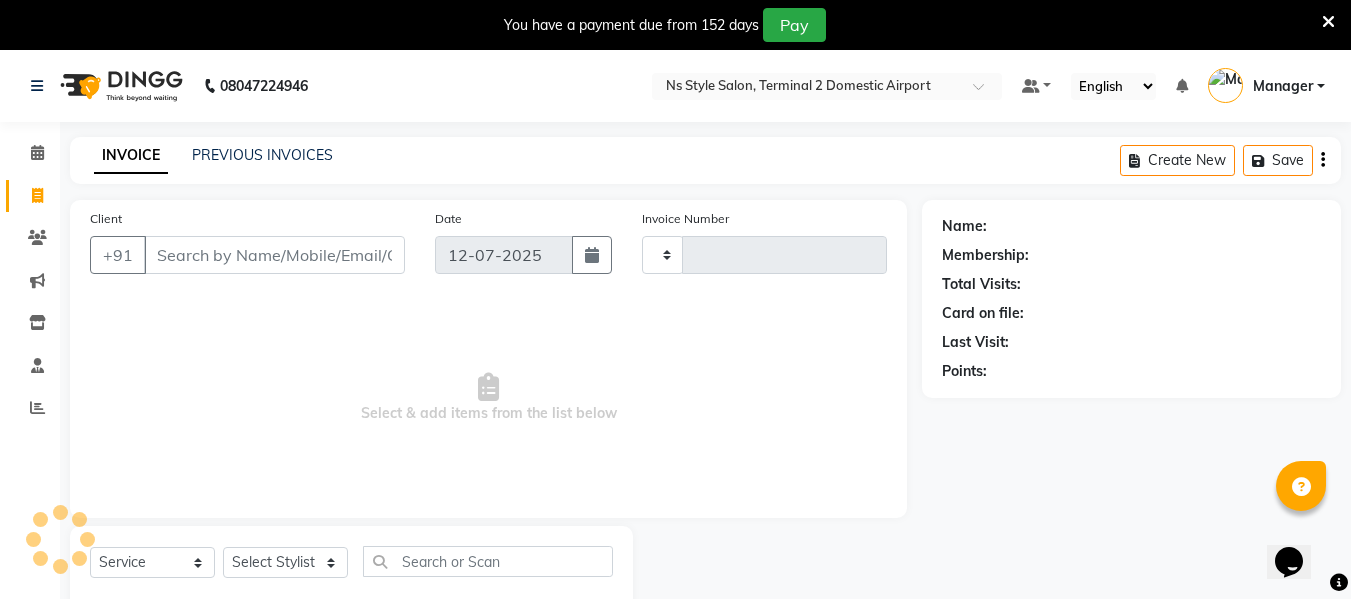 scroll, scrollTop: 52, scrollLeft: 0, axis: vertical 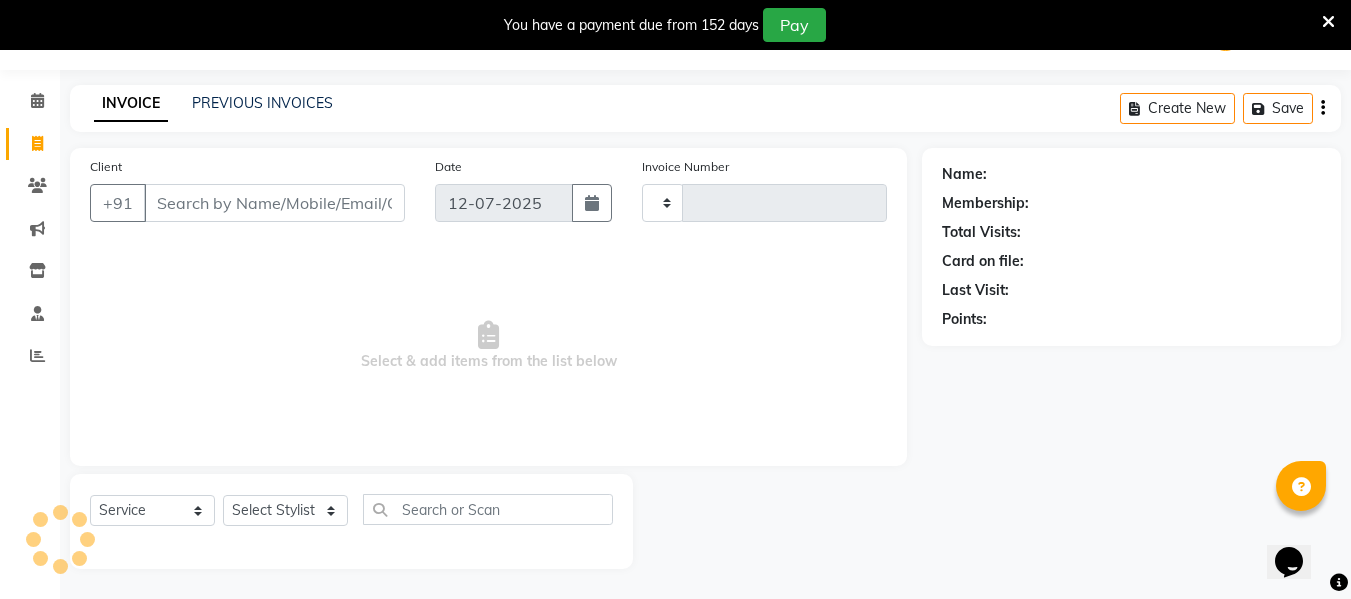 type on "1477" 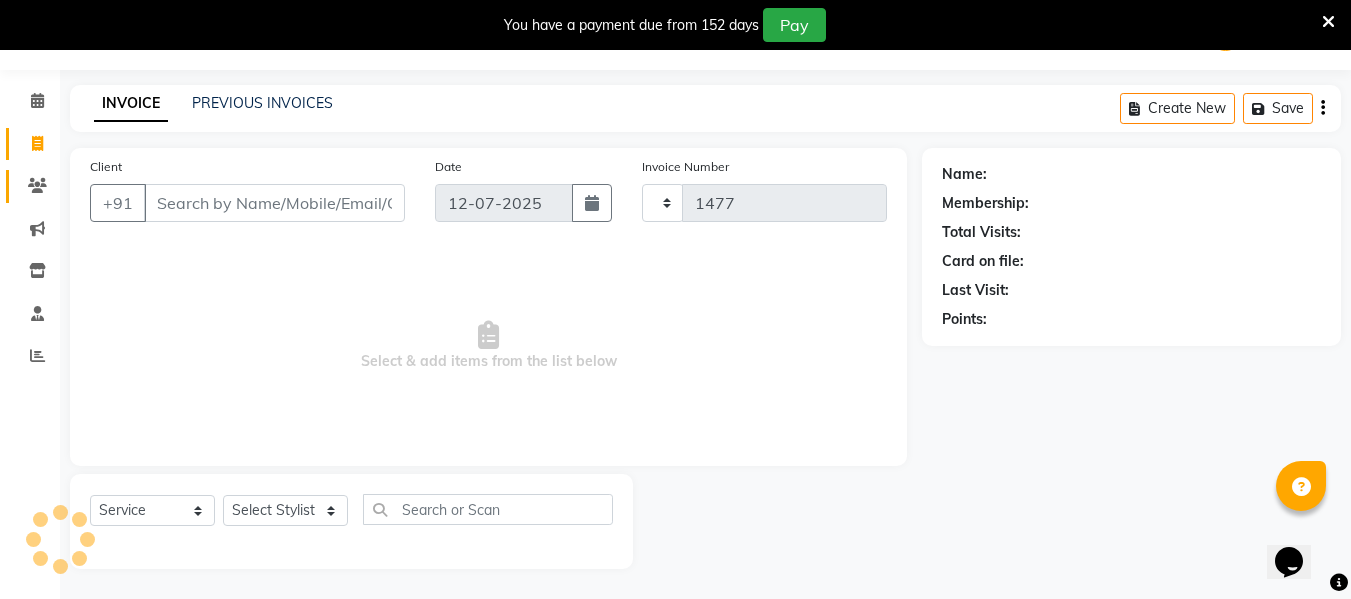 select on "5661" 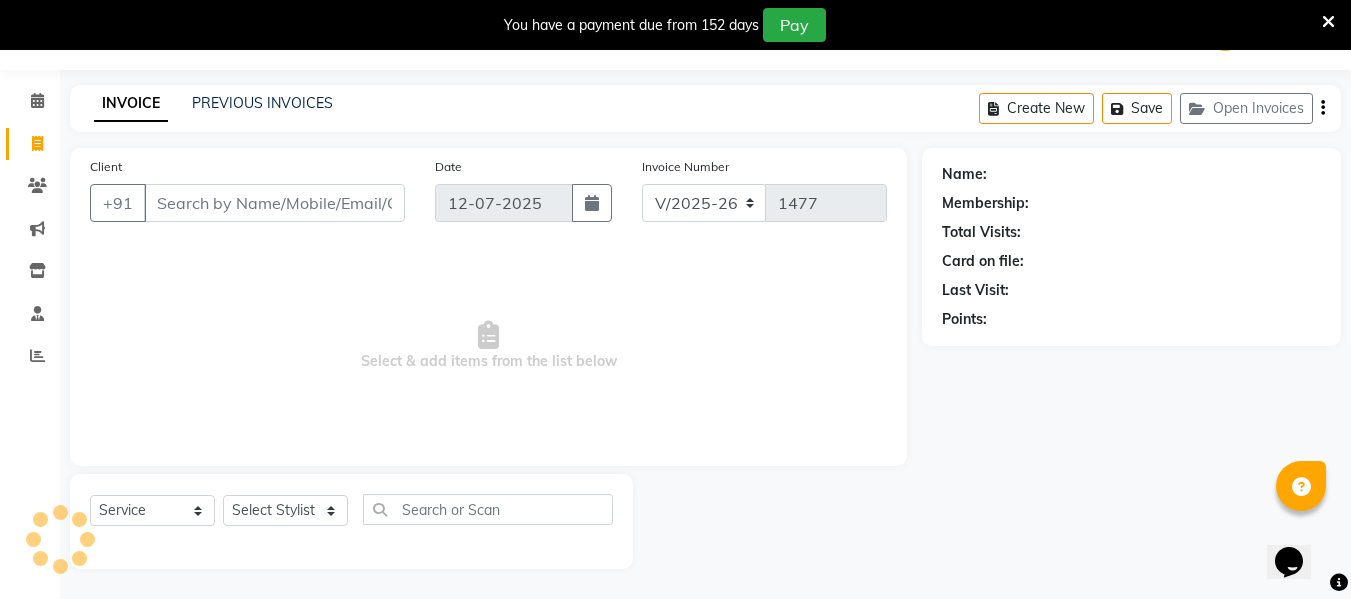 click on "Client" at bounding box center (274, 203) 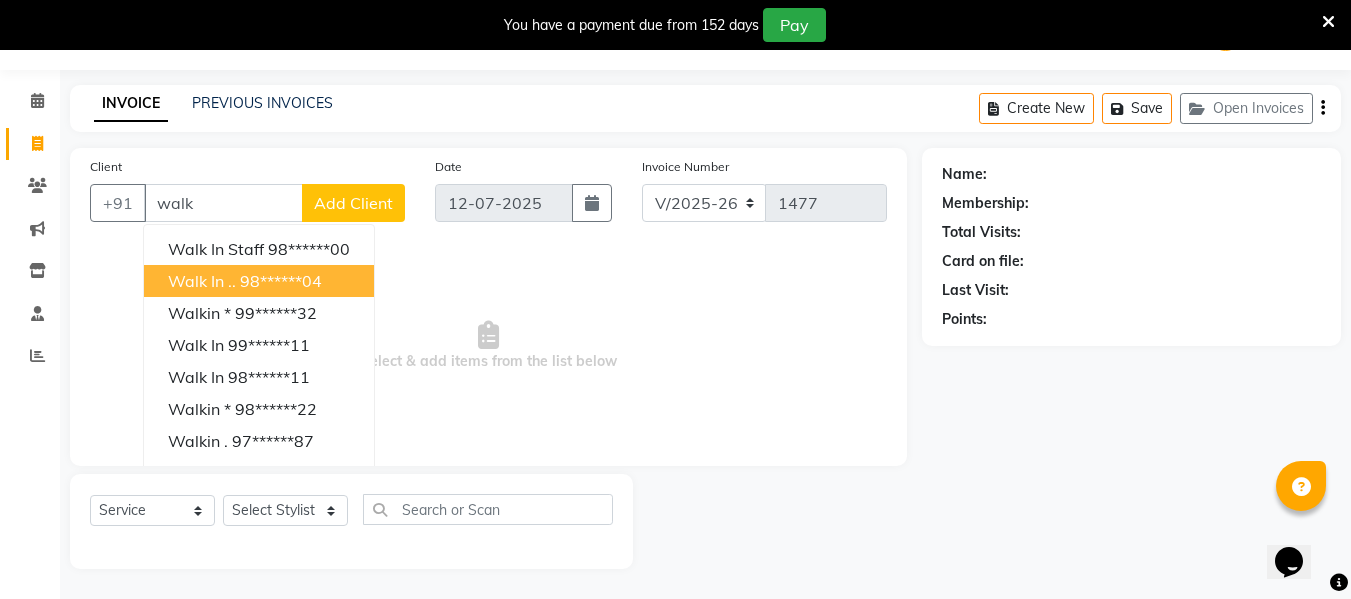 click on "98******04" at bounding box center [281, 281] 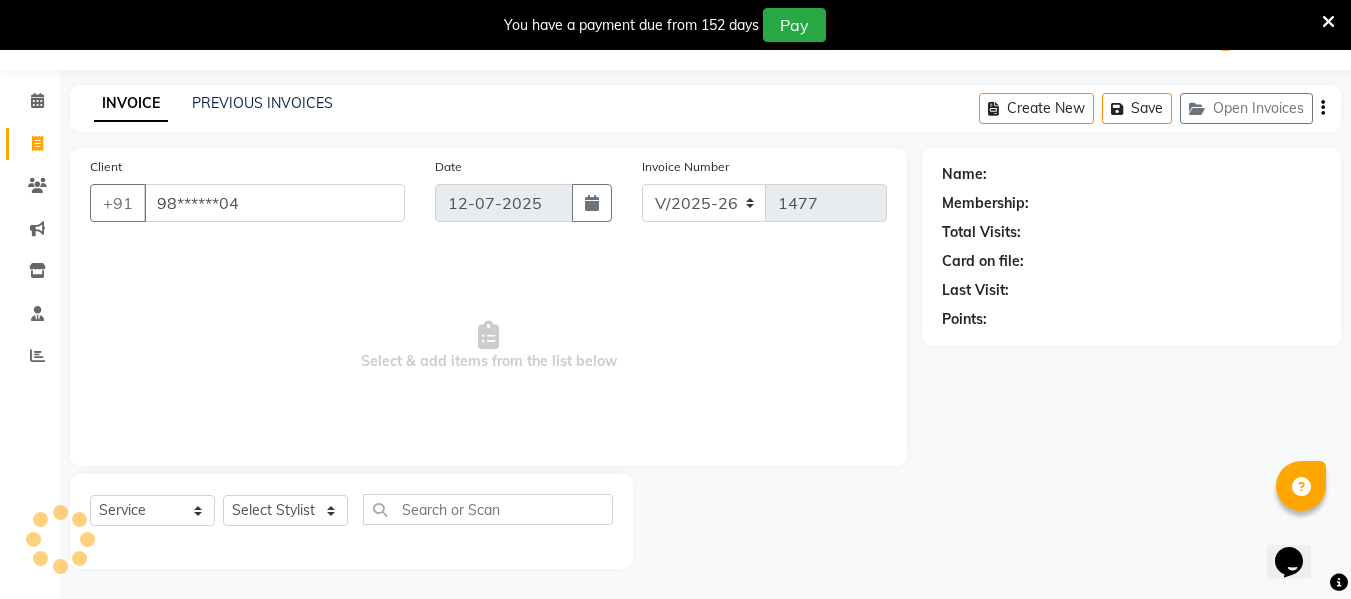 type on "98******04" 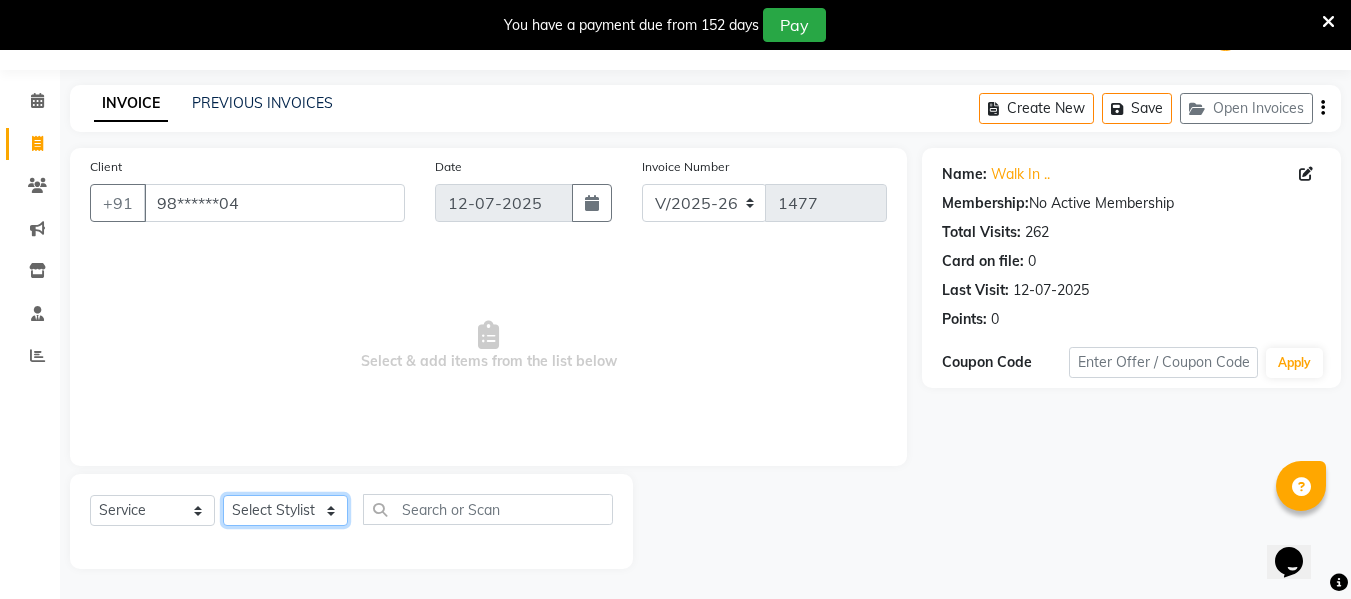 click on "Select Stylist ASHA ANIL JADHAV Dilshad Ahmad EHATESHAM ALI EVVA FARHEEN SHAIKH HEEBA ARIF SHAIKH HEER BAROT IMRAN SHAIKH Mamta  Manager MANISHA MD RAJ KHAN  MD SAMEER PARWEZ MIMII MOHAMMAD ALI RUPS SAKIB SUNENA TAK ZAREENA KHAN" 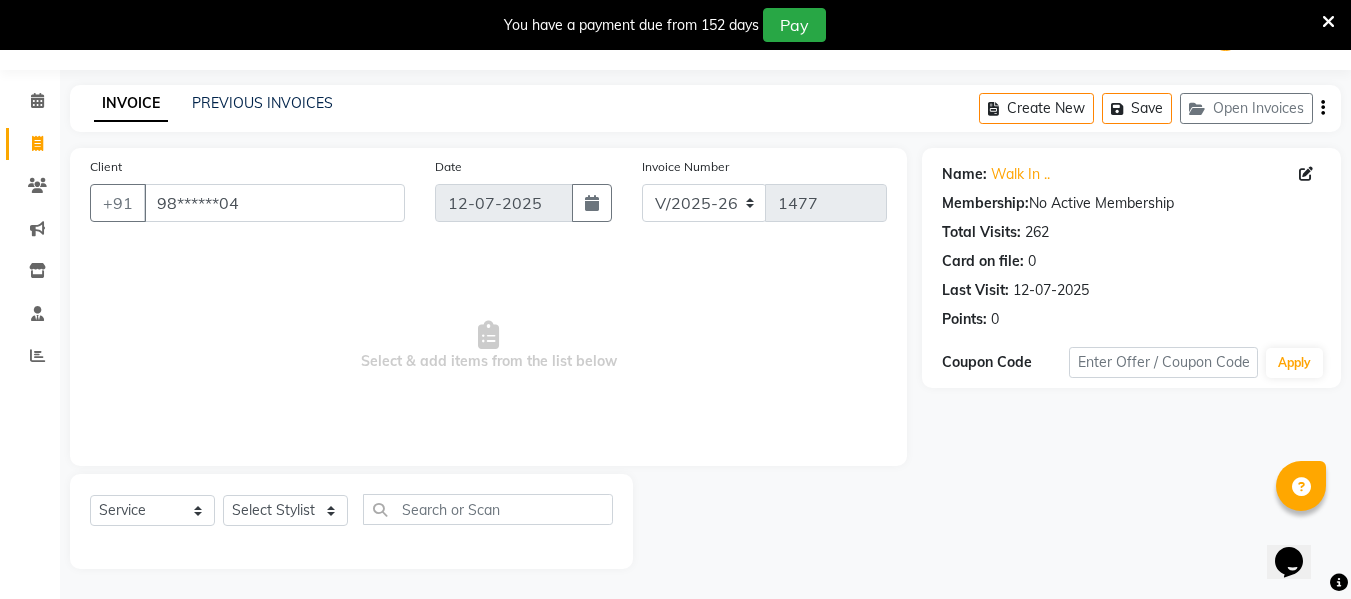 drag, startPoint x: 725, startPoint y: 243, endPoint x: 274, endPoint y: 147, distance: 461.1041 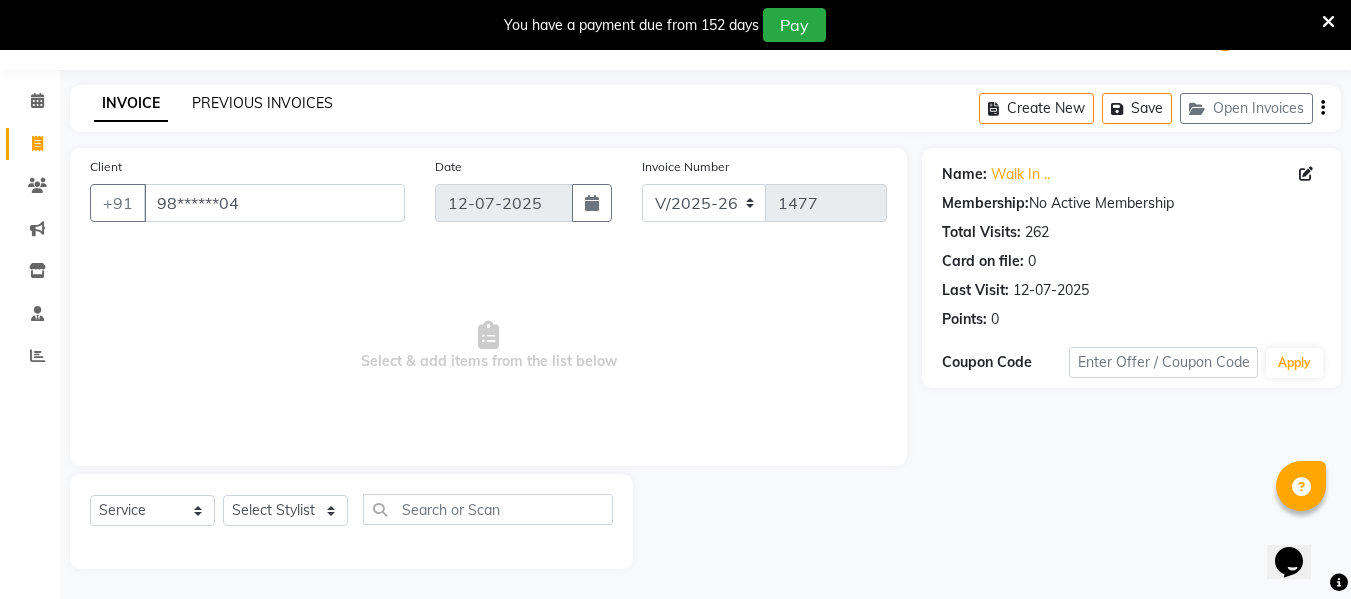 click on "PREVIOUS INVOICES" 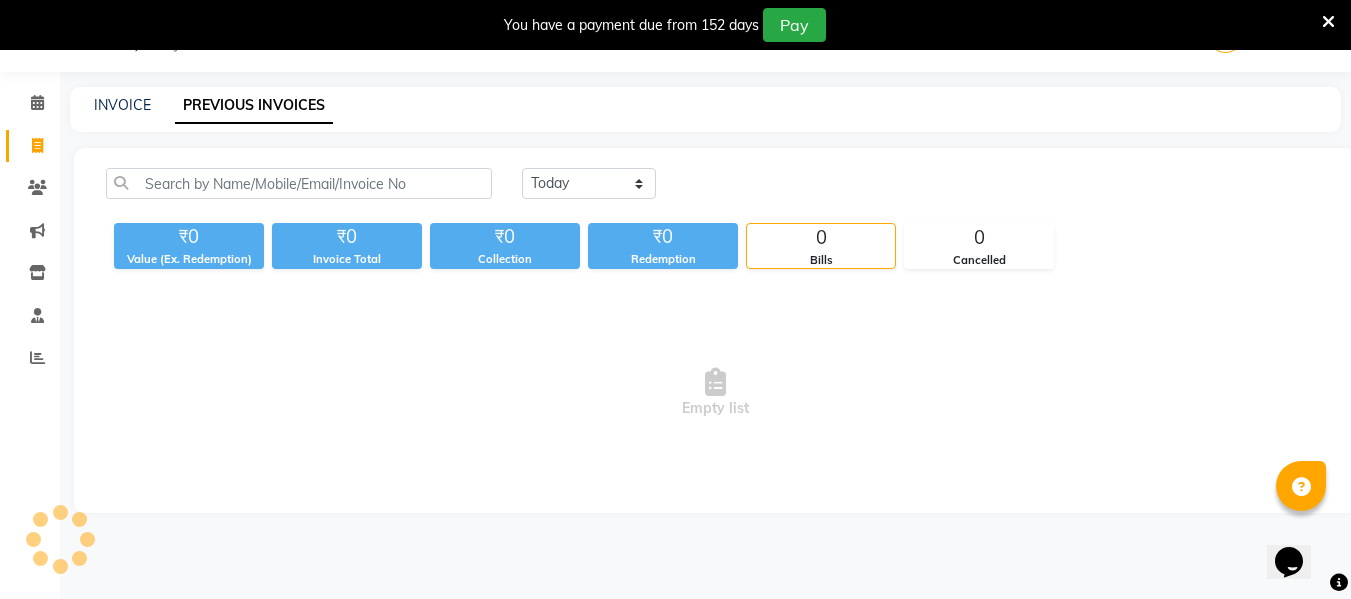 scroll, scrollTop: 52, scrollLeft: 0, axis: vertical 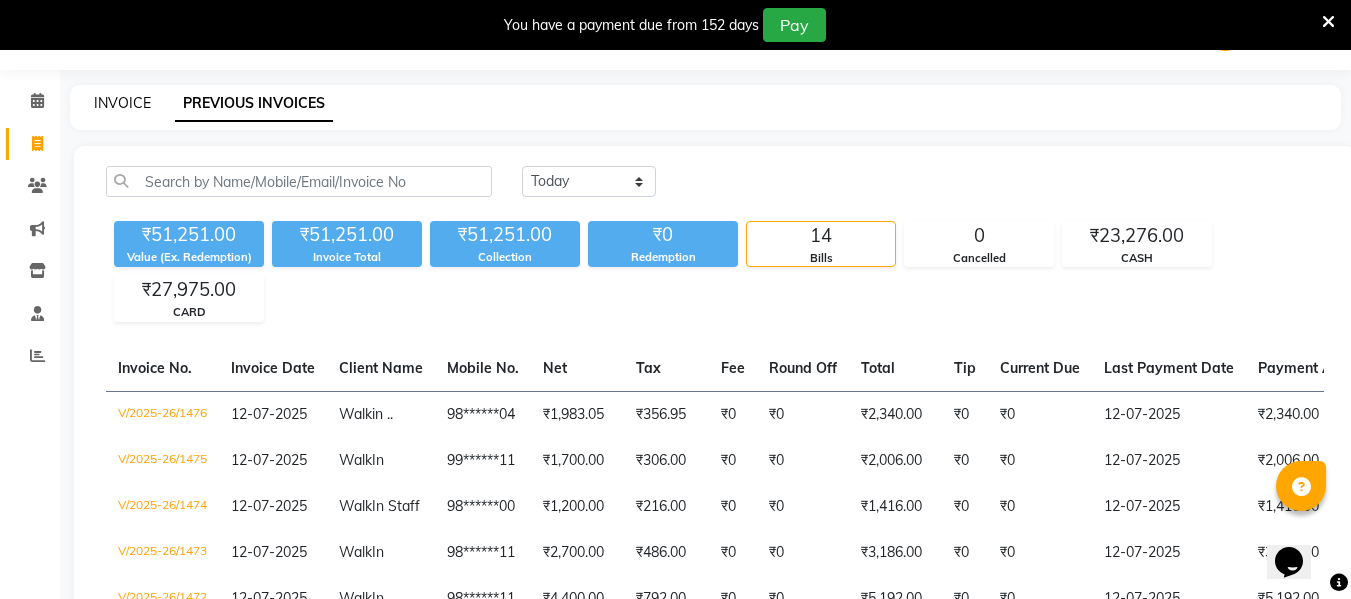 click on "INVOICE" 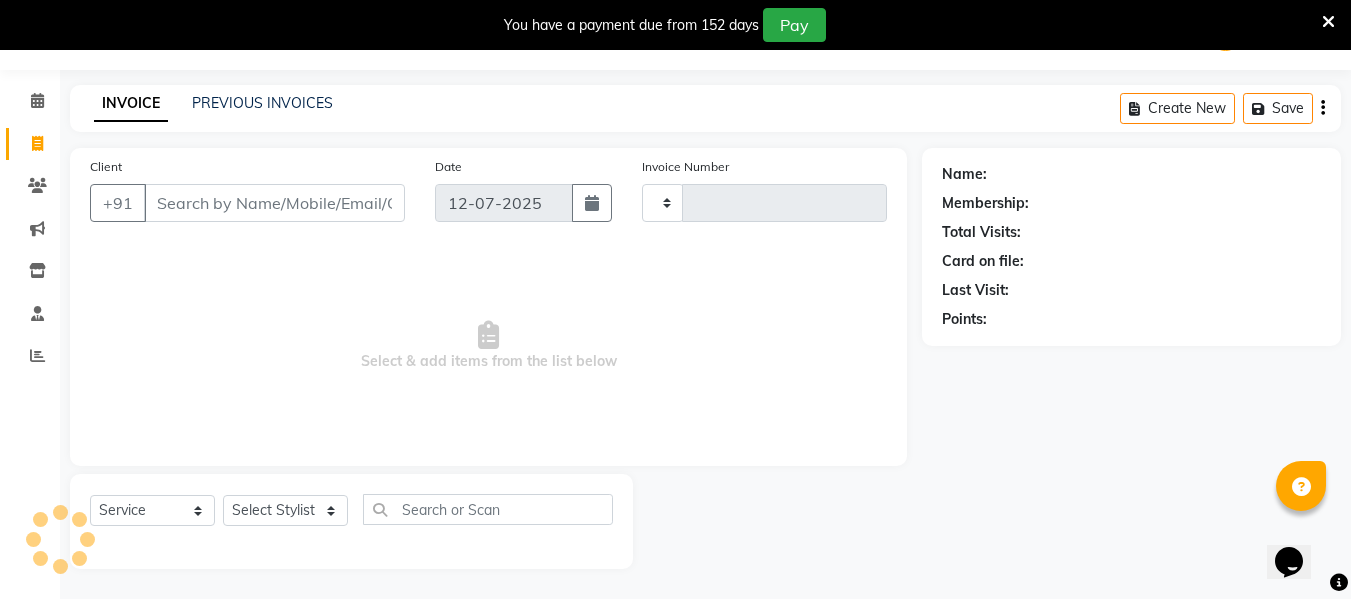 type on "1477" 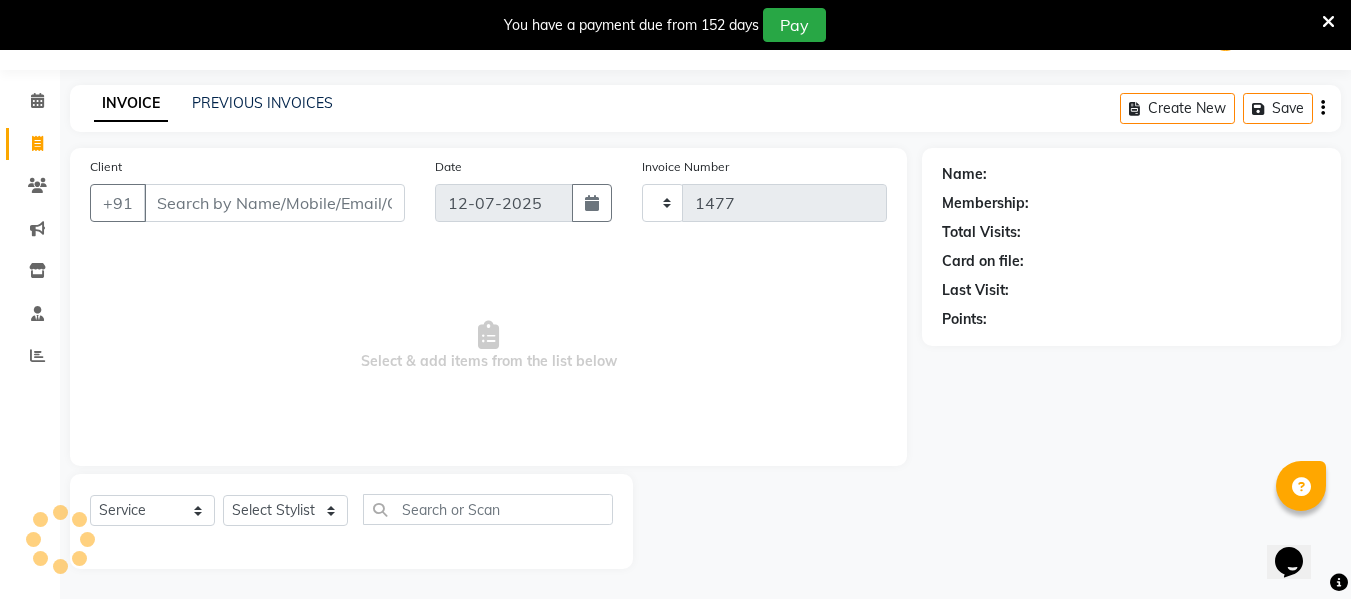 select on "5661" 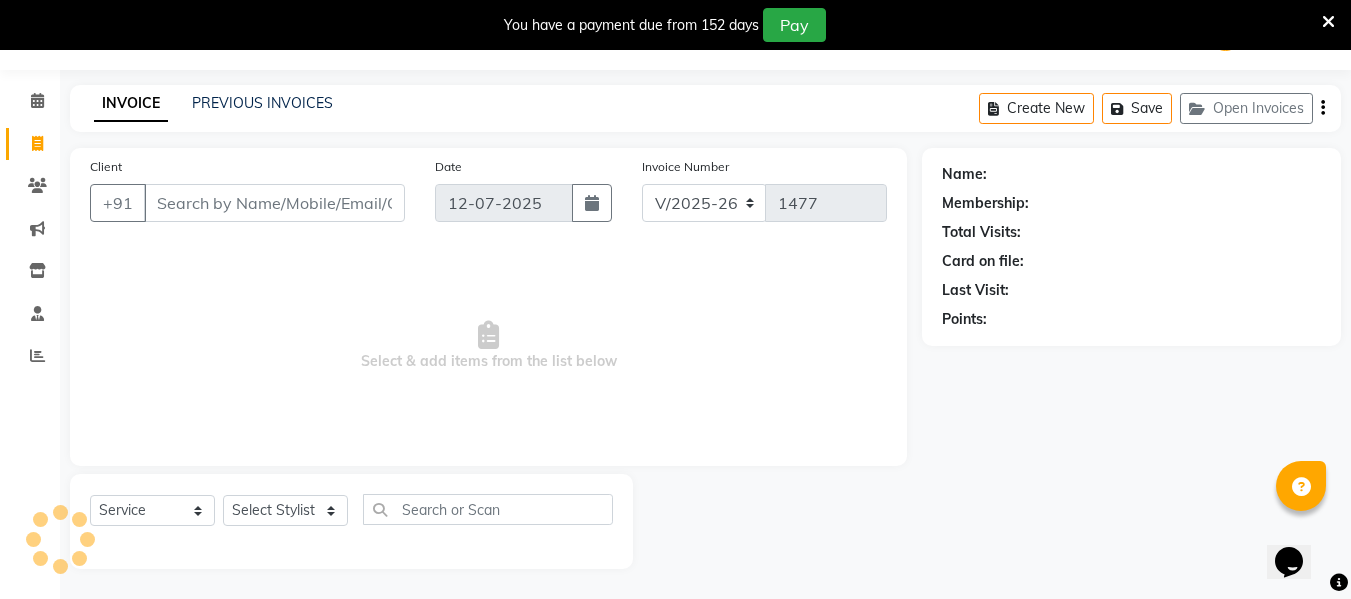 click on "Client" at bounding box center (274, 203) 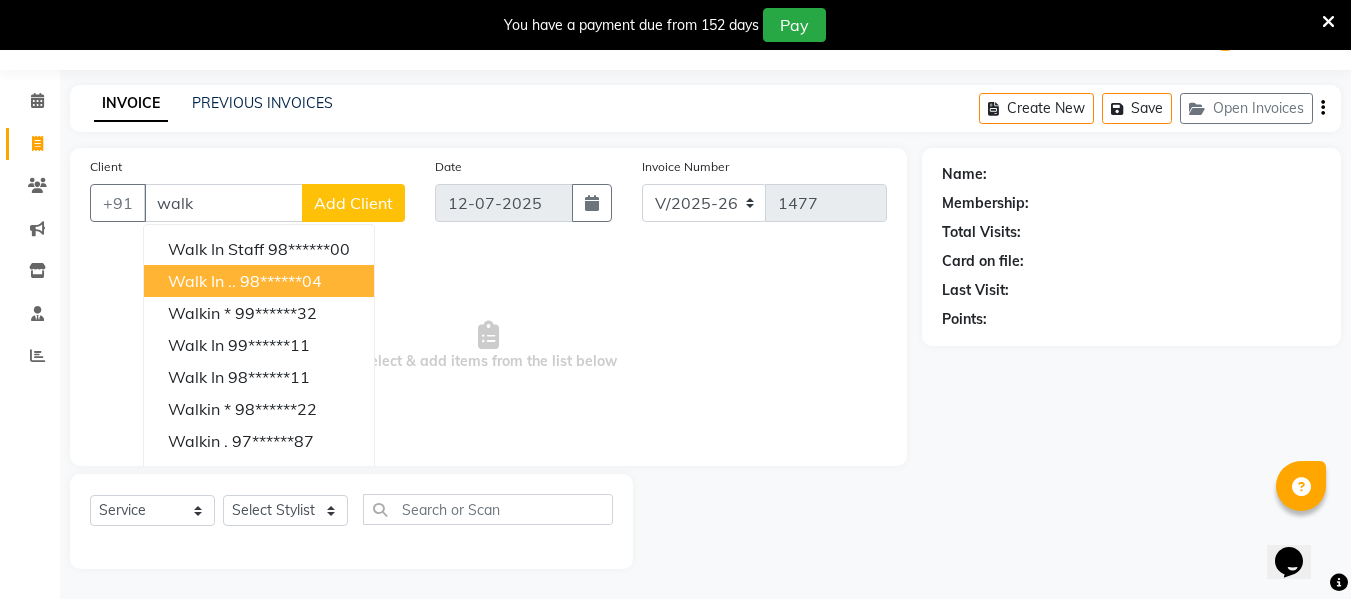 click on "98******04" at bounding box center [281, 281] 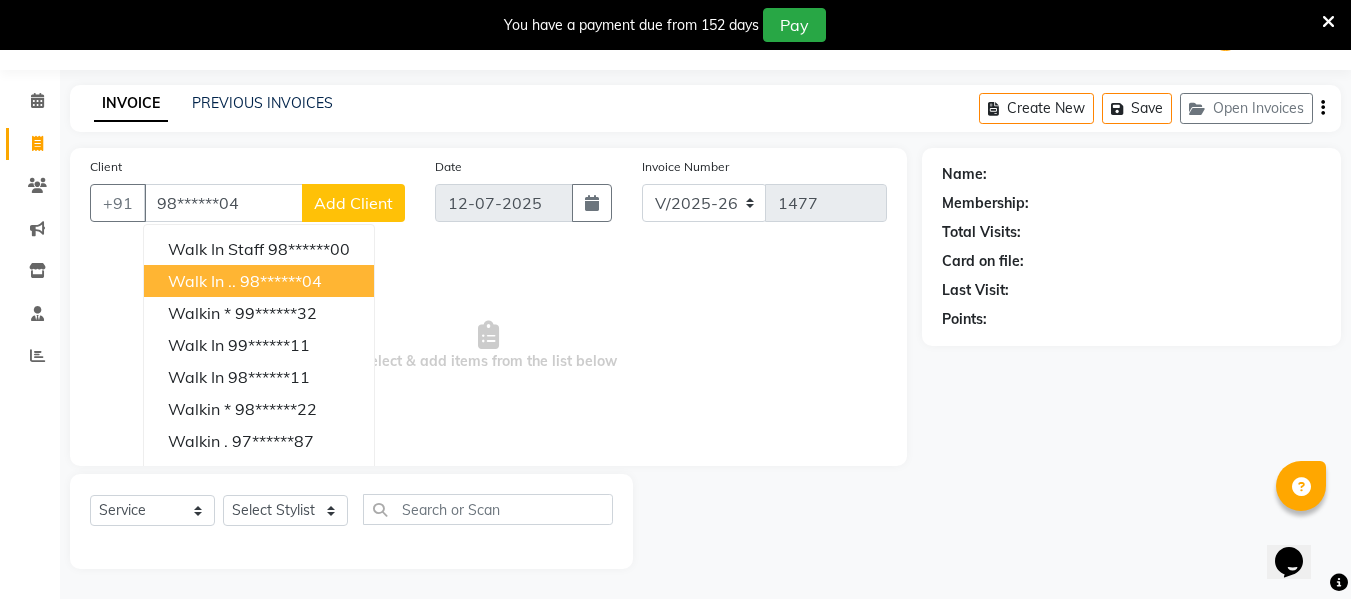 type on "98******04" 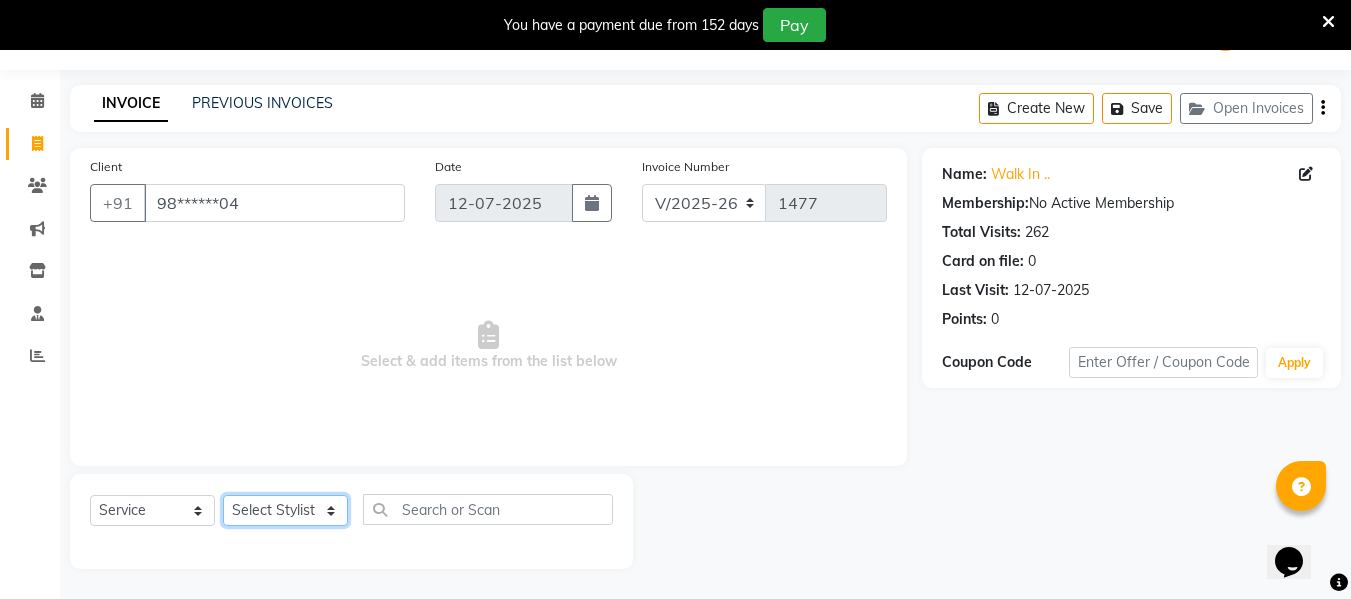 click on "Select Stylist ASHA ANIL JADHAV Dilshad Ahmad EHATESHAM ALI EVVA FARHEEN SHAIKH HEEBA ARIF SHAIKH HEER BAROT IMRAN SHAIKH Mamta  Manager MANISHA MD RAJ KHAN  MD SAMEER PARWEZ MIMII MOHAMMAD ALI RUPS SAKIB SUNENA TAK ZAREENA KHAN" 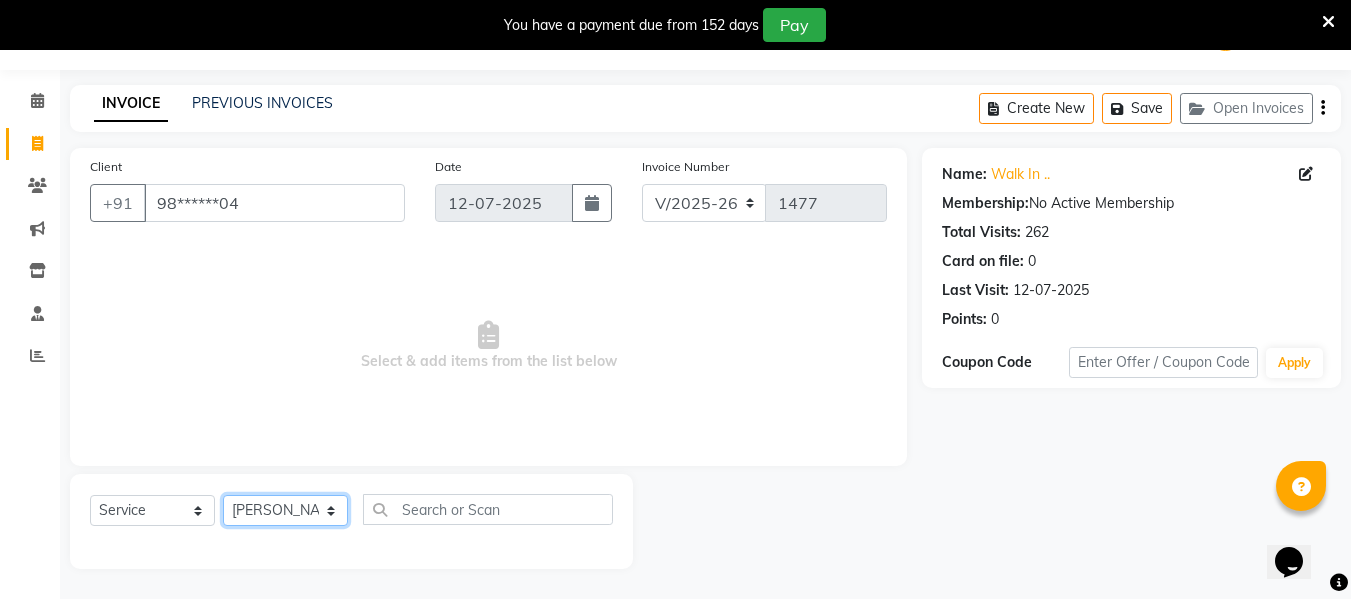click on "Select Stylist ASHA ANIL JADHAV Dilshad Ahmad EHATESHAM ALI EVVA FARHEEN SHAIKH HEEBA ARIF SHAIKH HEER BAROT IMRAN SHAIKH Mamta  Manager MANISHA MD RAJ KHAN  MD SAMEER PARWEZ MIMII MOHAMMAD ALI RUPS SAKIB SUNENA TAK ZAREENA KHAN" 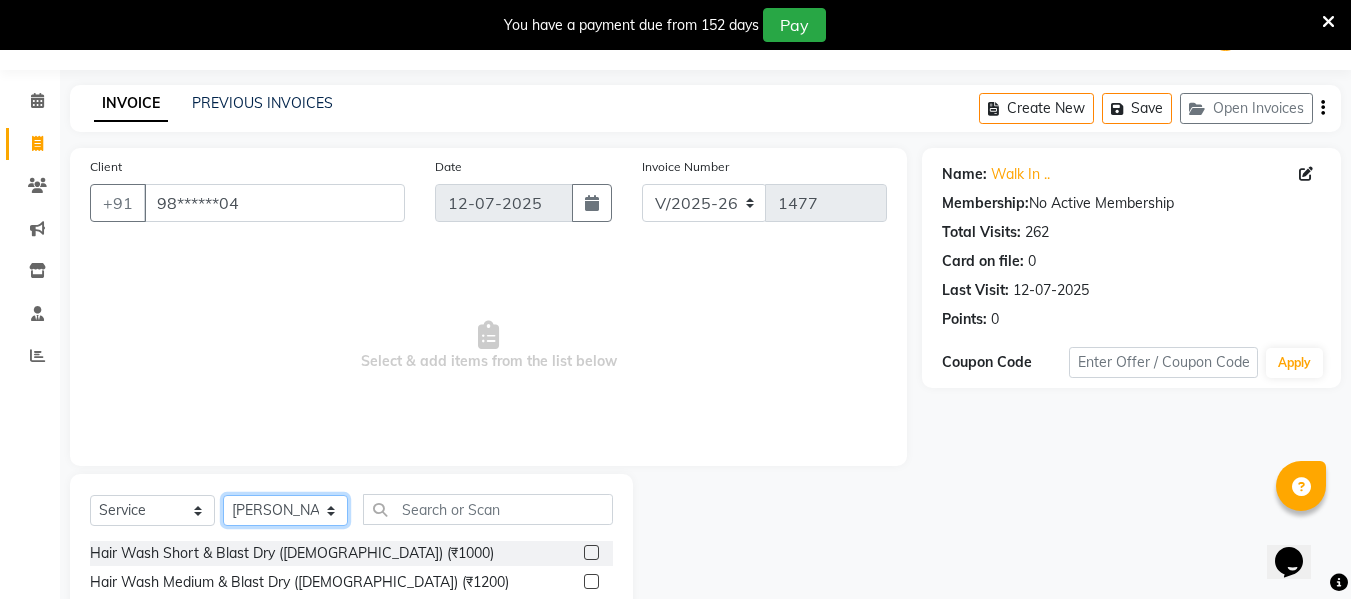 scroll, scrollTop: 252, scrollLeft: 0, axis: vertical 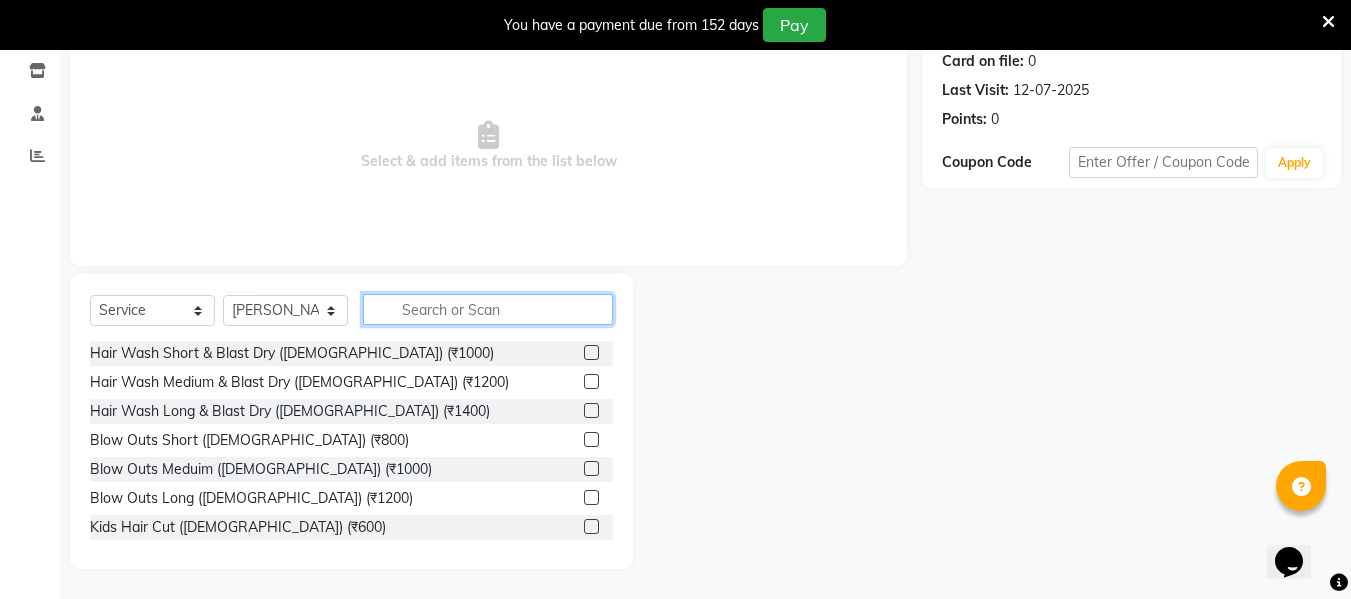 click 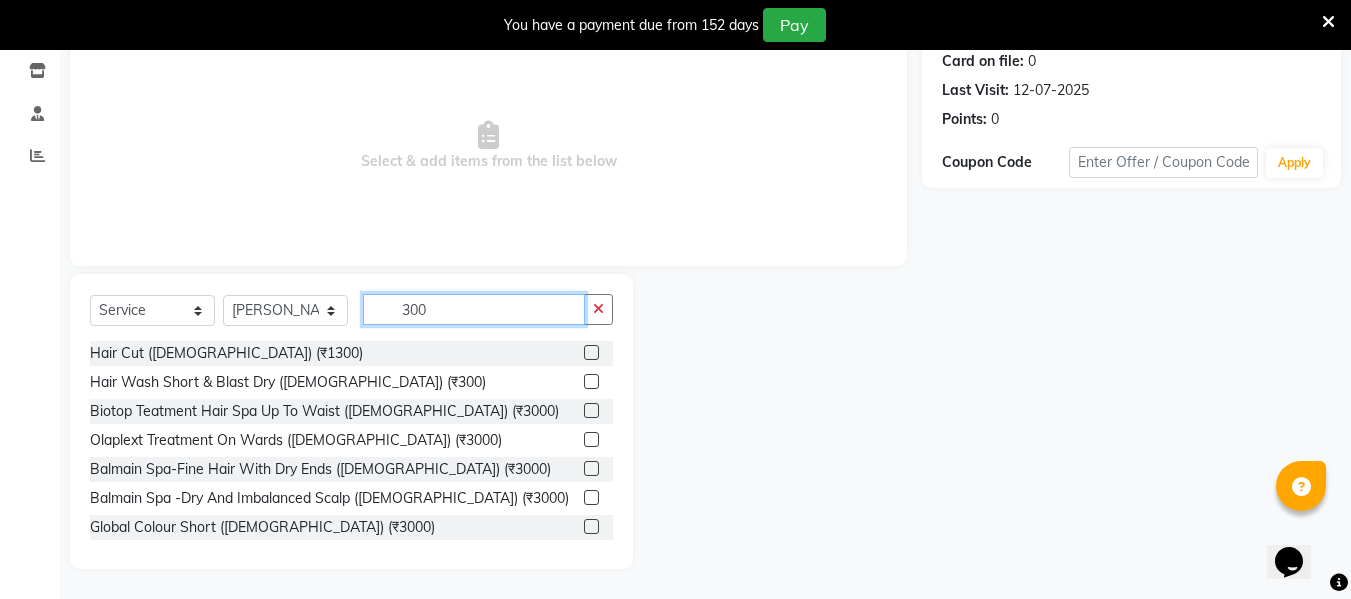 type on "300" 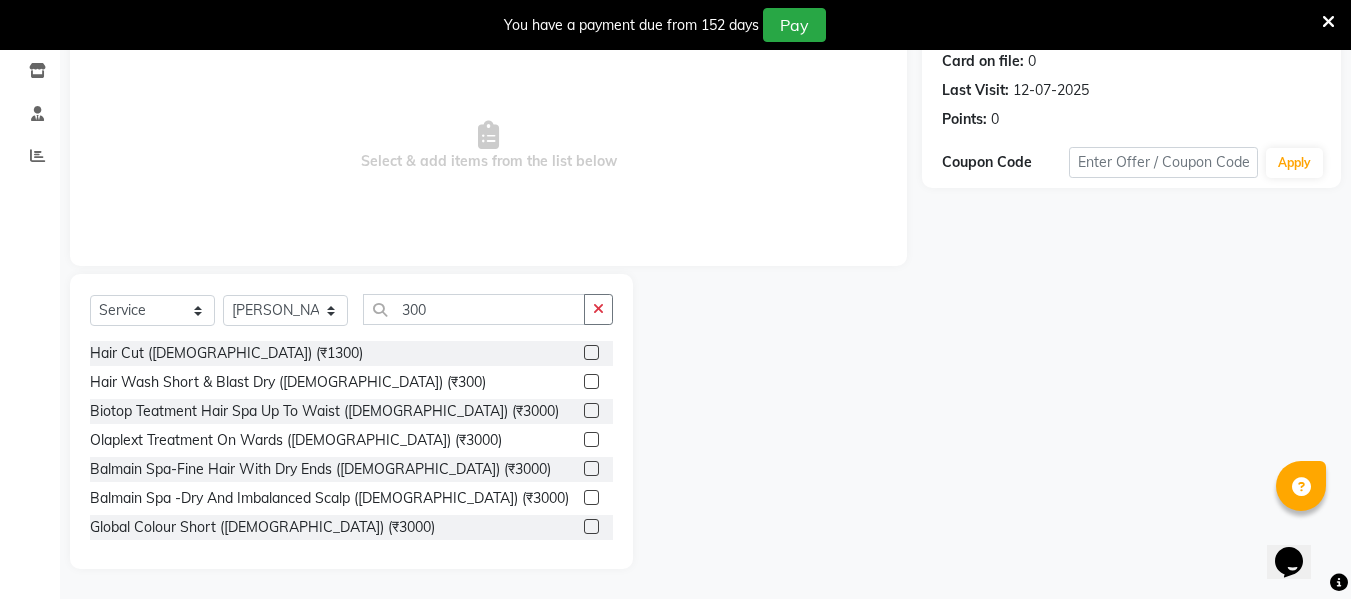 click 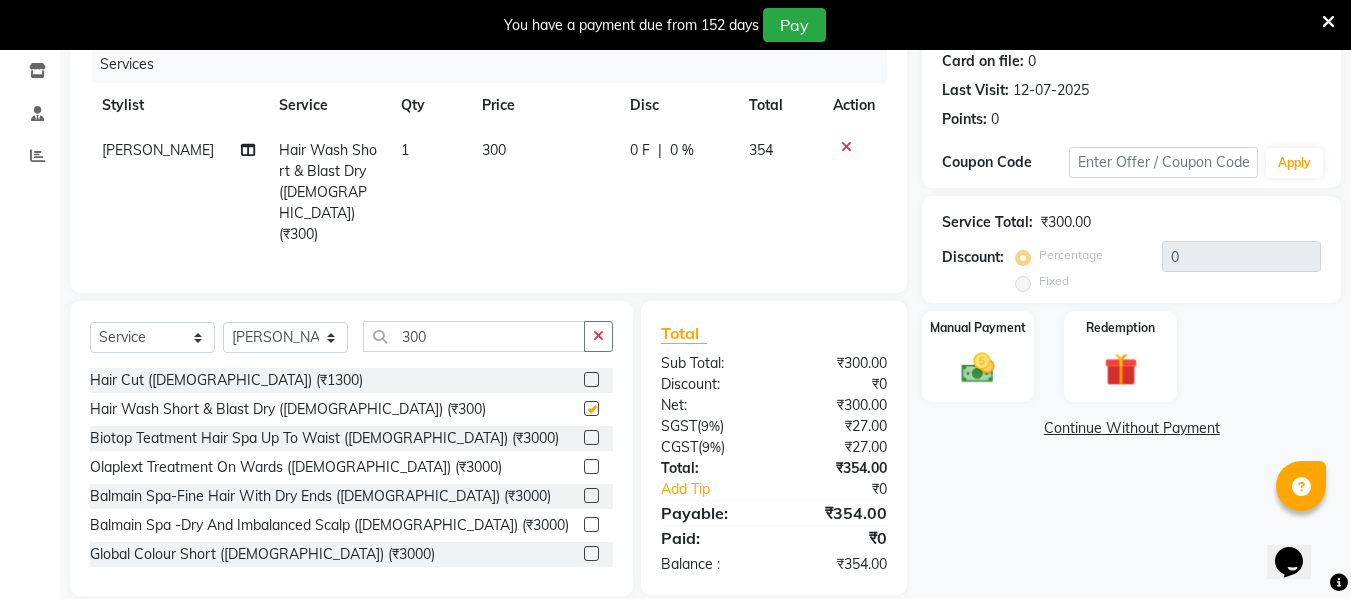 checkbox on "false" 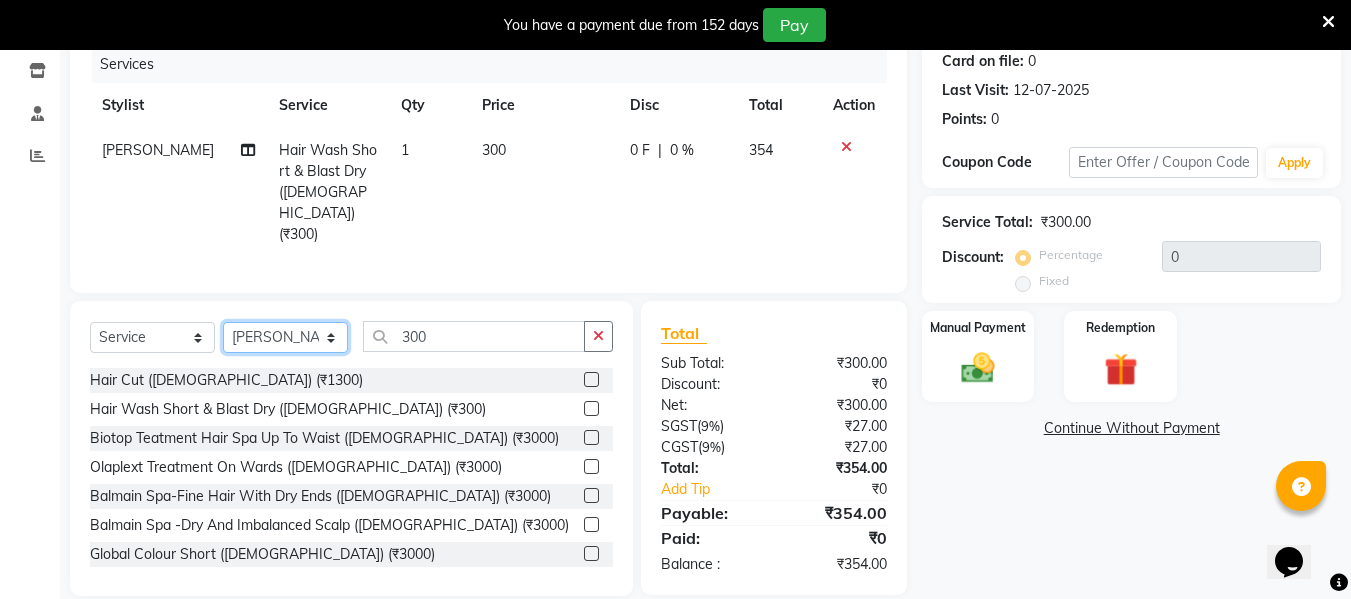 click on "Select Stylist ASHA ANIL JADHAV Dilshad Ahmad EHATESHAM ALI EVVA FARHEEN SHAIKH HEEBA ARIF SHAIKH HEER BAROT IMRAN SHAIKH Mamta  Manager MANISHA MD RAJ KHAN  MD SAMEER PARWEZ MIMII MOHAMMAD ALI RUPS SAKIB SUNENA TAK ZAREENA KHAN" 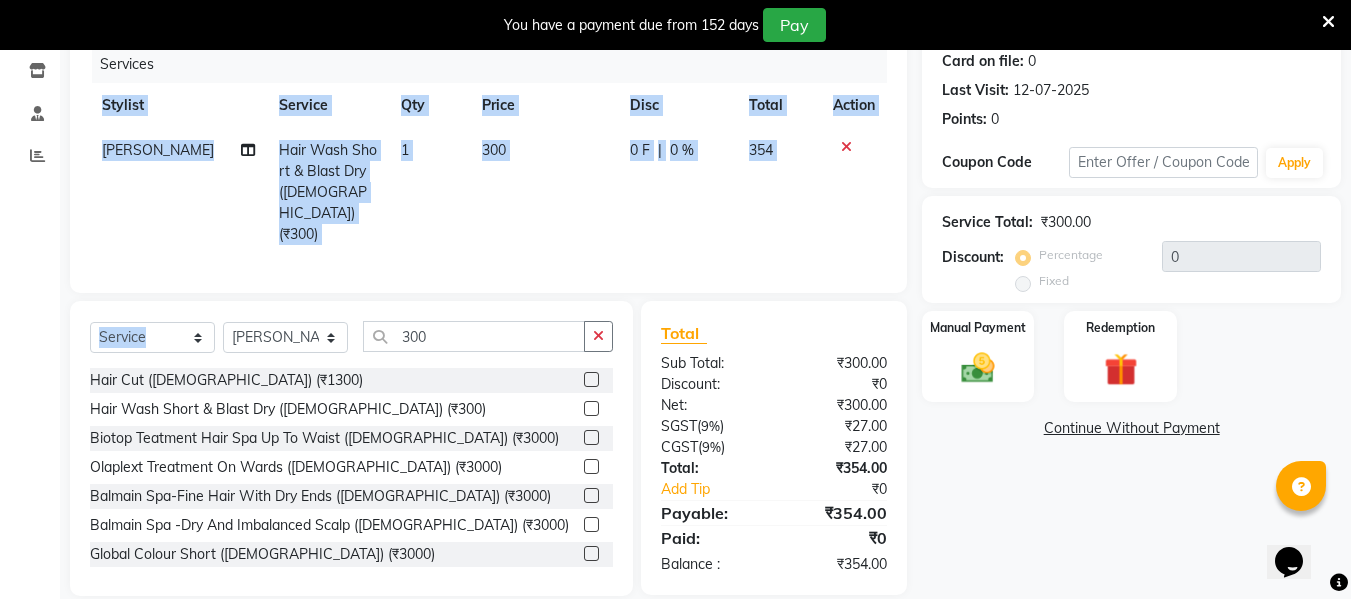 drag, startPoint x: 520, startPoint y: 247, endPoint x: 267, endPoint y: 312, distance: 261.2164 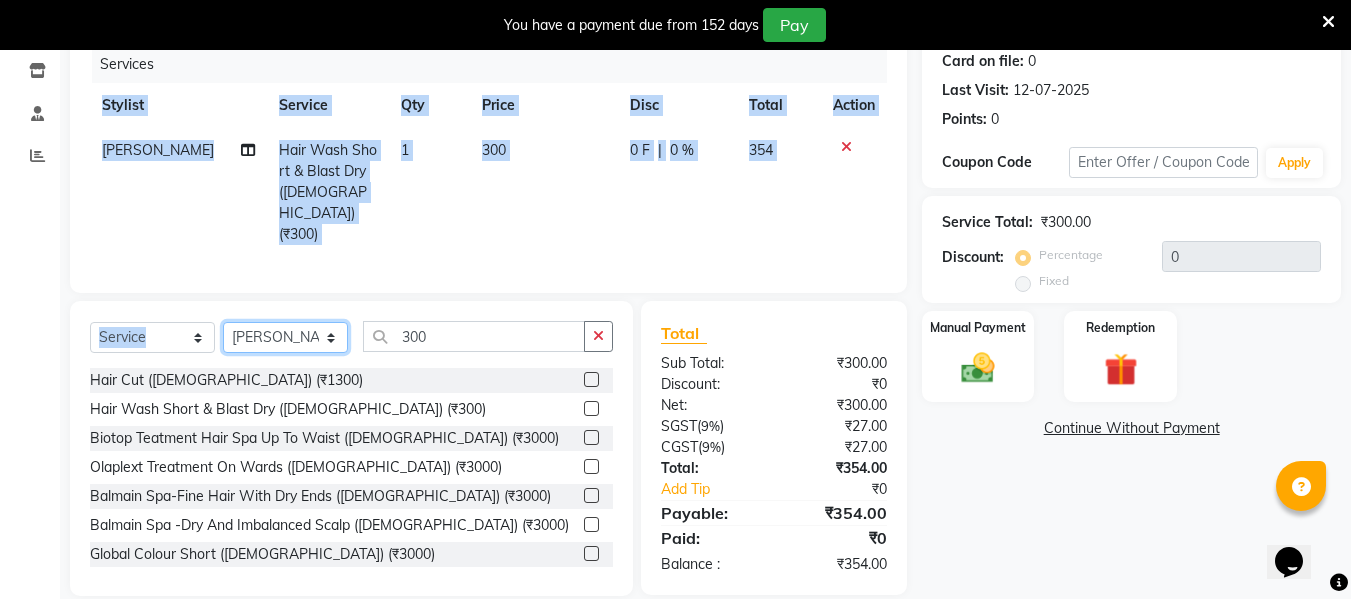 click on "Select Stylist ASHA ANIL JADHAV Dilshad Ahmad EHATESHAM ALI EVVA FARHEEN SHAIKH HEEBA ARIF SHAIKH HEER BAROT IMRAN SHAIKH Mamta  Manager MANISHA MD RAJ KHAN  MD SAMEER PARWEZ MIMII MOHAMMAD ALI RUPS SAKIB SUNENA TAK ZAREENA KHAN" 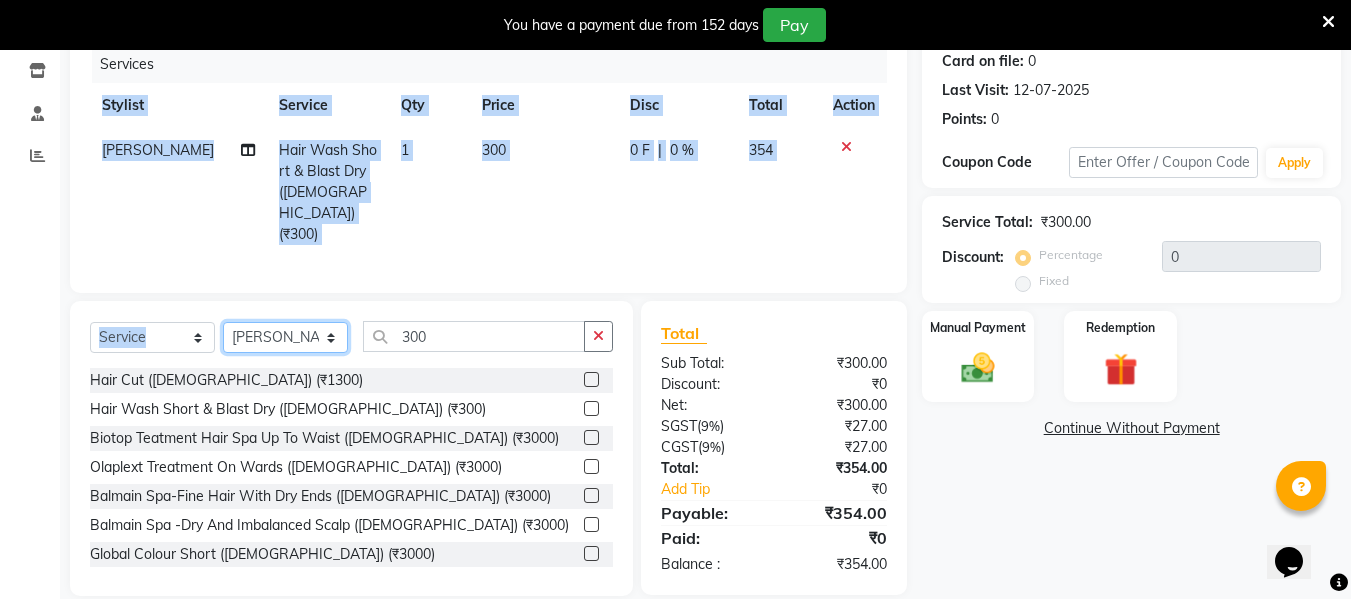 select on "39697" 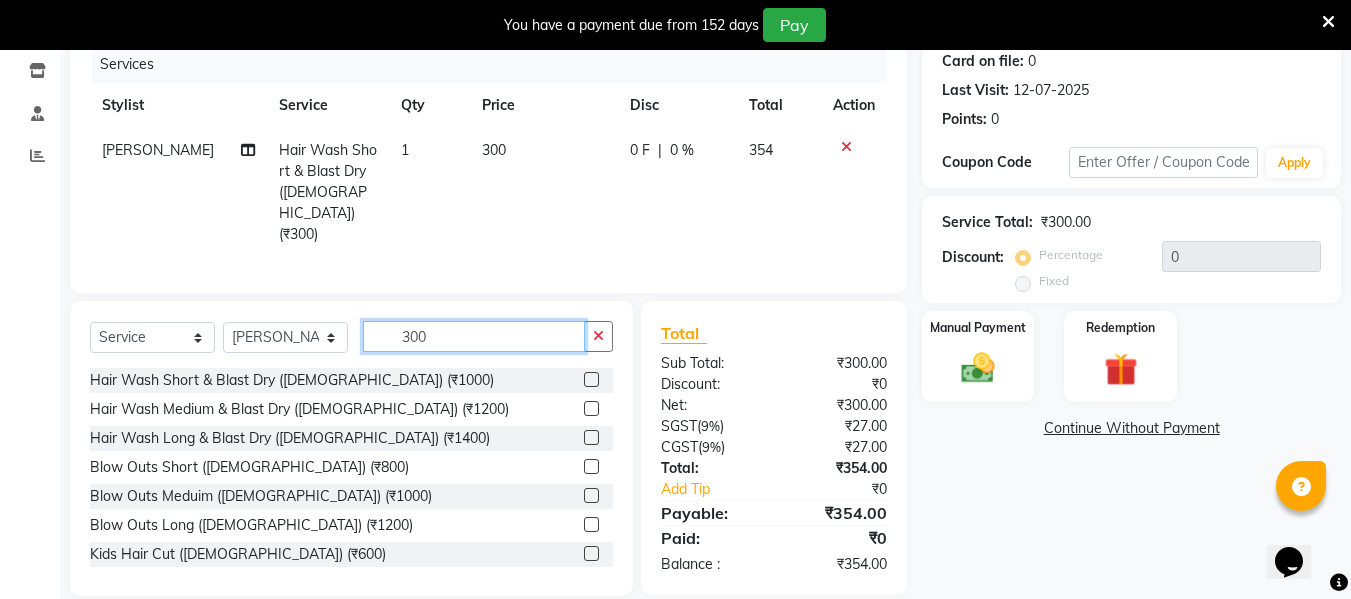 click on "300" 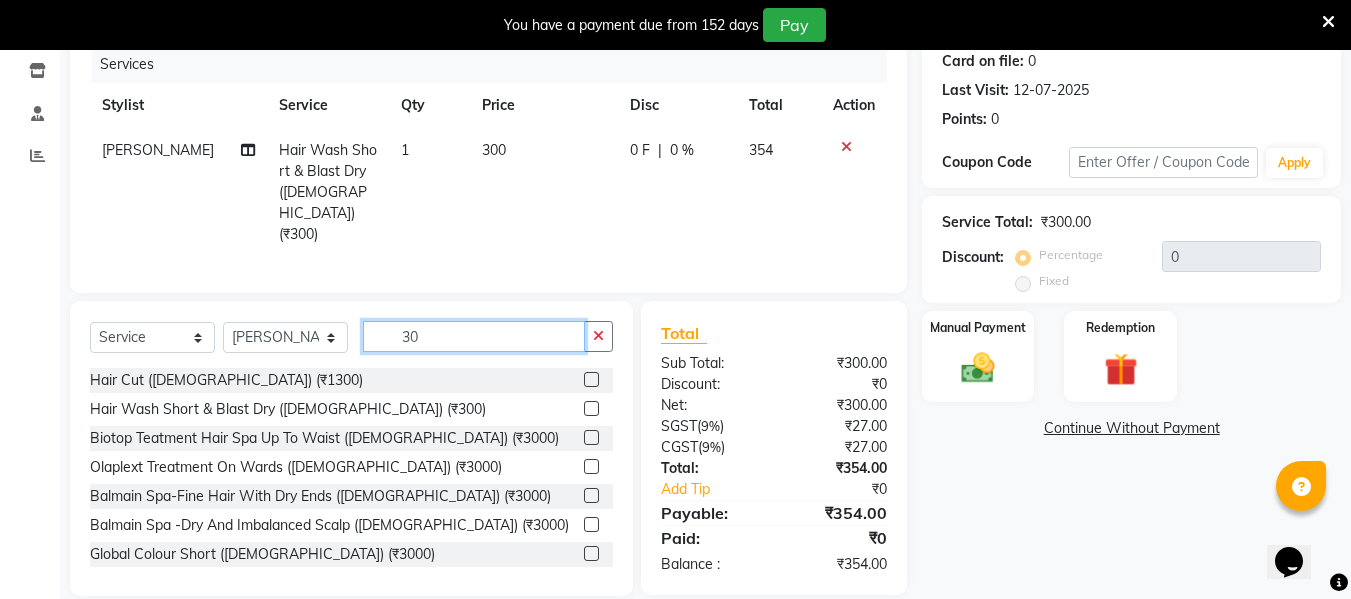 type on "300" 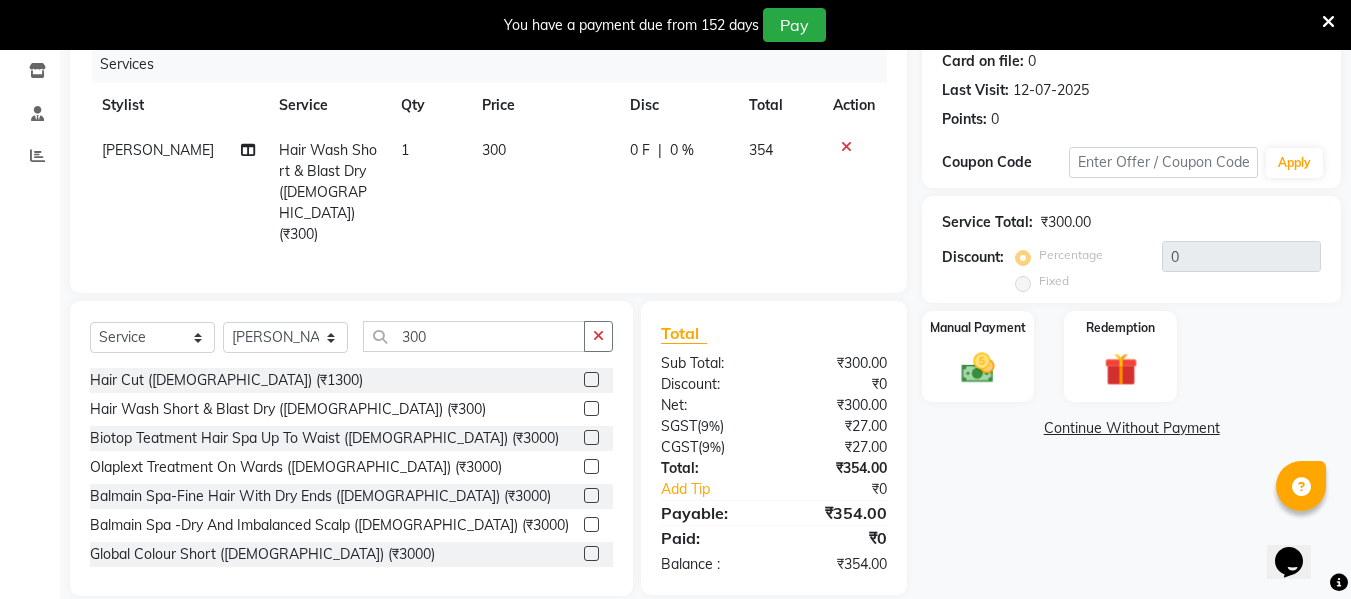 click 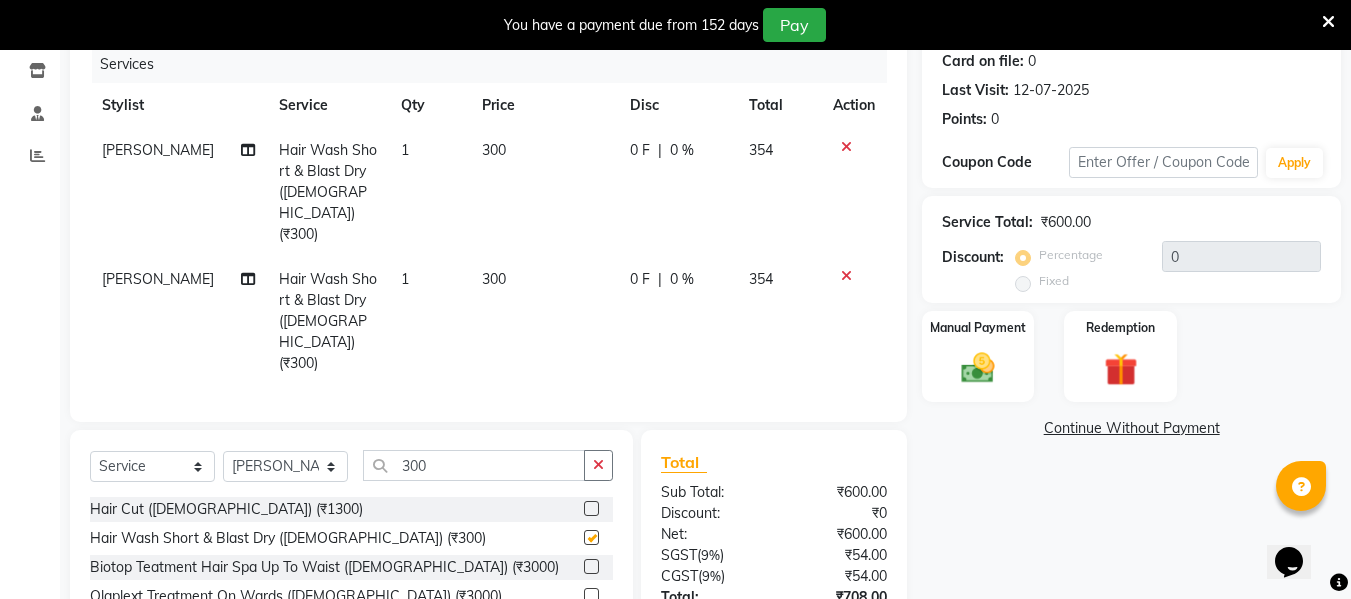 checkbox on "false" 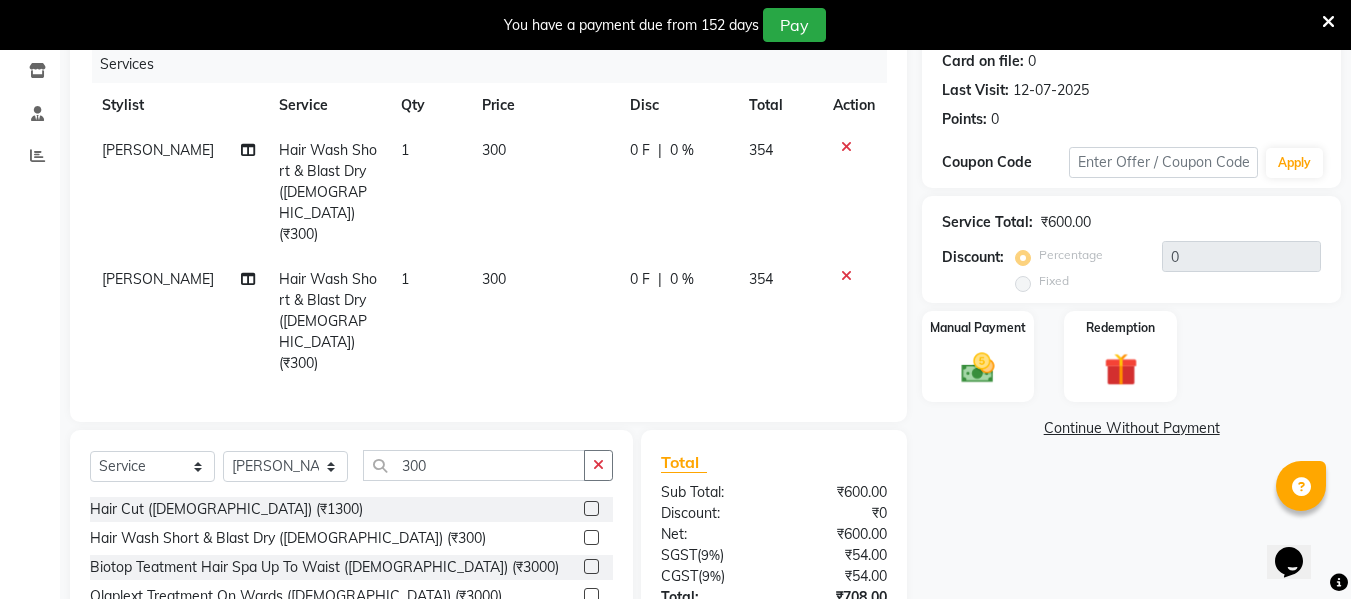 click 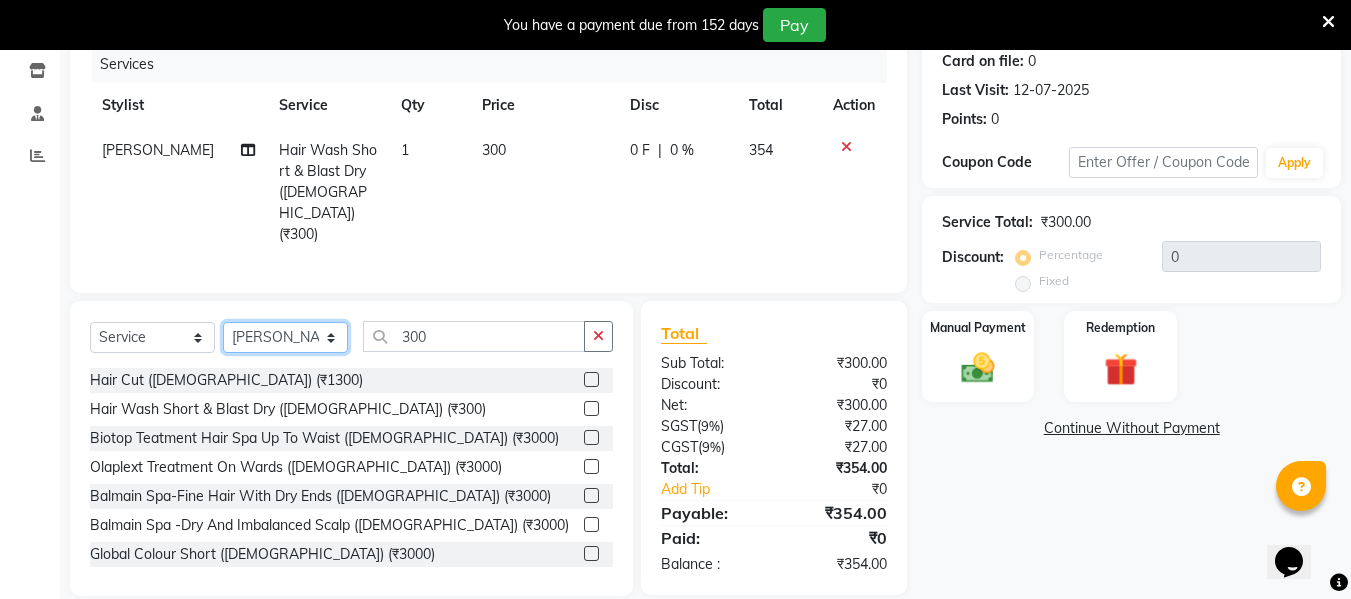 click on "Select Stylist ASHA ANIL JADHAV Dilshad Ahmad EHATESHAM ALI EVVA FARHEEN SHAIKH HEEBA ARIF SHAIKH HEER BAROT IMRAN SHAIKH Mamta  Manager MANISHA MD RAJ KHAN  MD SAMEER PARWEZ MIMII MOHAMMAD ALI RUPS SAKIB SUNENA TAK ZAREENA KHAN" 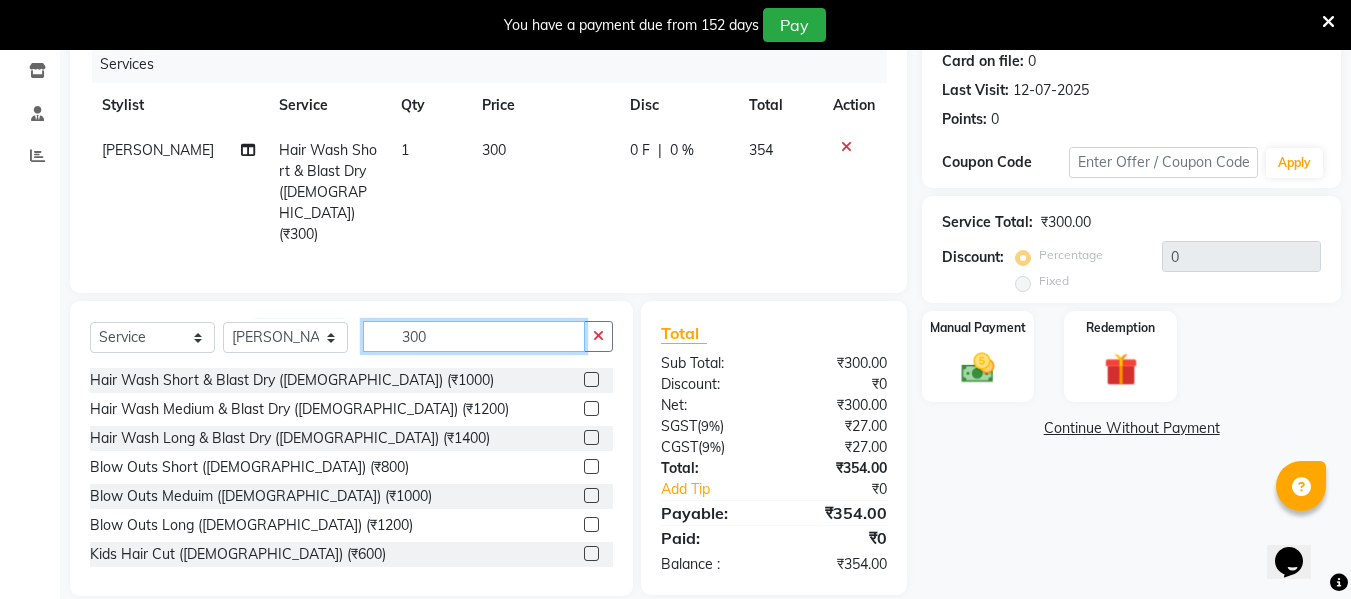 click on "300" 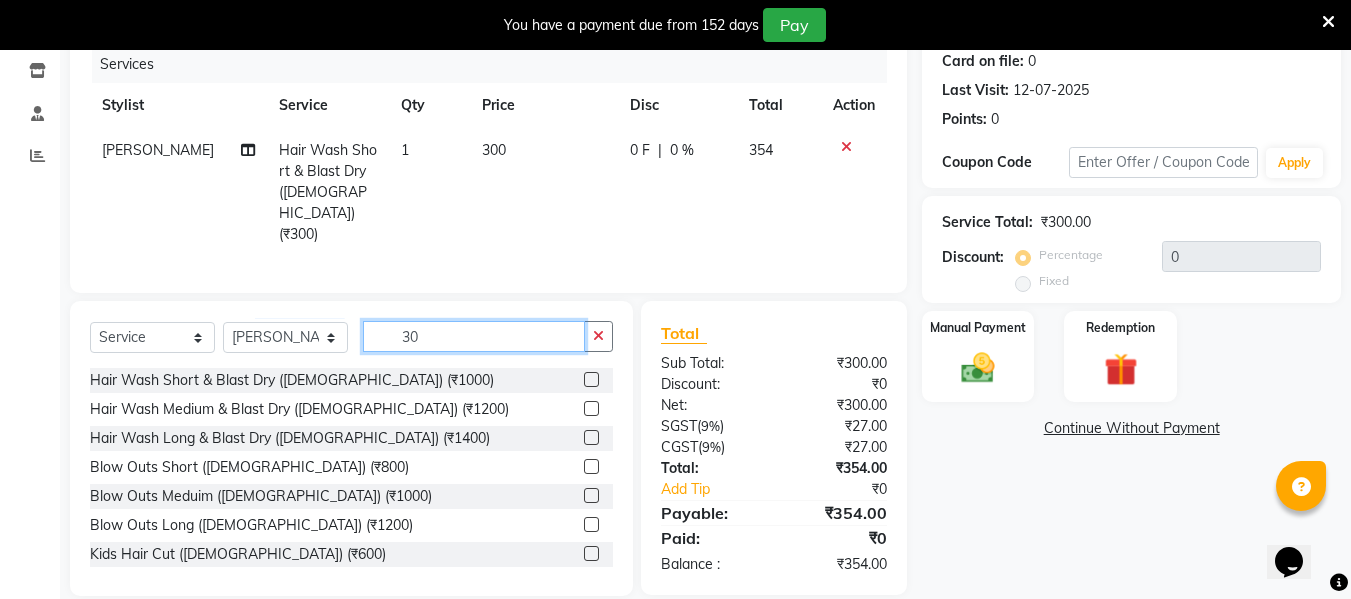 type on "3" 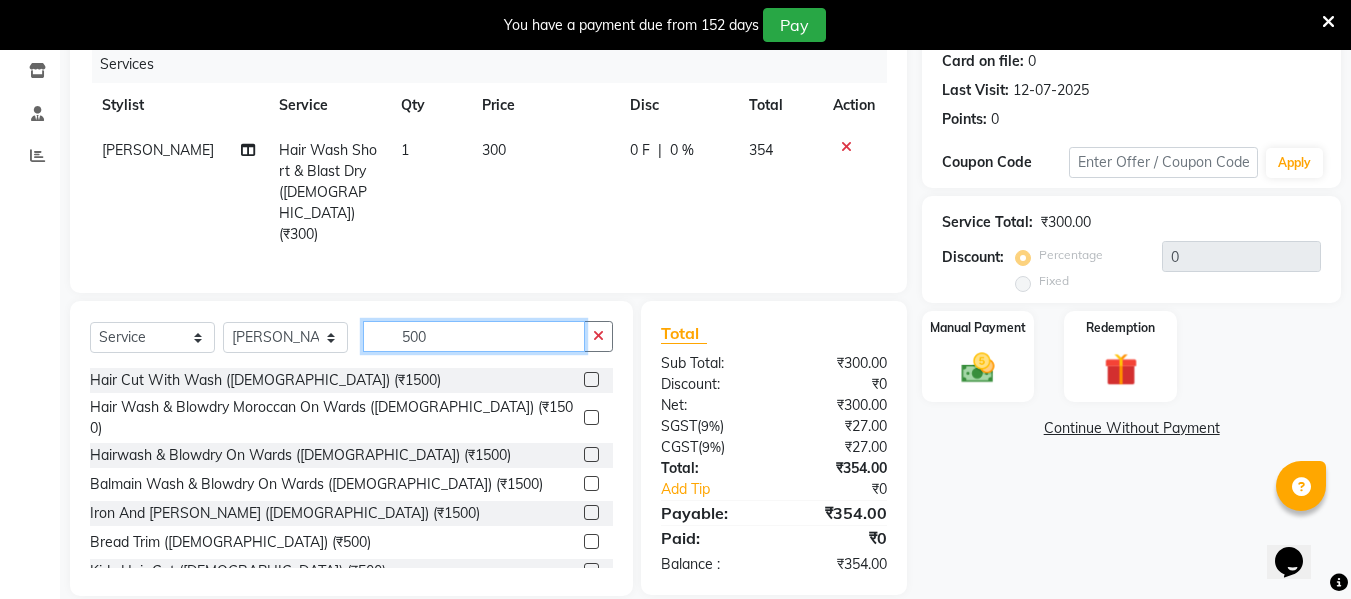 type on "500" 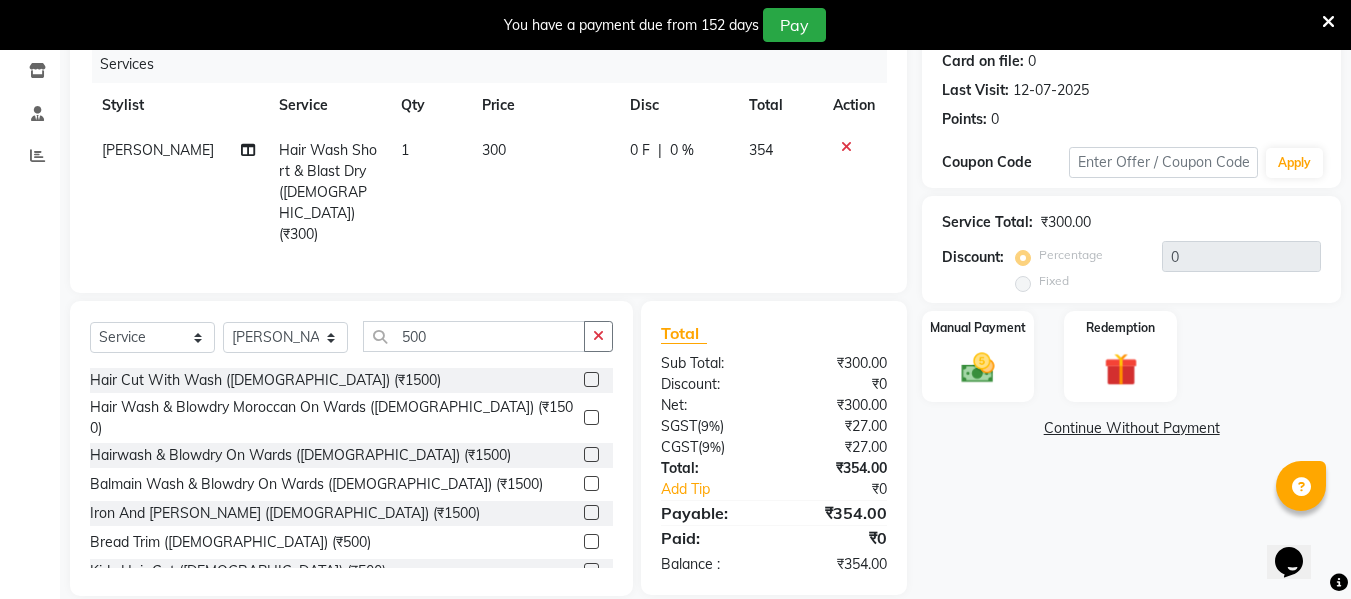click 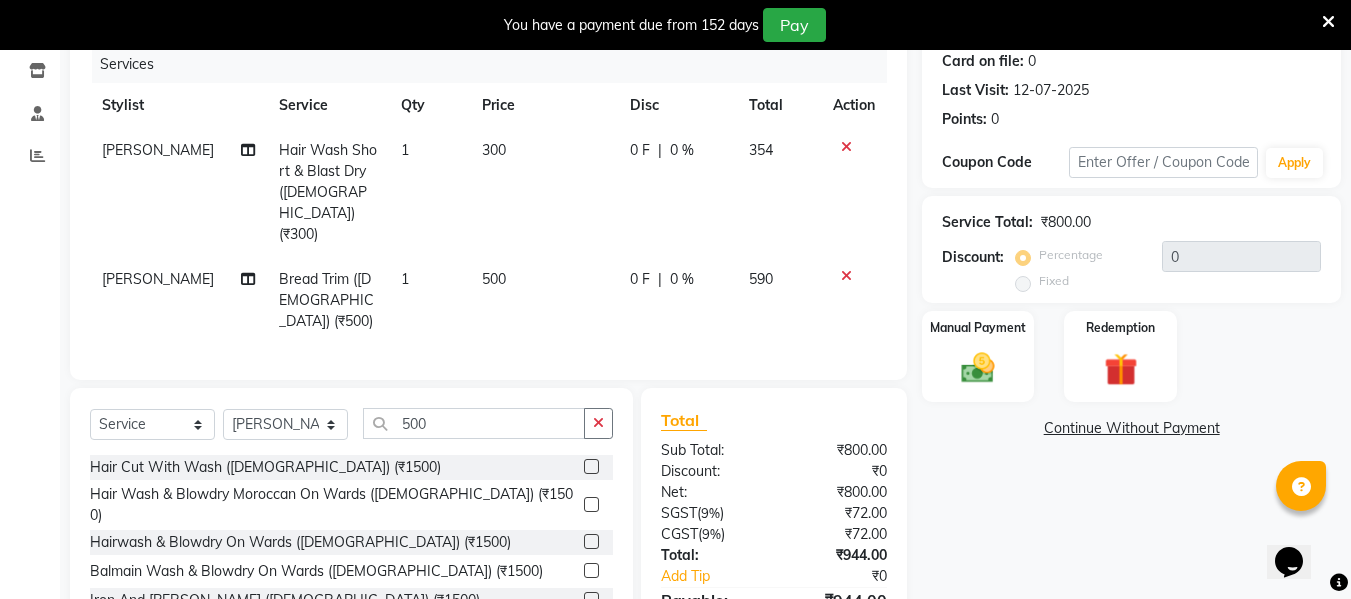 checkbox on "false" 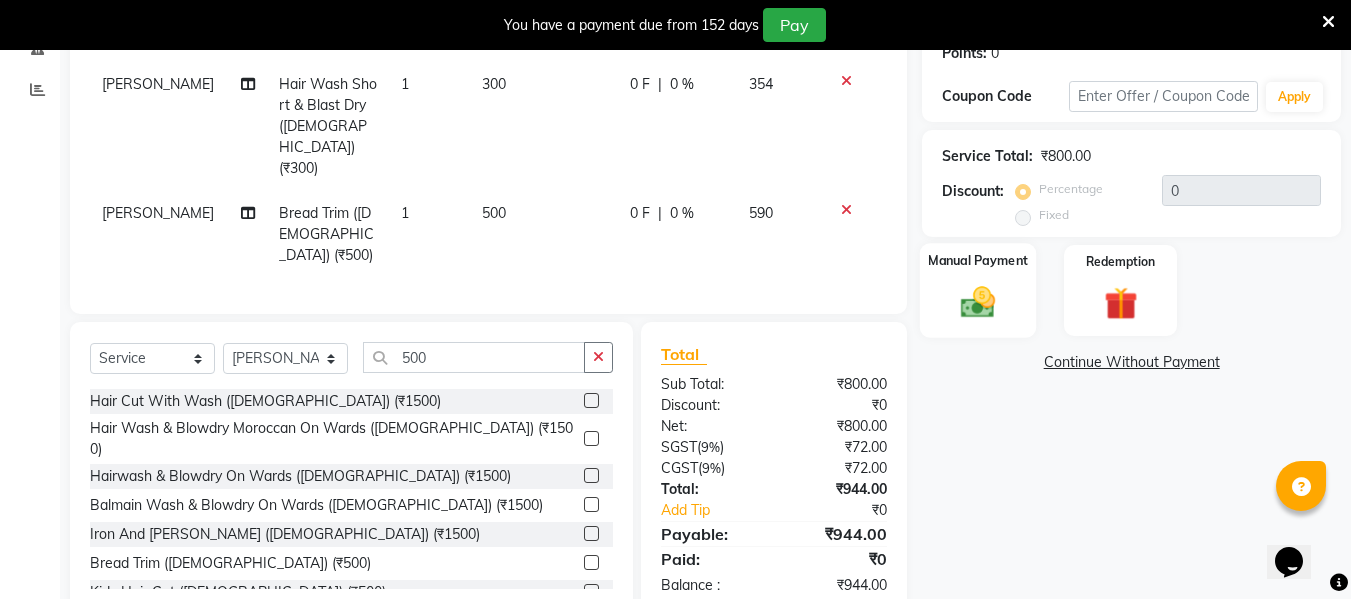 click 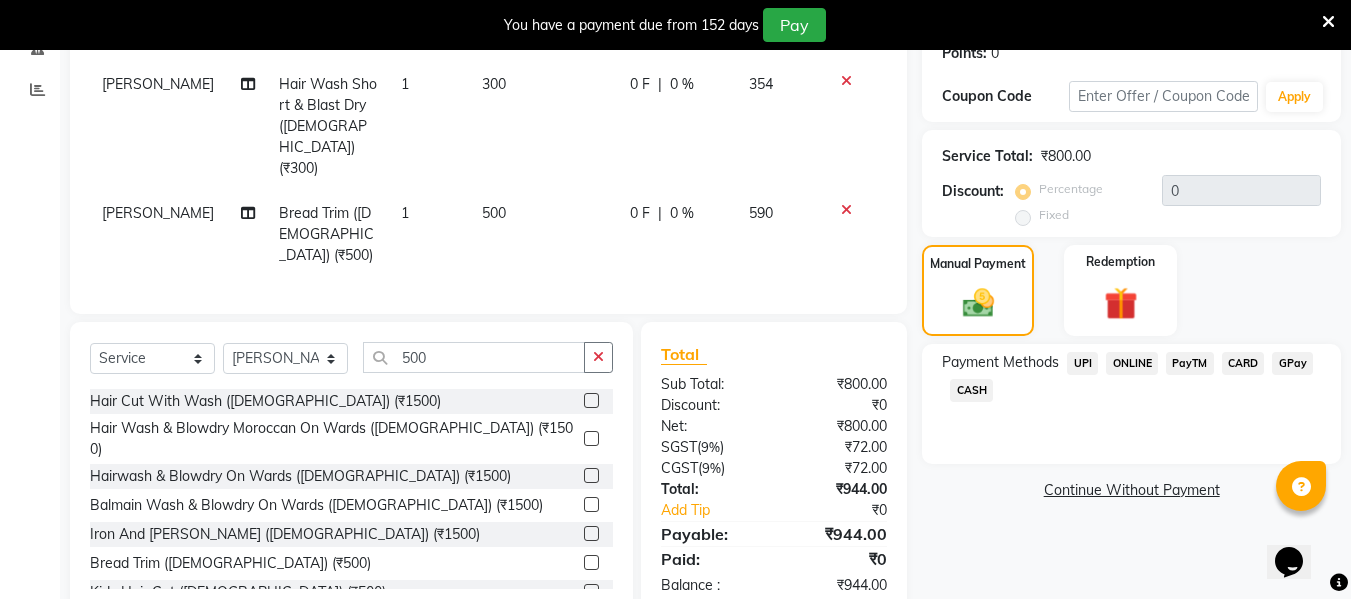 click on "CARD" 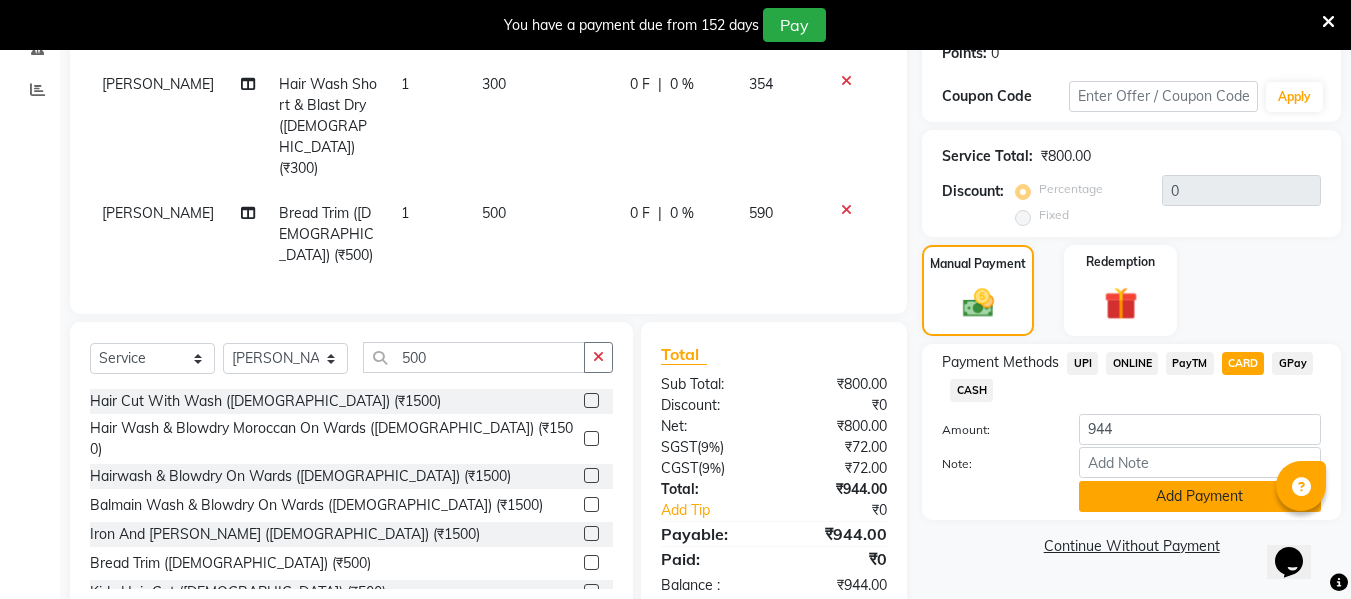 click on "Add Payment" 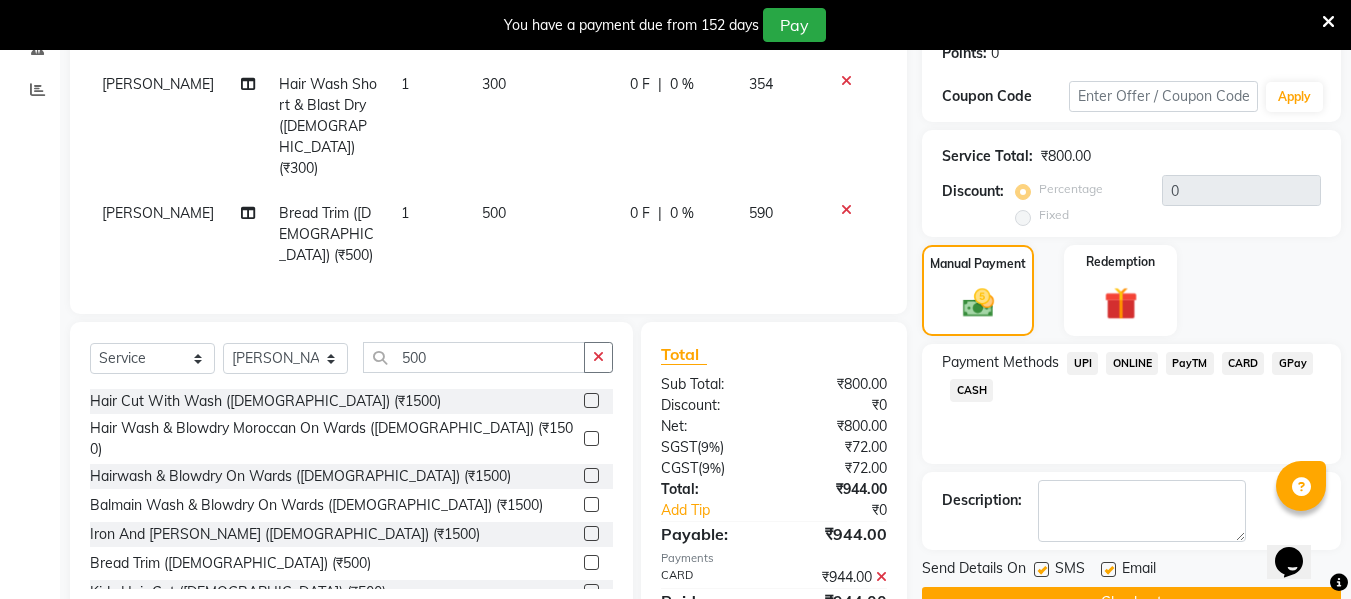 scroll, scrollTop: 367, scrollLeft: 0, axis: vertical 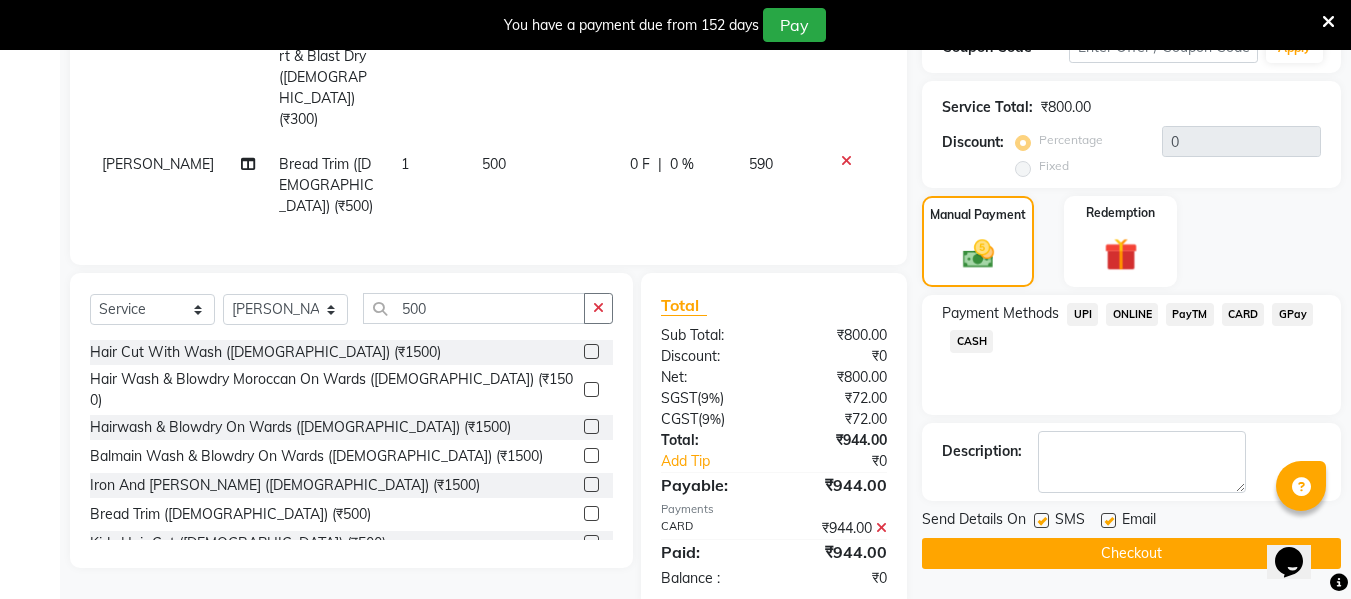click on "Checkout" 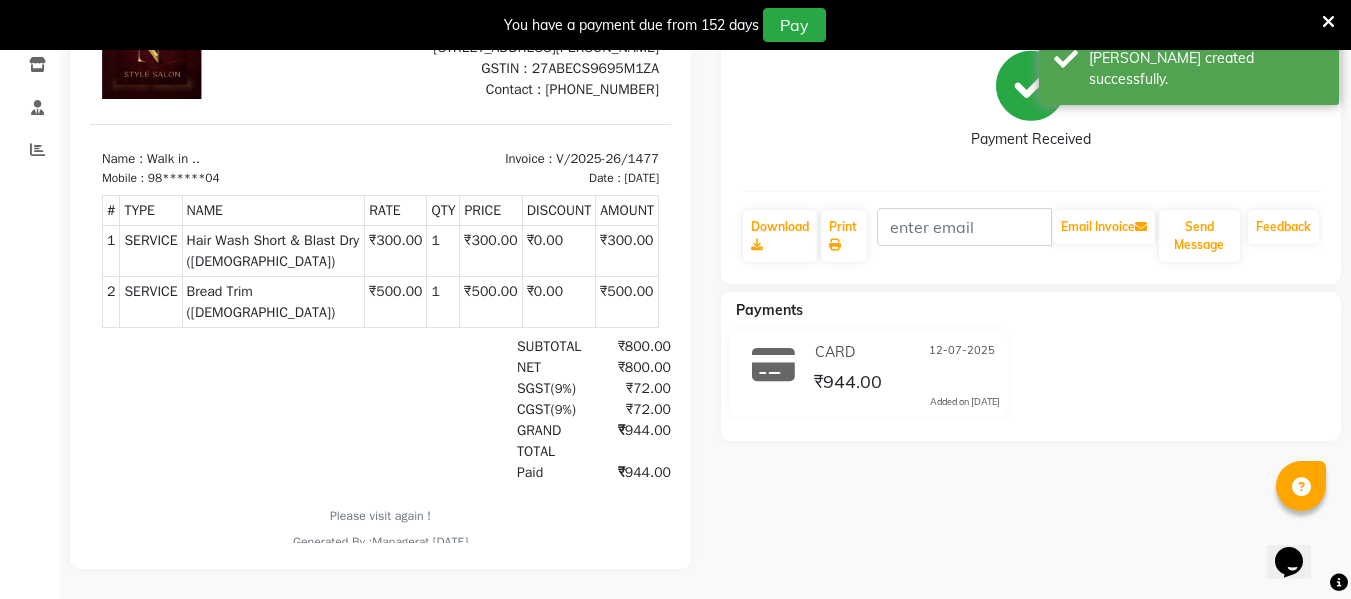 scroll, scrollTop: 0, scrollLeft: 0, axis: both 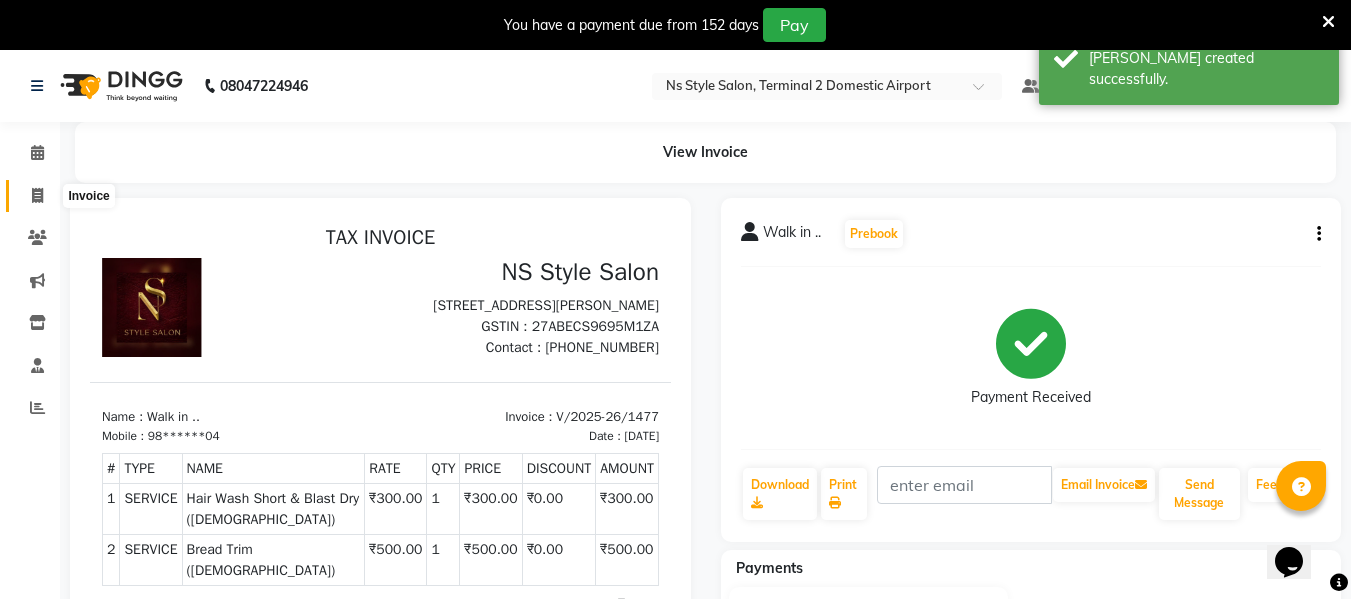 click 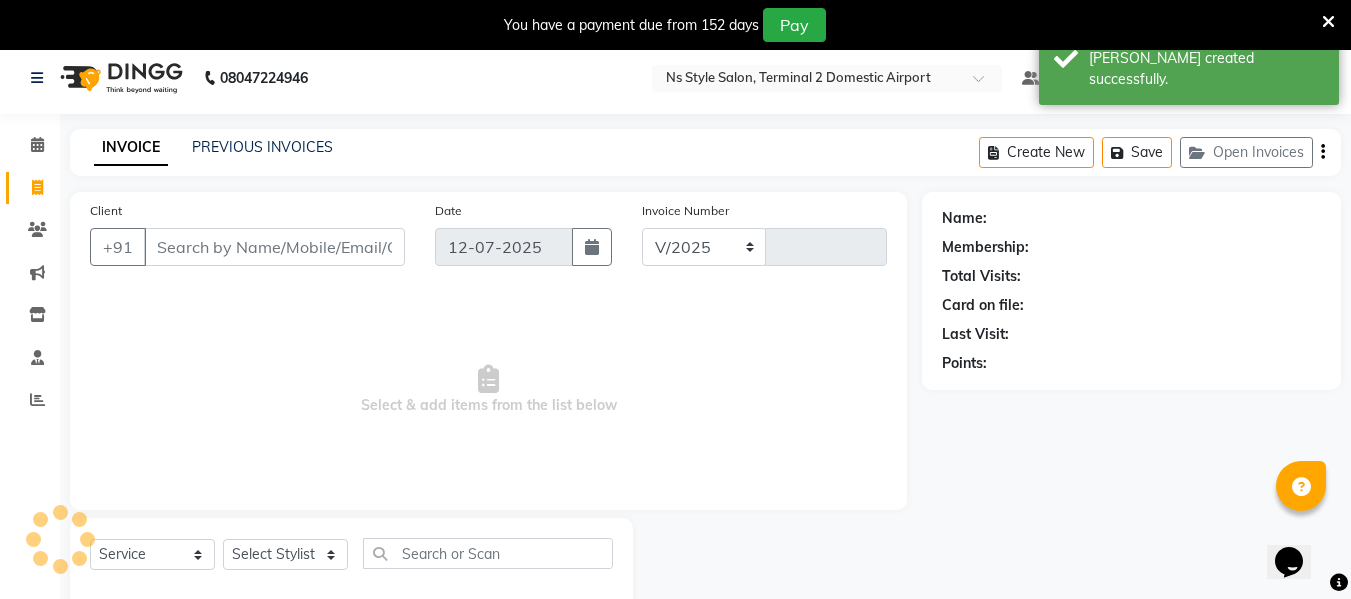 select on "5661" 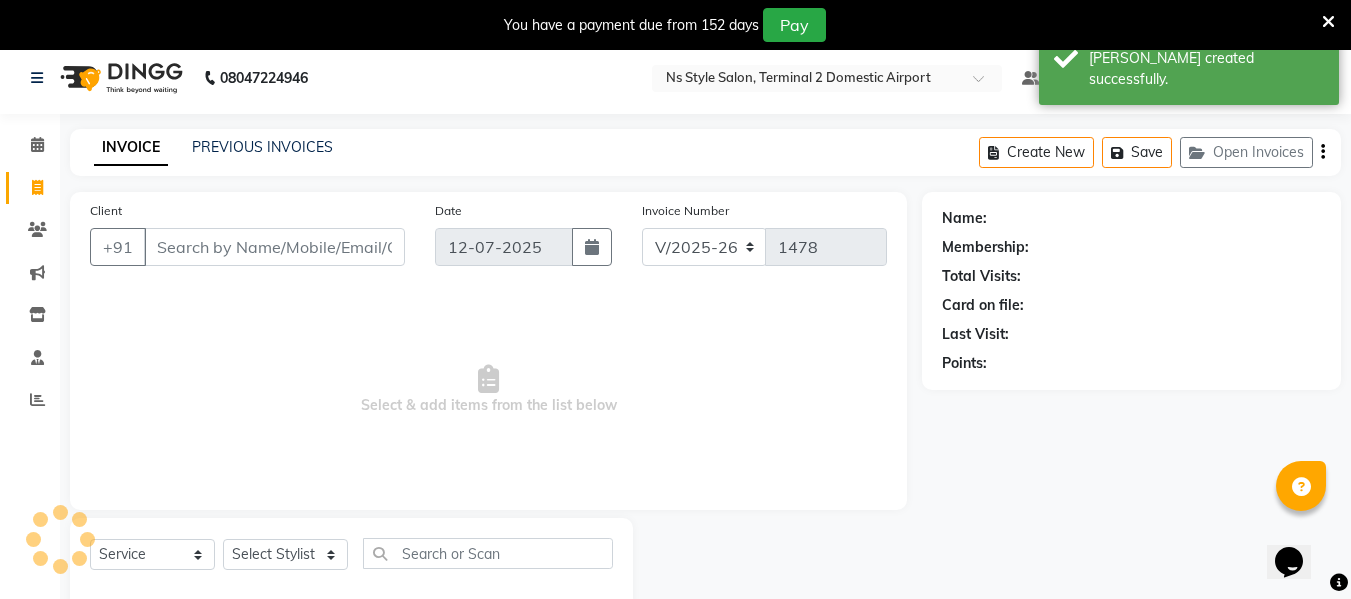 scroll, scrollTop: 52, scrollLeft: 0, axis: vertical 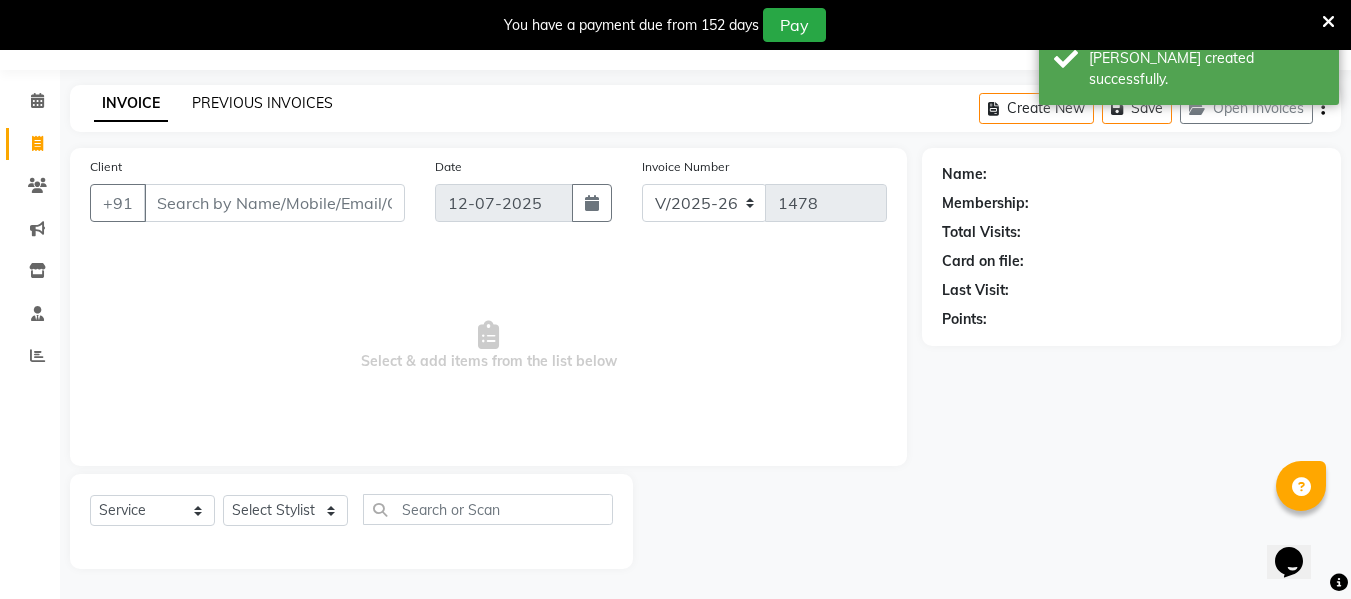 click on "PREVIOUS INVOICES" 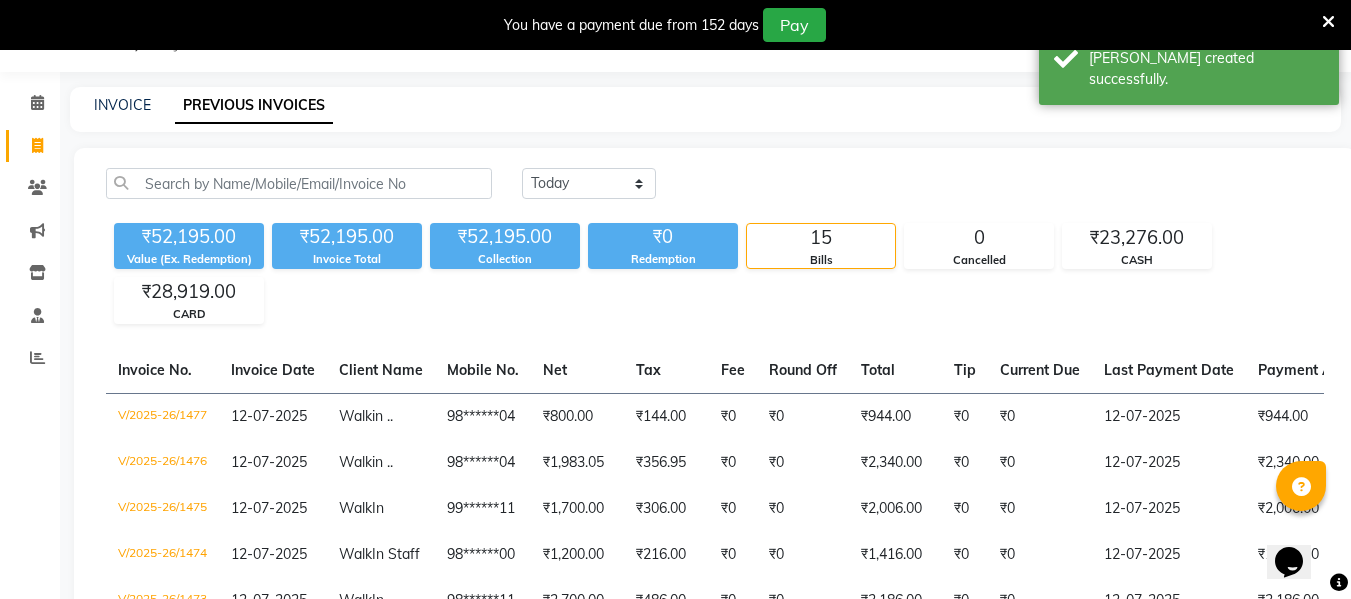 scroll, scrollTop: 52, scrollLeft: 0, axis: vertical 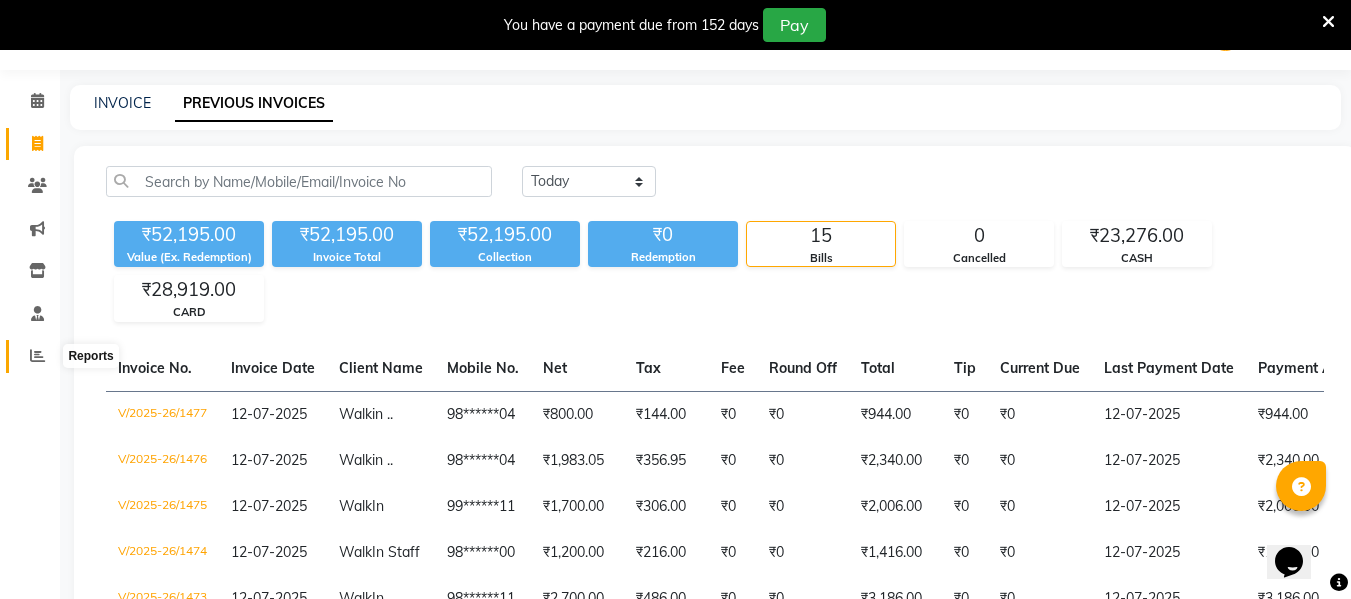 click 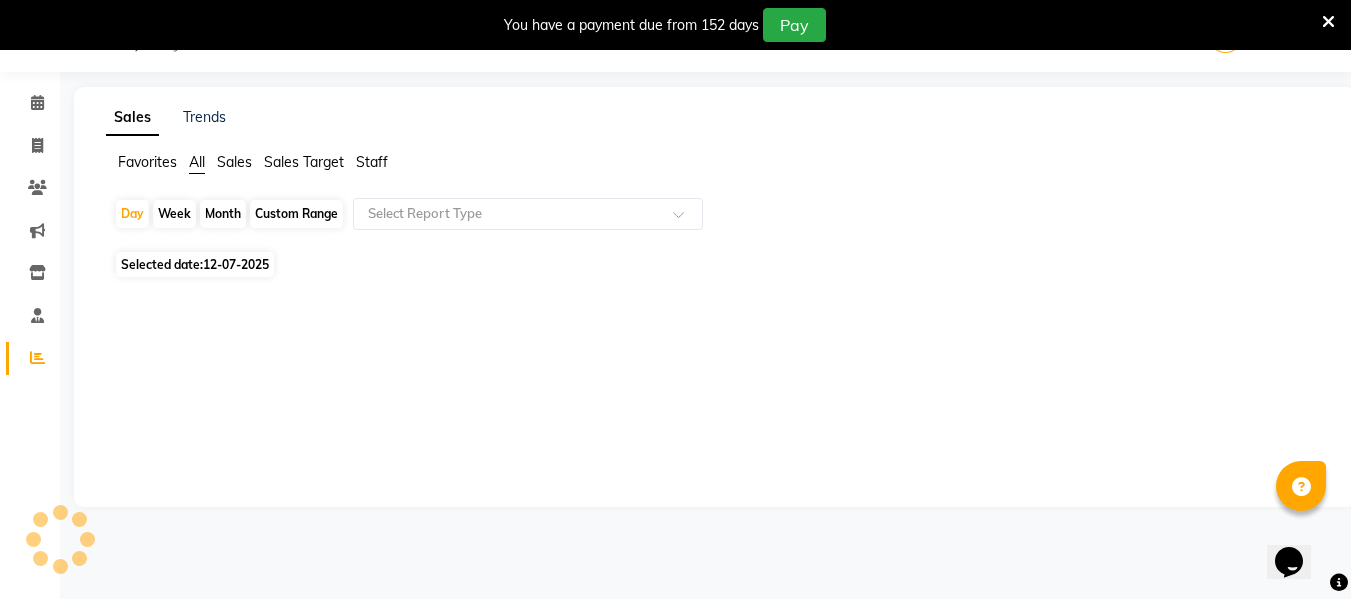 scroll, scrollTop: 52, scrollLeft: 0, axis: vertical 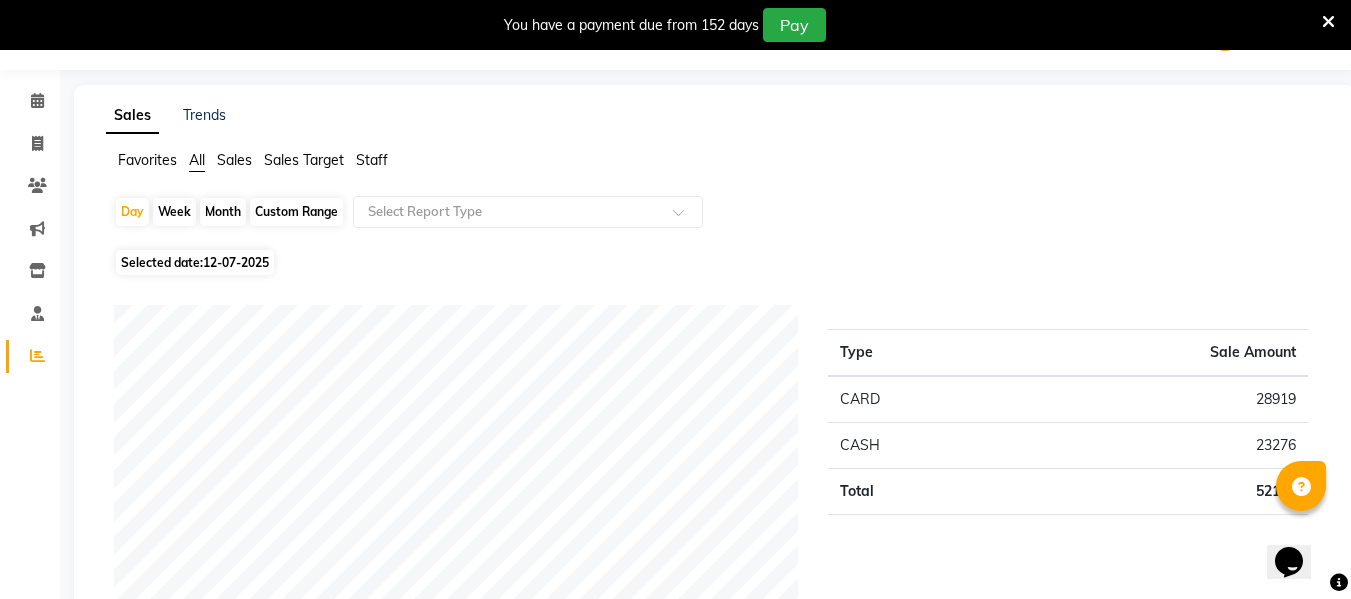 click on "Staff" 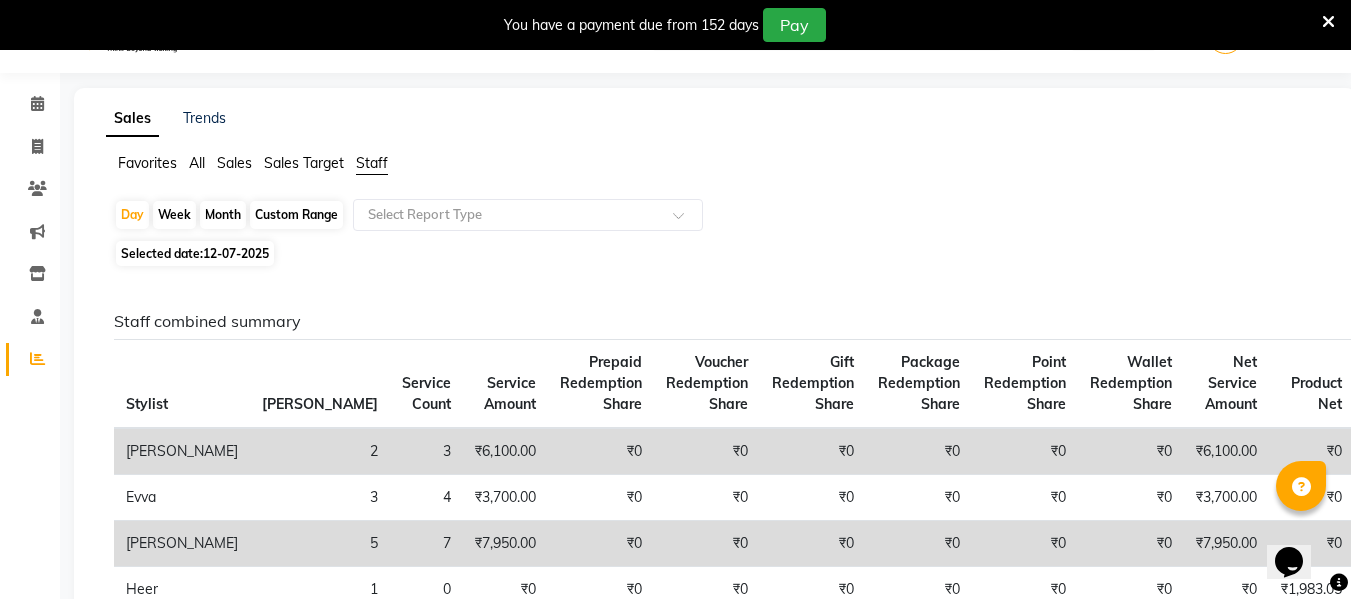 scroll, scrollTop: 0, scrollLeft: 0, axis: both 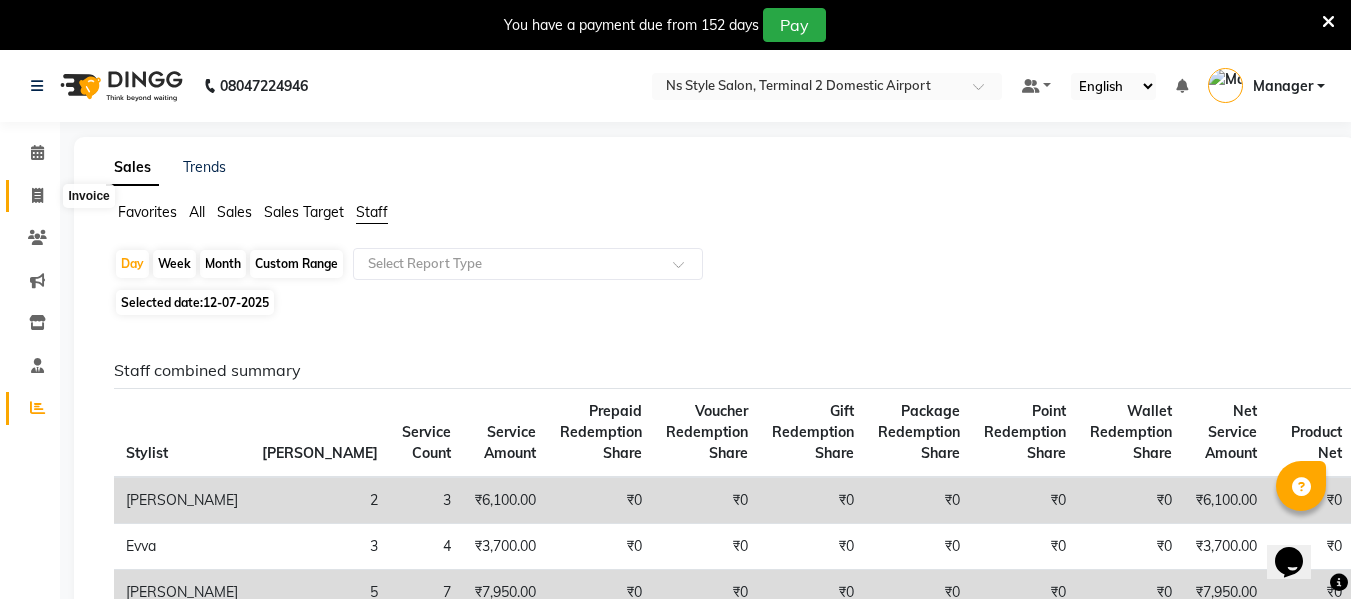 click 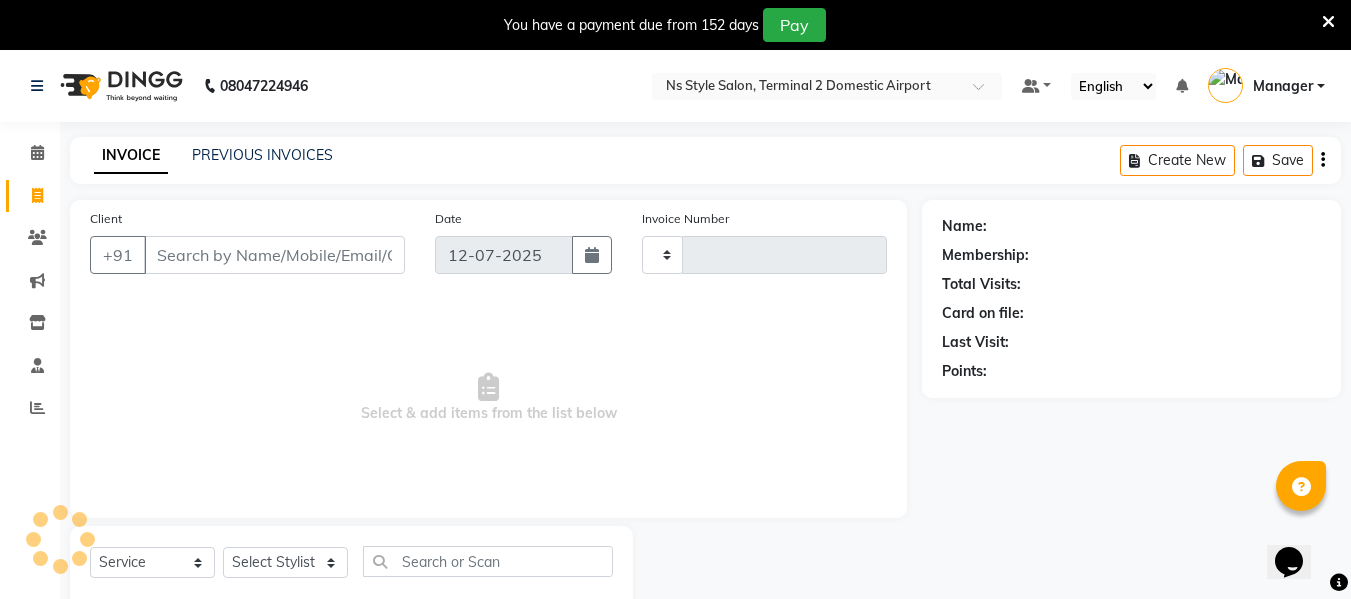 scroll, scrollTop: 52, scrollLeft: 0, axis: vertical 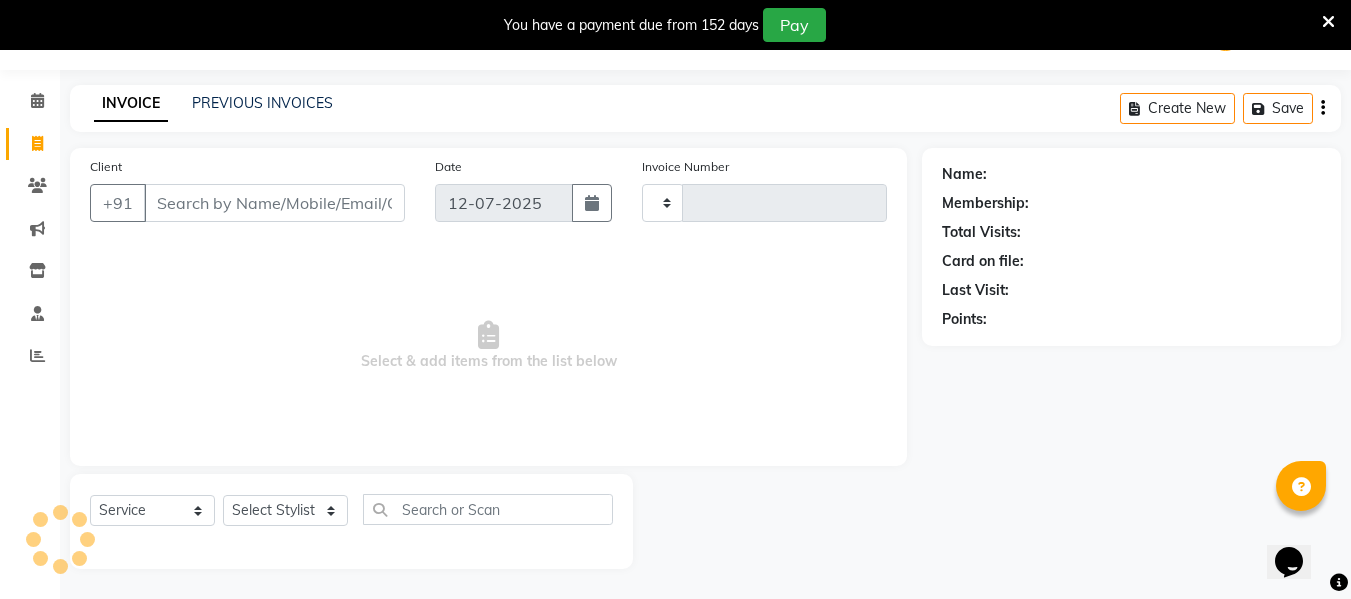 type on "1478" 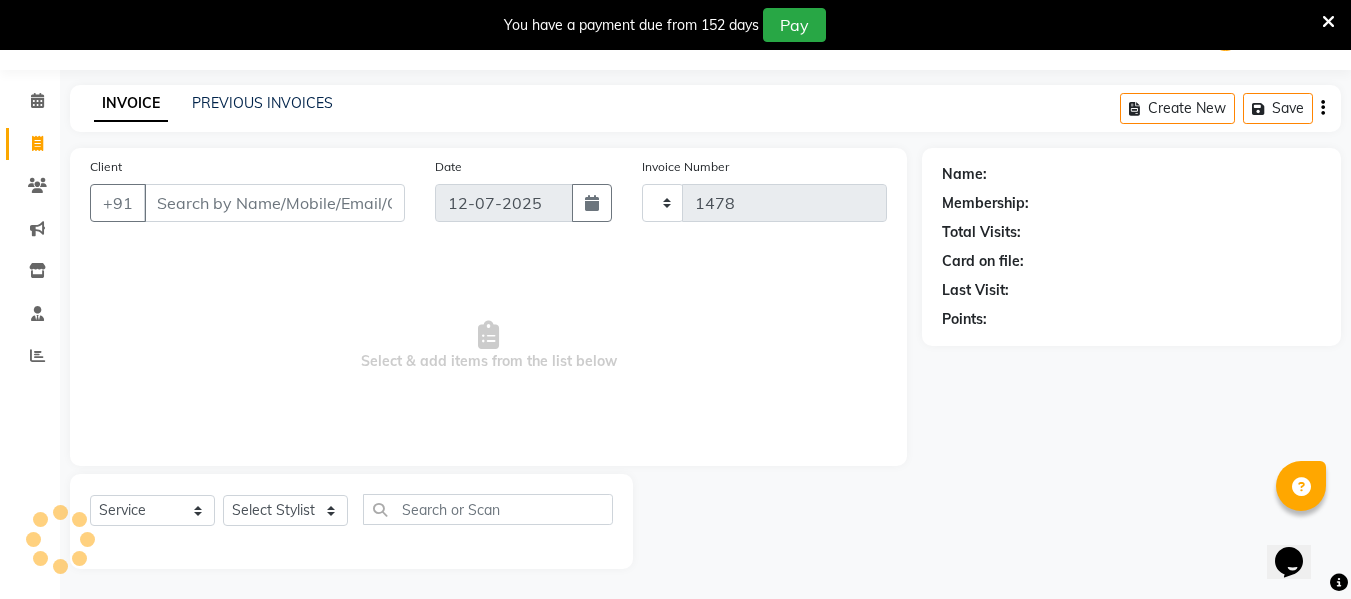 select on "5661" 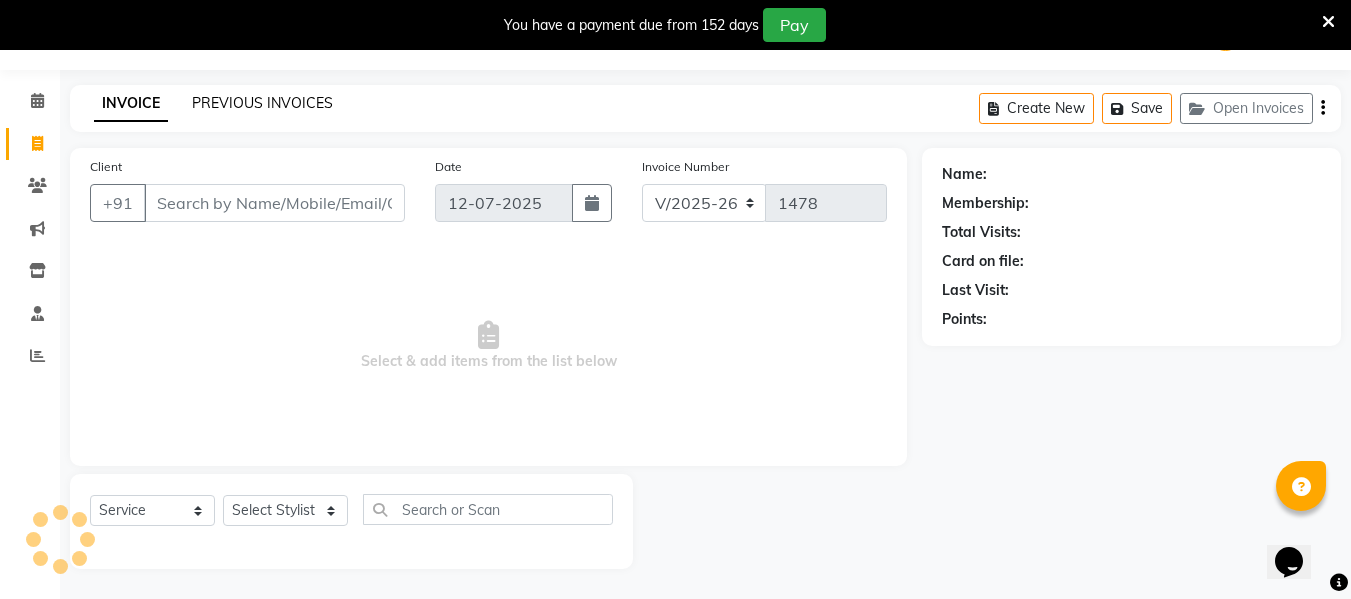 click on "PREVIOUS INVOICES" 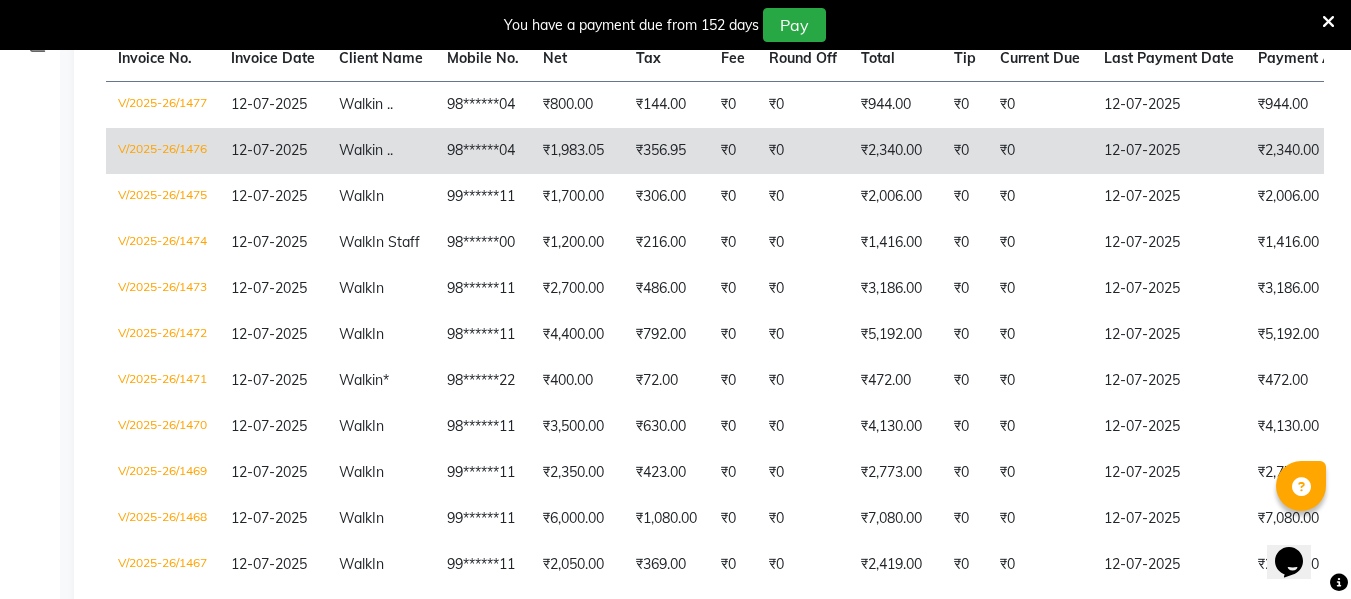 scroll, scrollTop: 363, scrollLeft: 0, axis: vertical 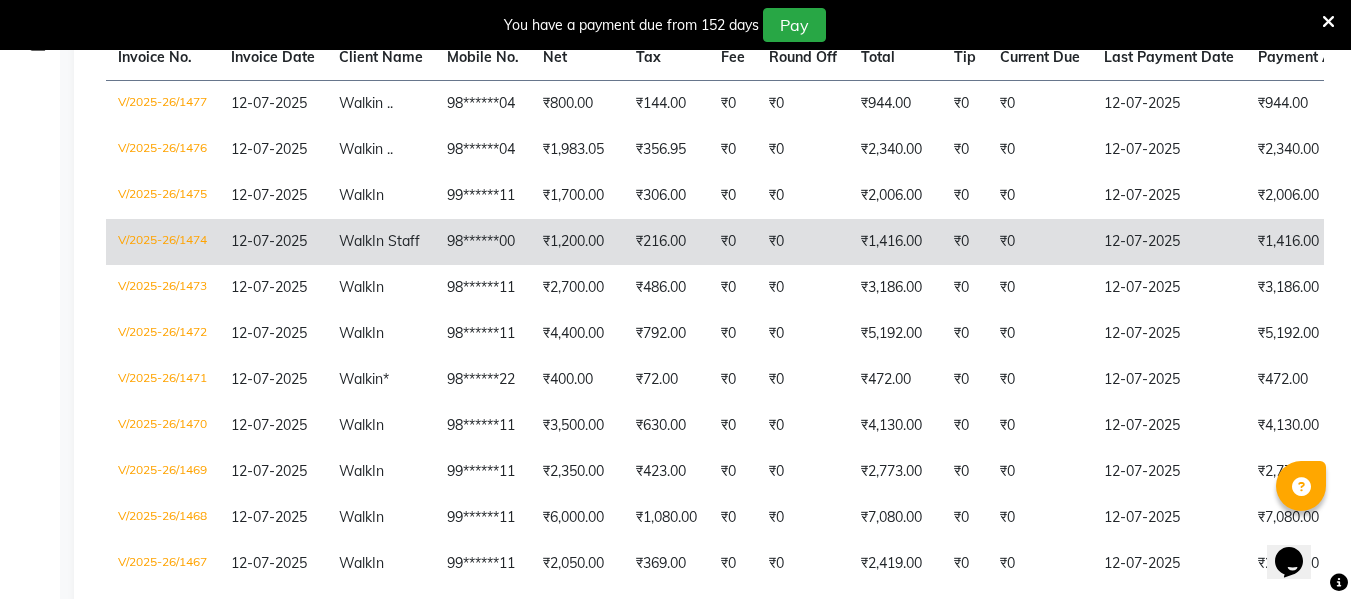 click on "₹0" 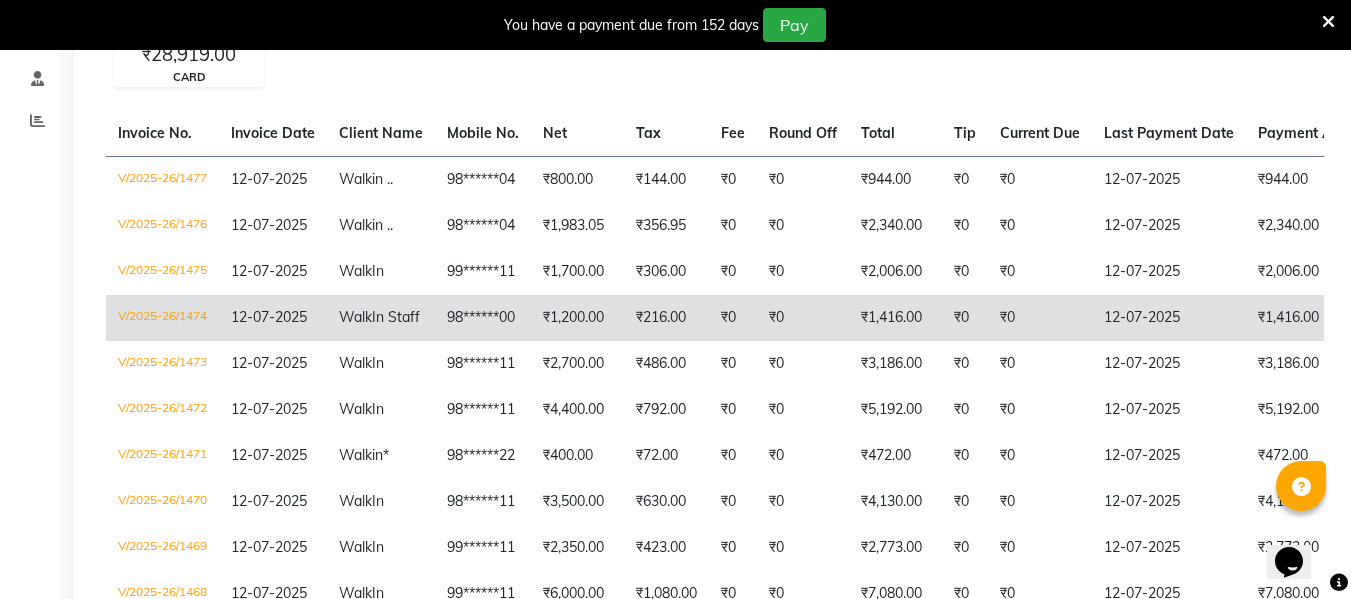 scroll, scrollTop: 289, scrollLeft: 0, axis: vertical 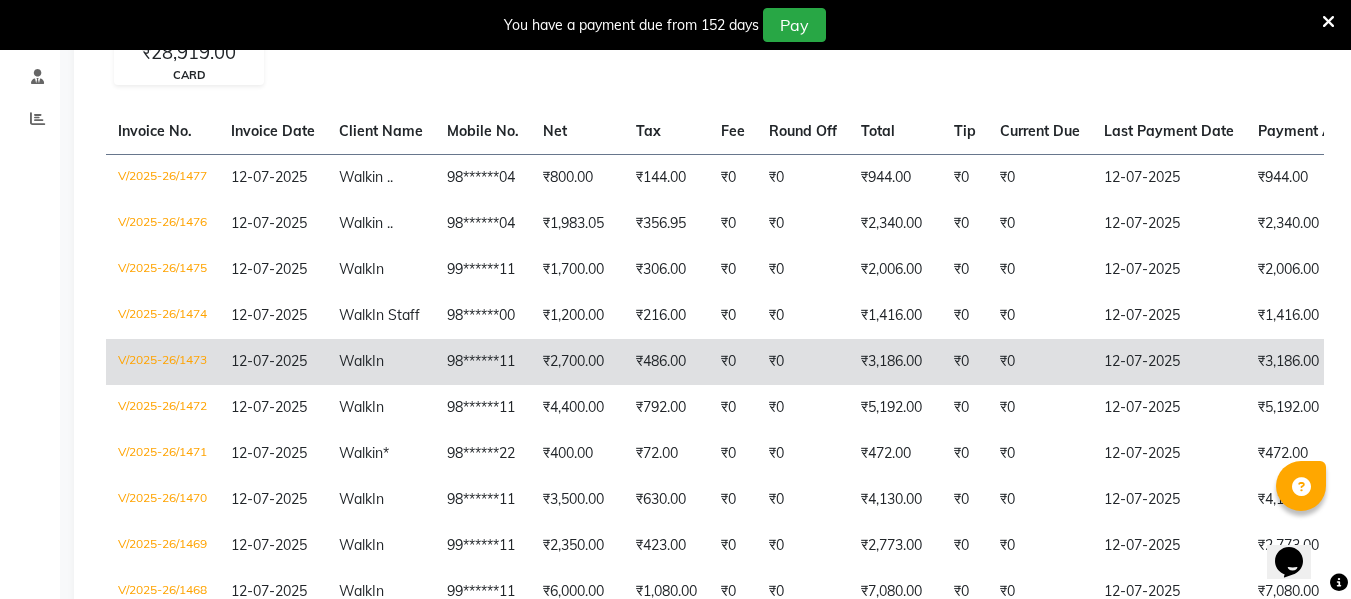 click on "₹3,186.00" 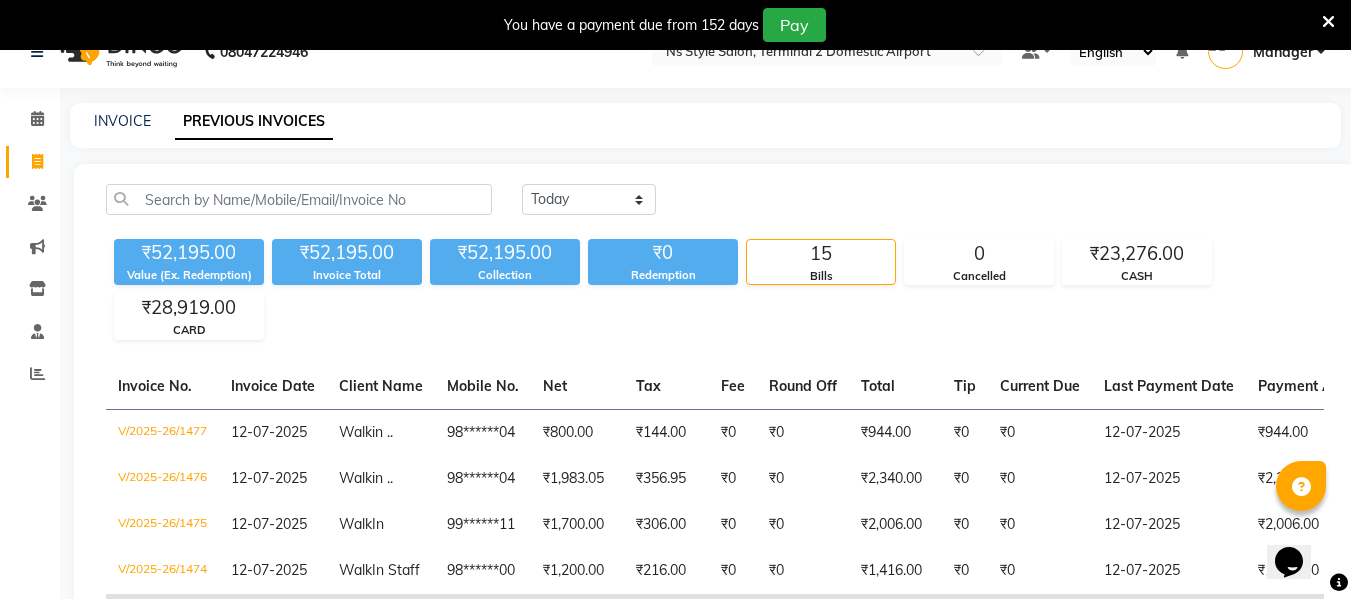 scroll, scrollTop: 0, scrollLeft: 0, axis: both 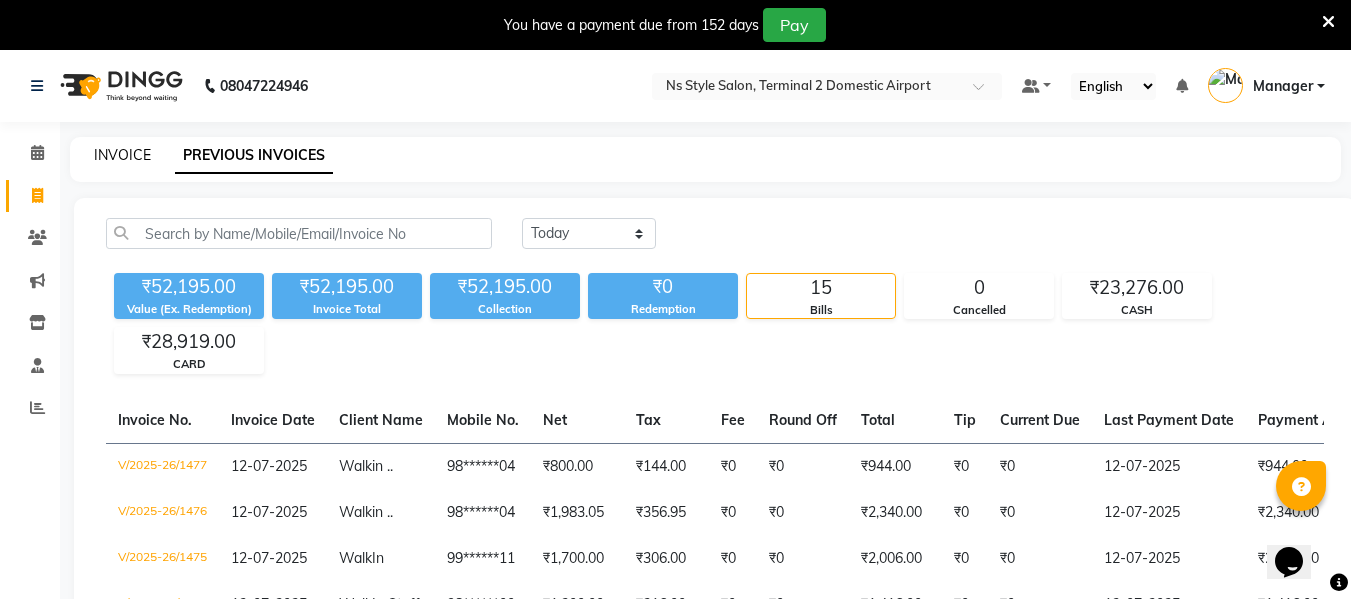 click on "INVOICE" 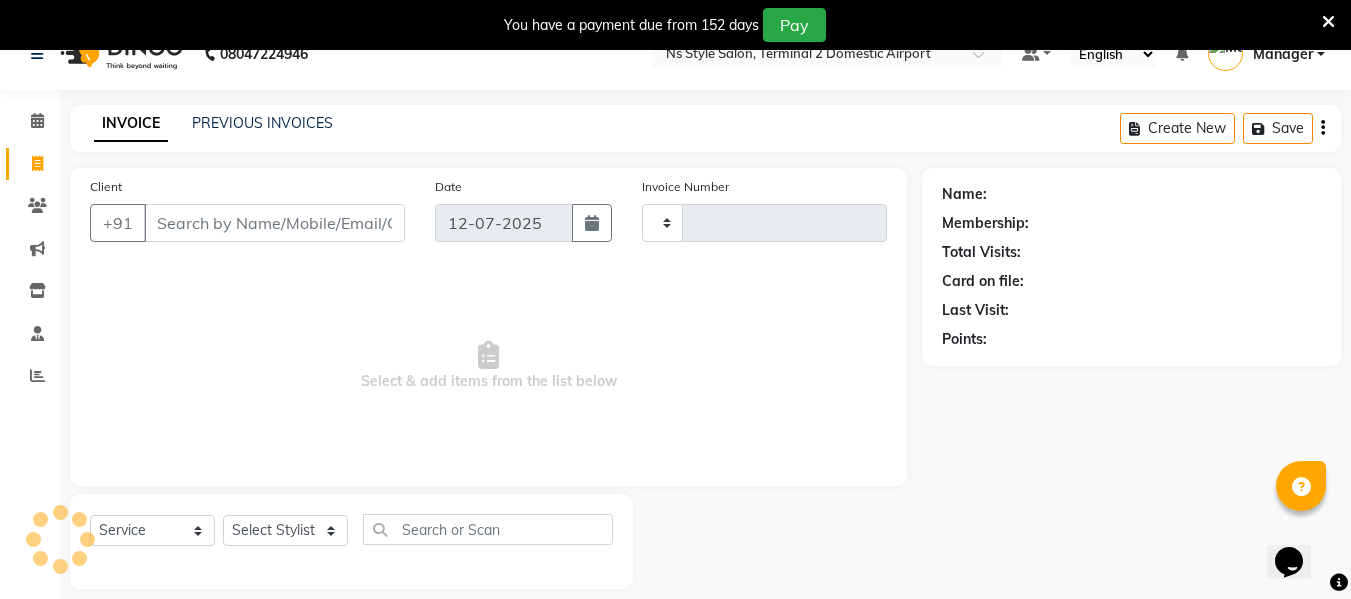 type on "1478" 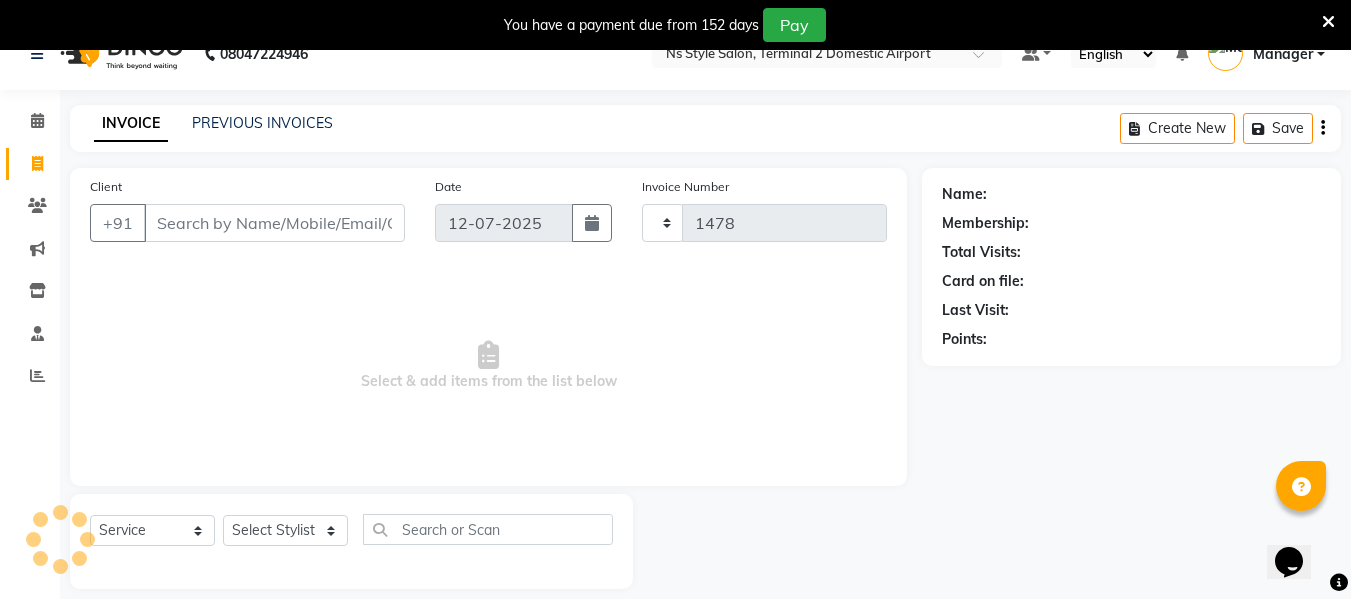 scroll, scrollTop: 52, scrollLeft: 0, axis: vertical 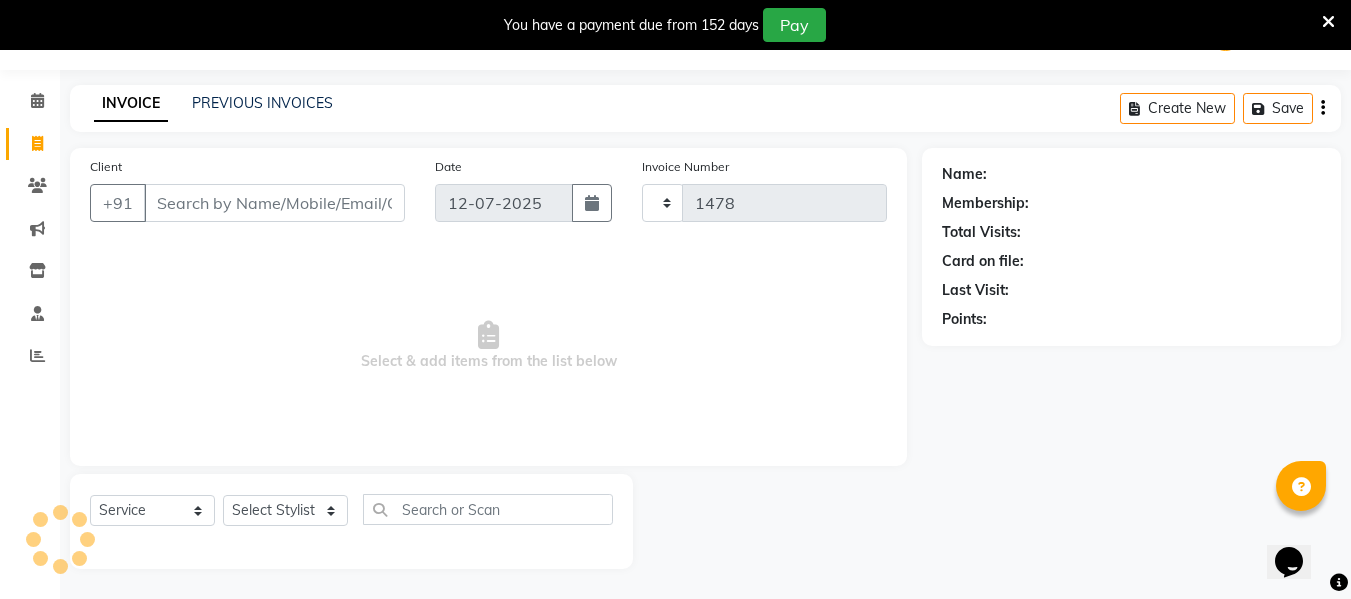 select on "5661" 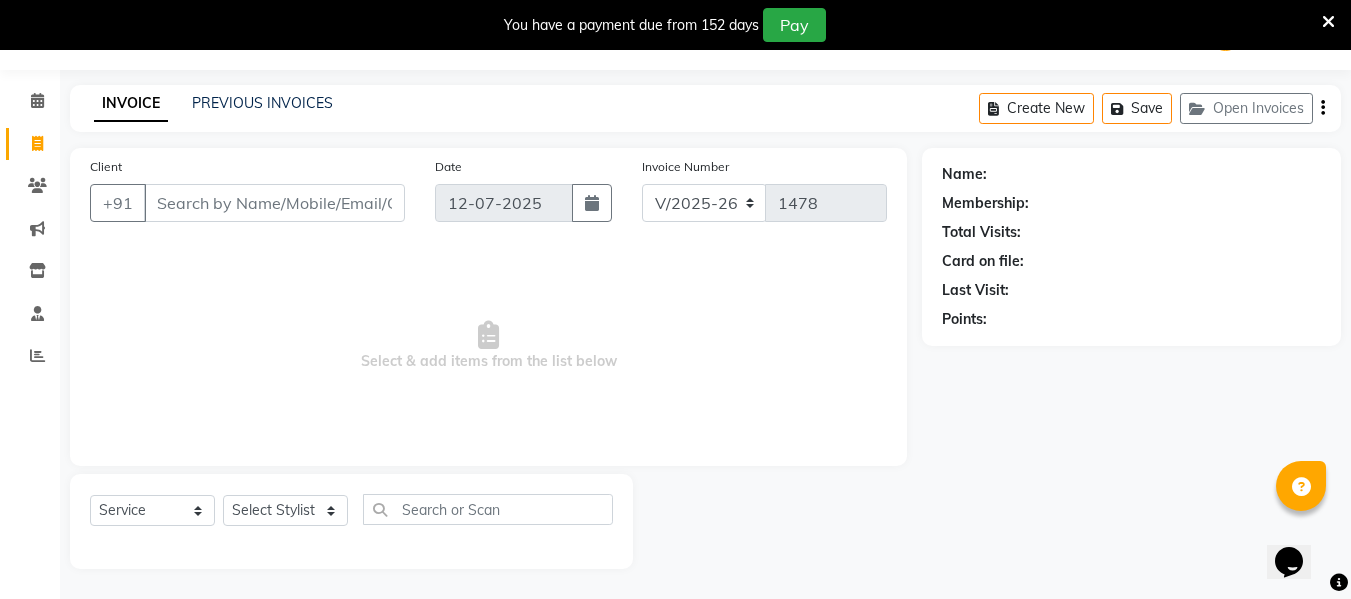 click on "Client" at bounding box center [274, 203] 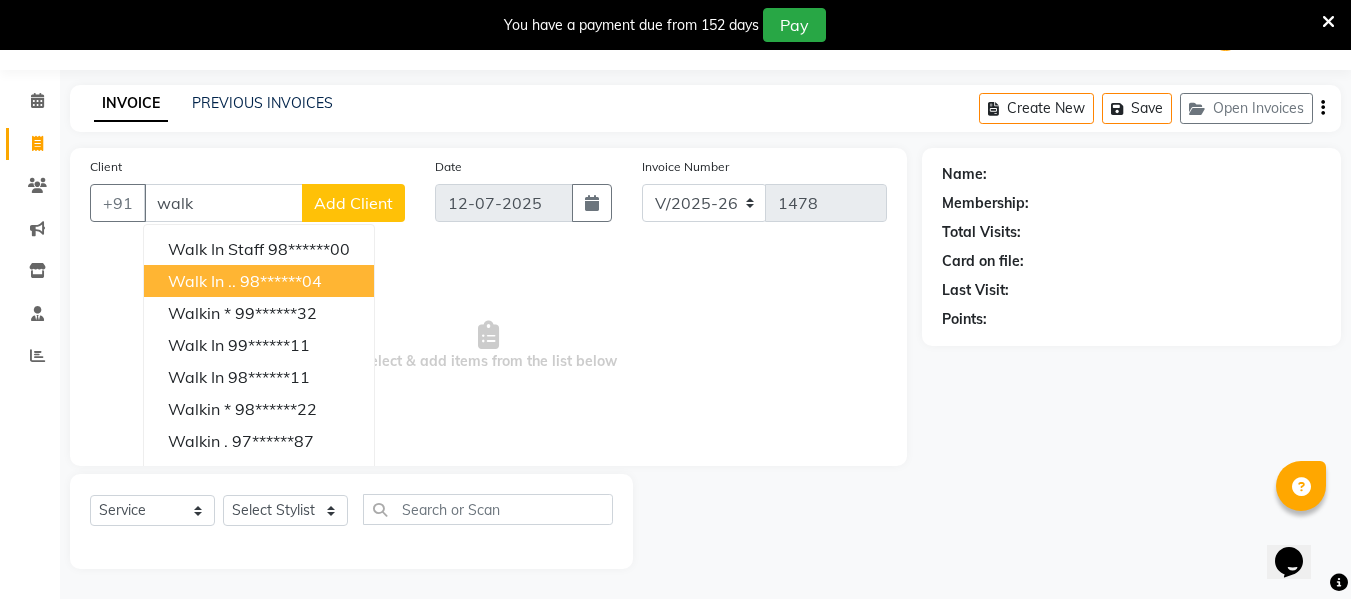 click on "98******04" at bounding box center [281, 281] 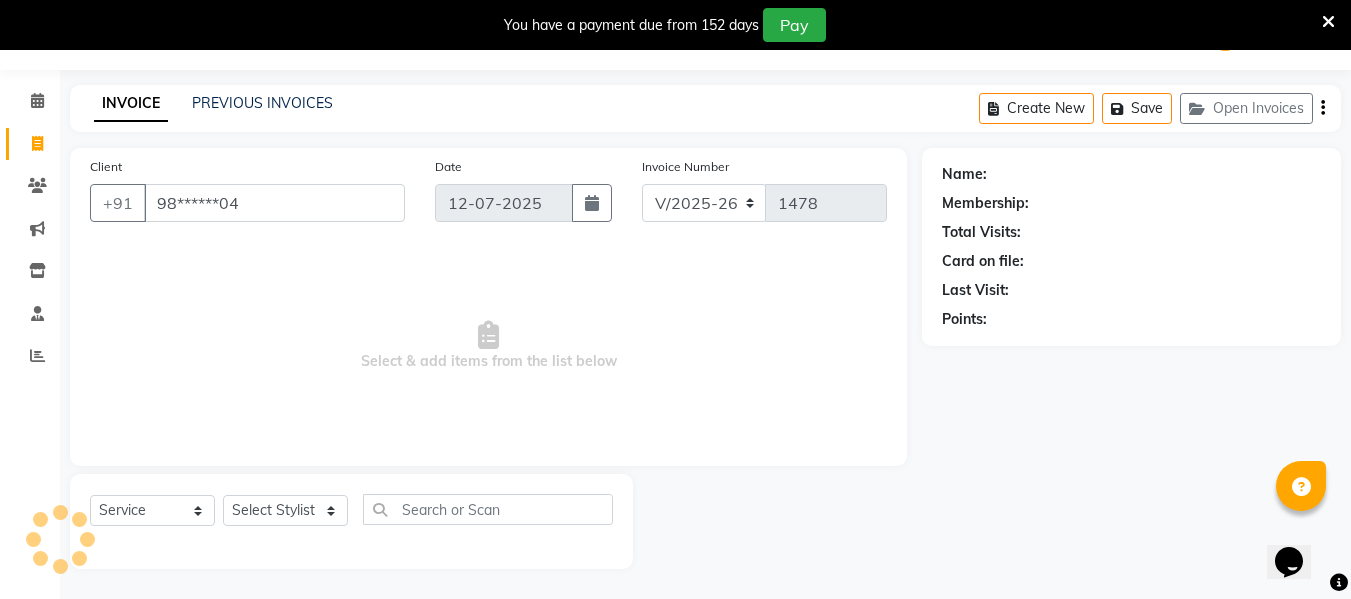 type on "98******04" 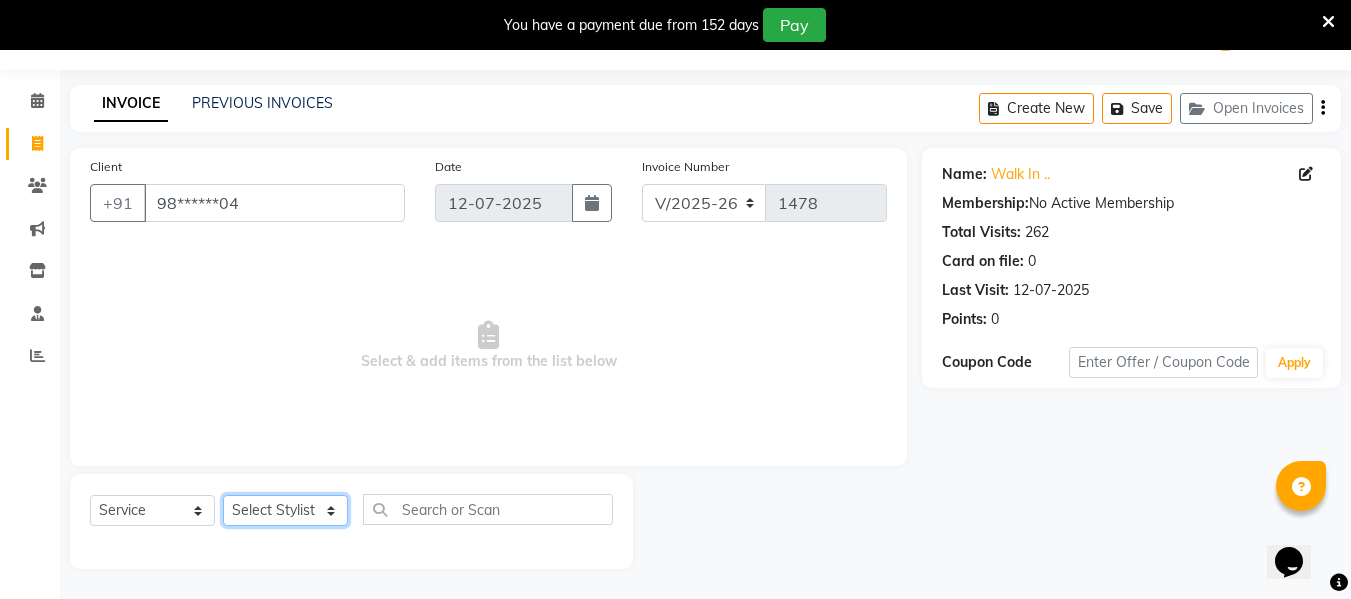 click on "Select Stylist ASHA ANIL JADHAV Dilshad Ahmad EHATESHAM ALI EVVA FARHEEN SHAIKH HEEBA ARIF SHAIKH HEER BAROT IMRAN SHAIKH Mamta  Manager MANISHA MD RAJ KHAN  MD SAMEER PARWEZ MIMII MOHAMMAD ALI RUPS SAKIB SUNENA TAK ZAREENA KHAN" 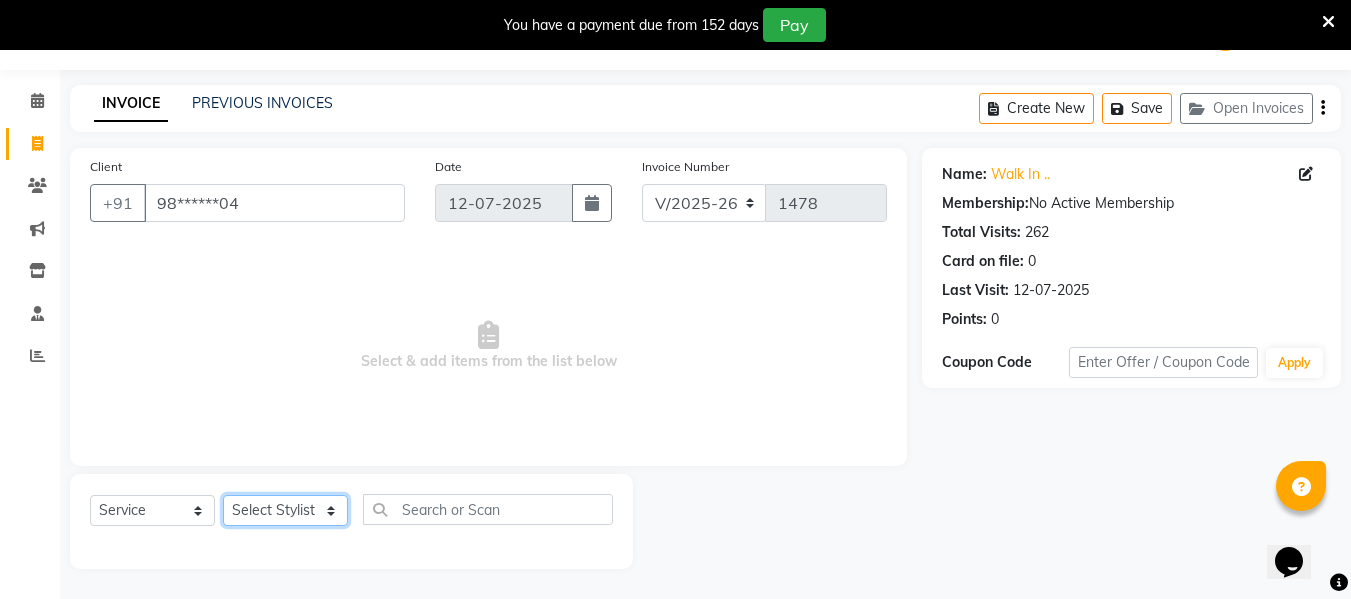 select on "39697" 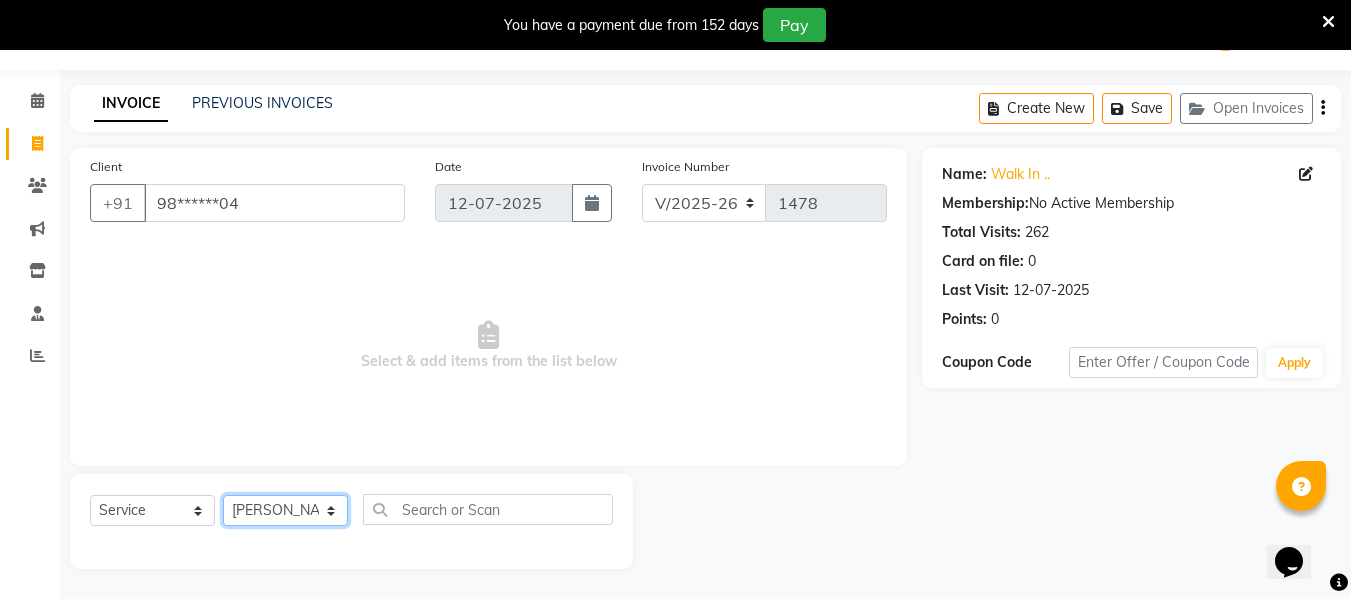 click on "Select Stylist ASHA ANIL JADHAV Dilshad Ahmad EHATESHAM ALI EVVA FARHEEN SHAIKH HEEBA ARIF SHAIKH HEER BAROT IMRAN SHAIKH Mamta  Manager MANISHA MD RAJ KHAN  MD SAMEER PARWEZ MIMII MOHAMMAD ALI RUPS SAKIB SUNENA TAK ZAREENA KHAN" 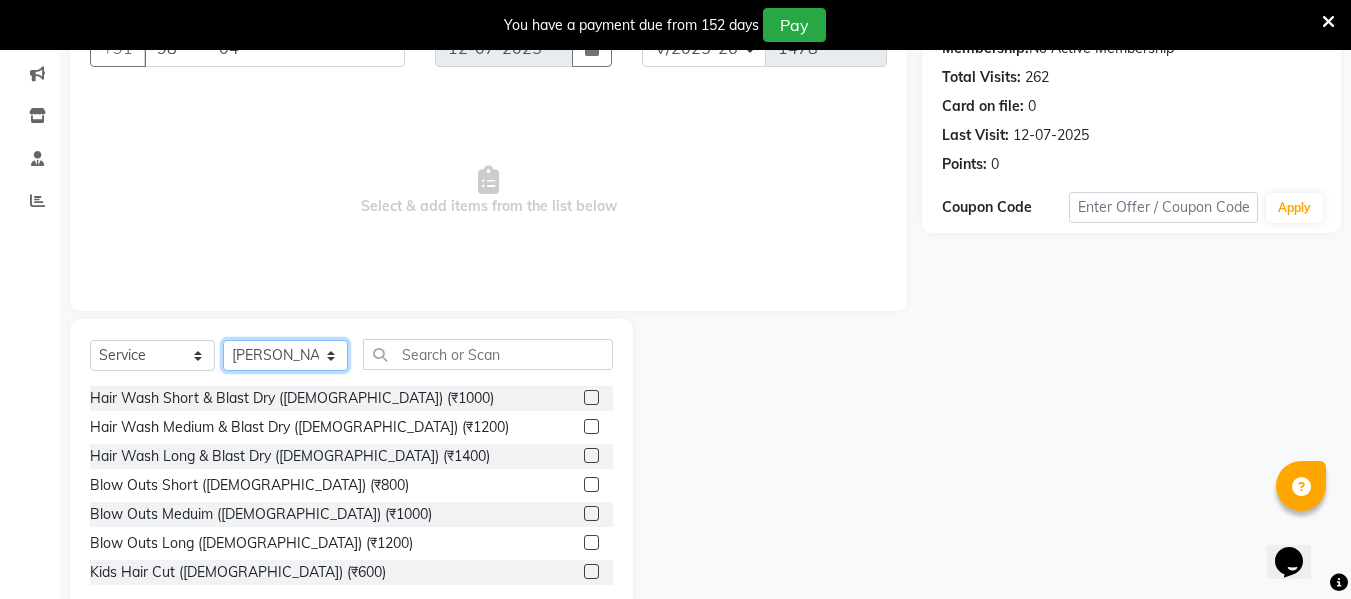 scroll, scrollTop: 208, scrollLeft: 0, axis: vertical 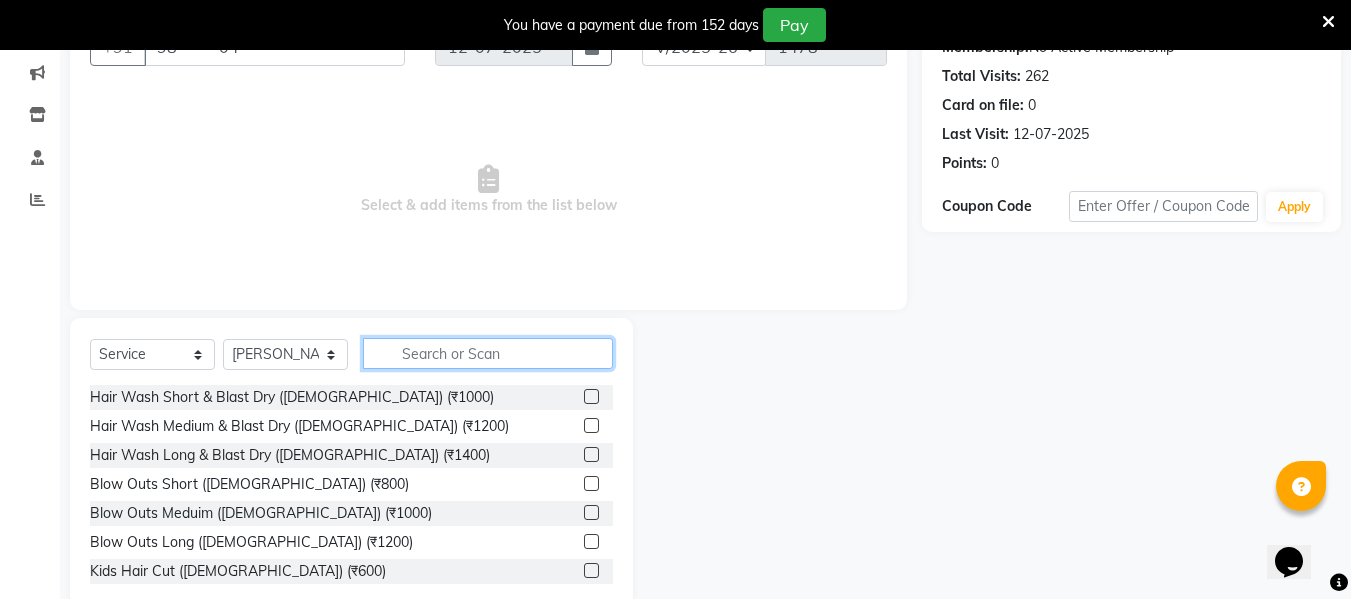 click 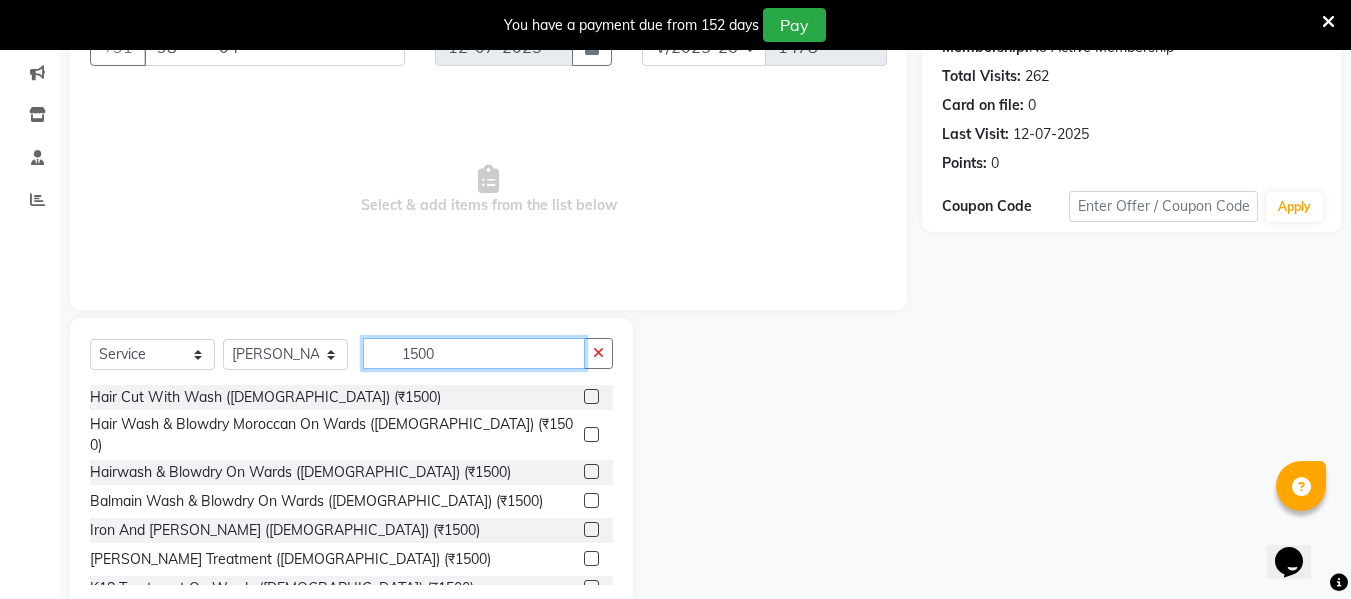 type on "1500" 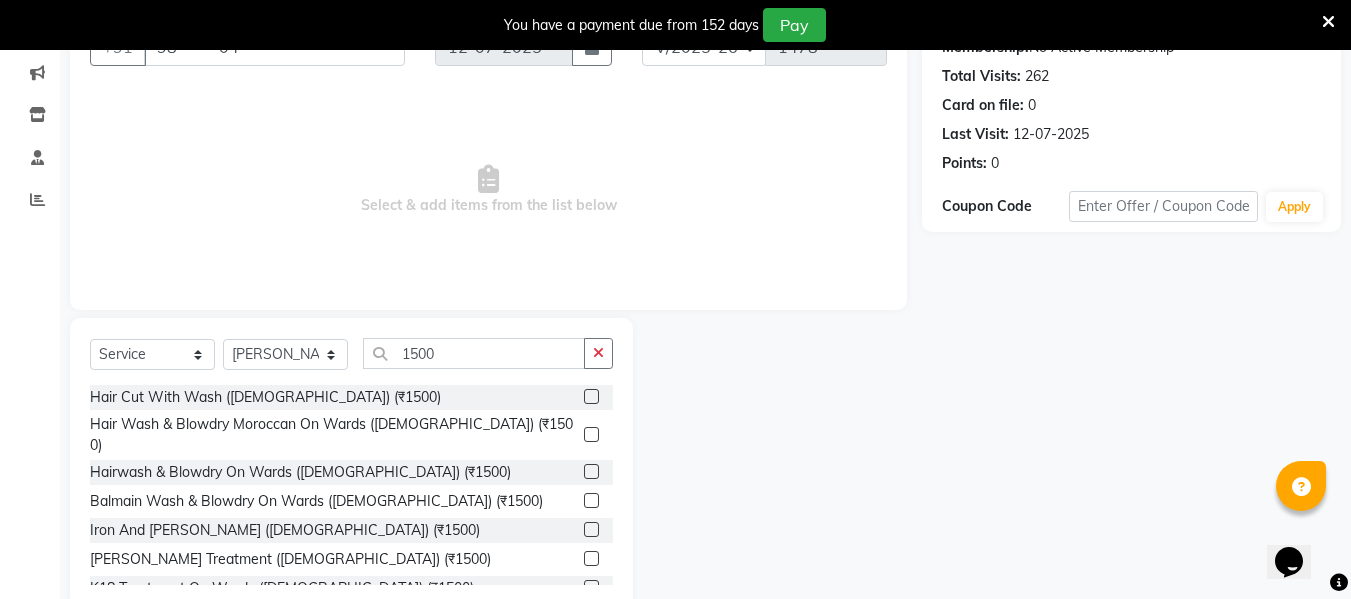 click 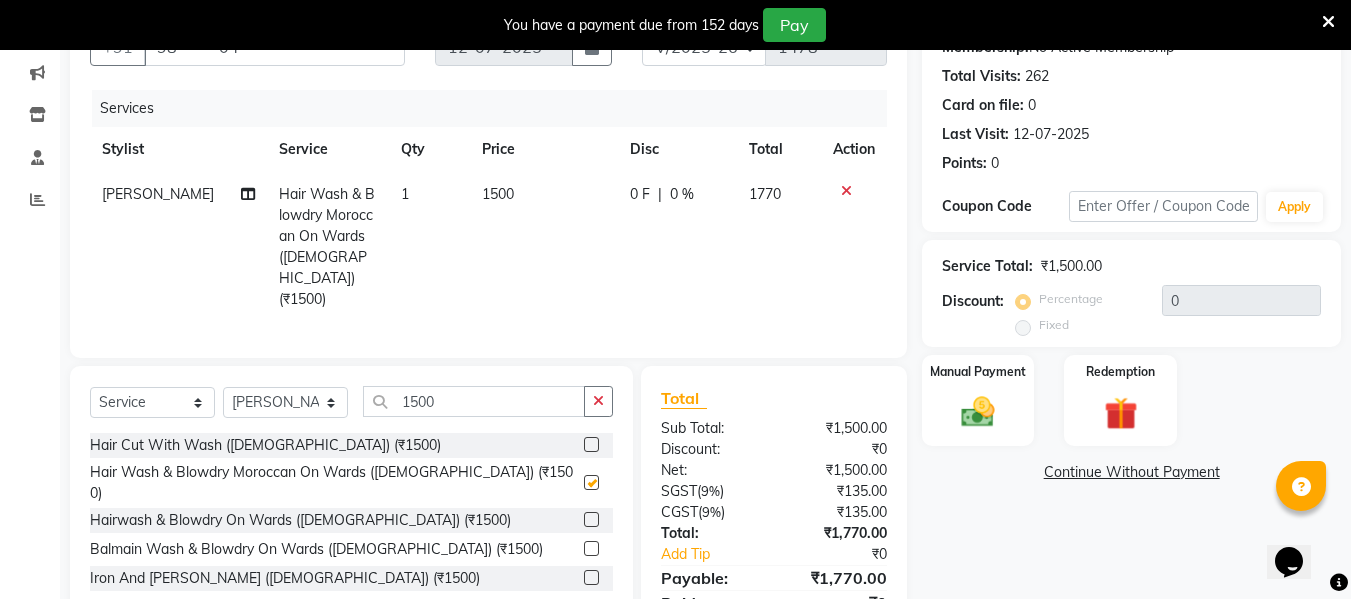 checkbox on "false" 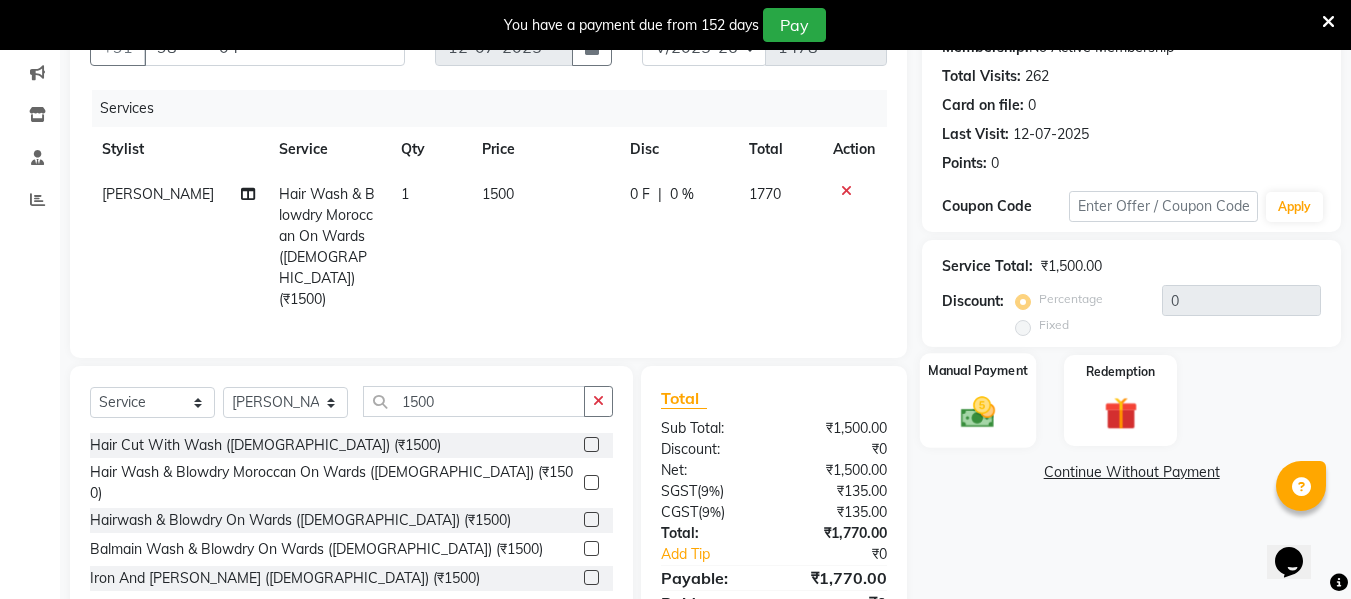 click 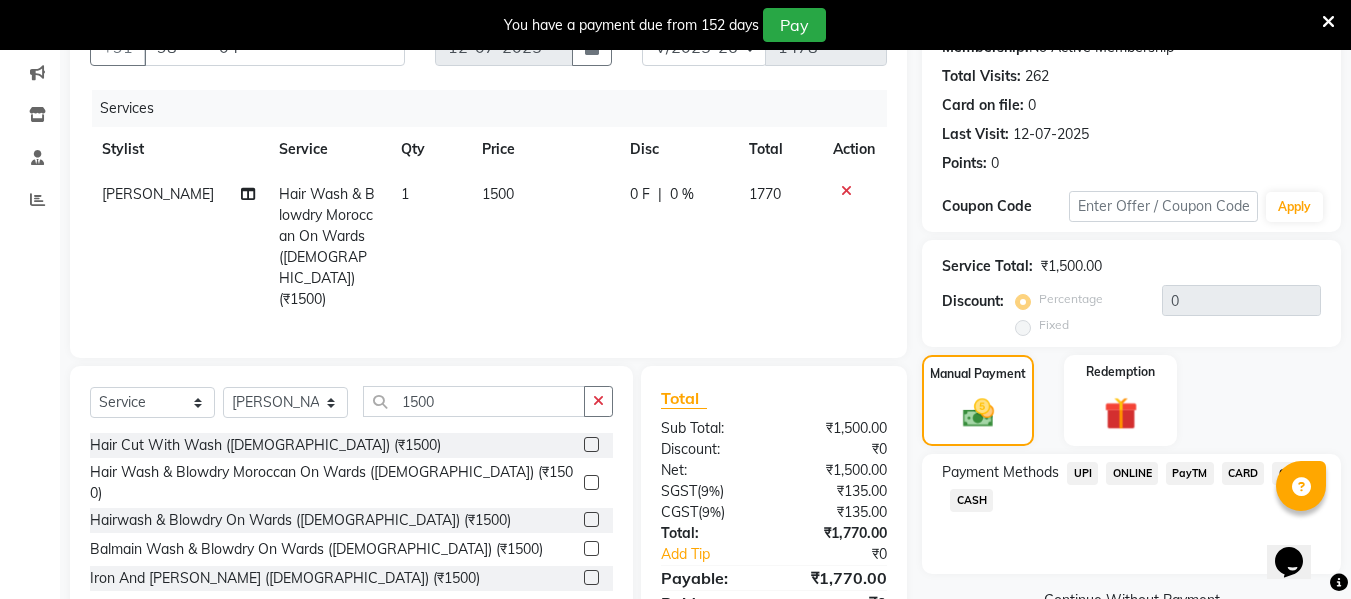 click on "CARD" 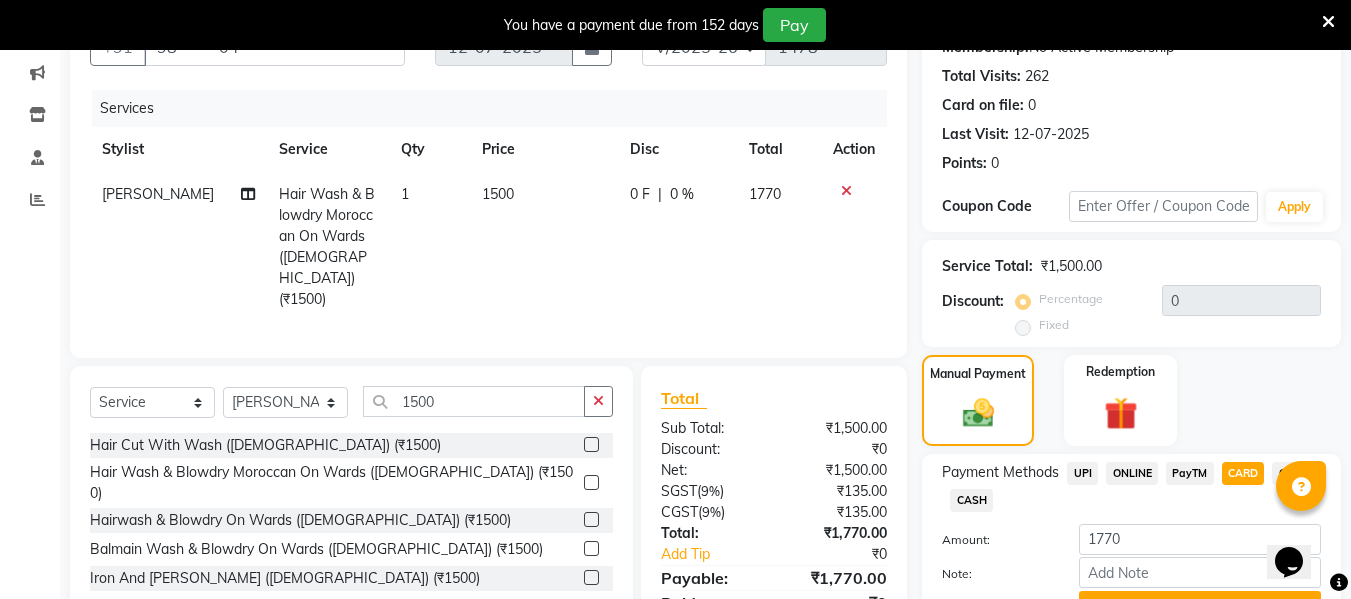 scroll, scrollTop: 310, scrollLeft: 0, axis: vertical 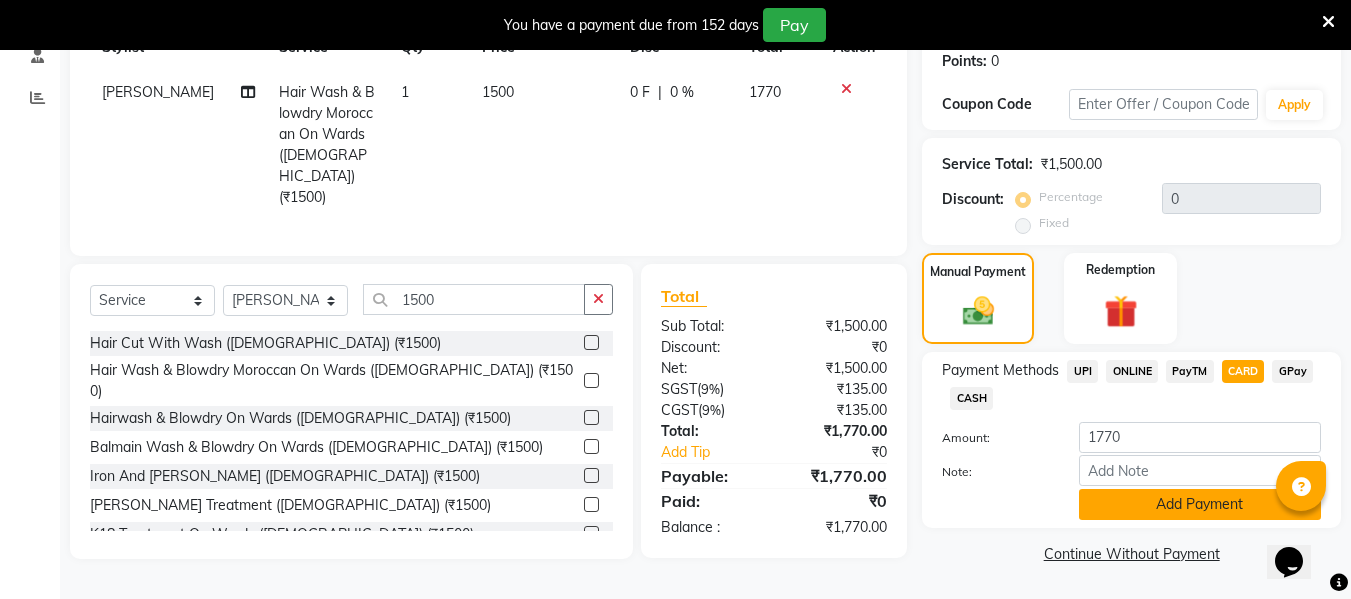 click on "Add Payment" 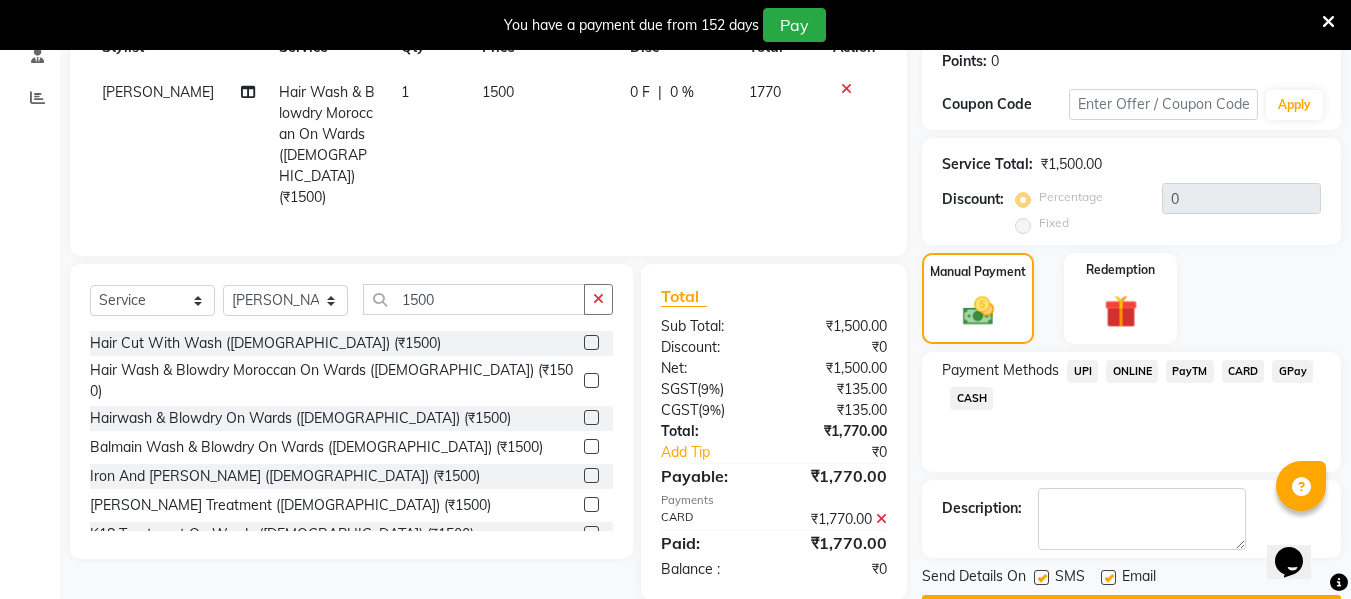 scroll, scrollTop: 367, scrollLeft: 0, axis: vertical 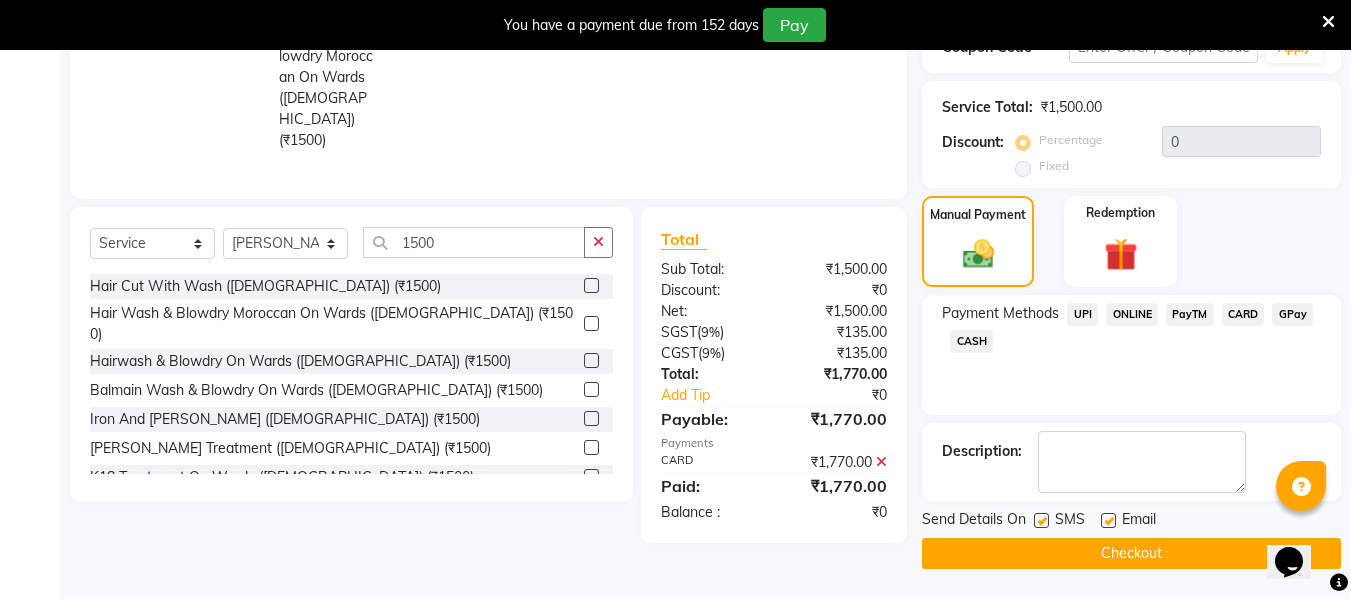 click on "Checkout" 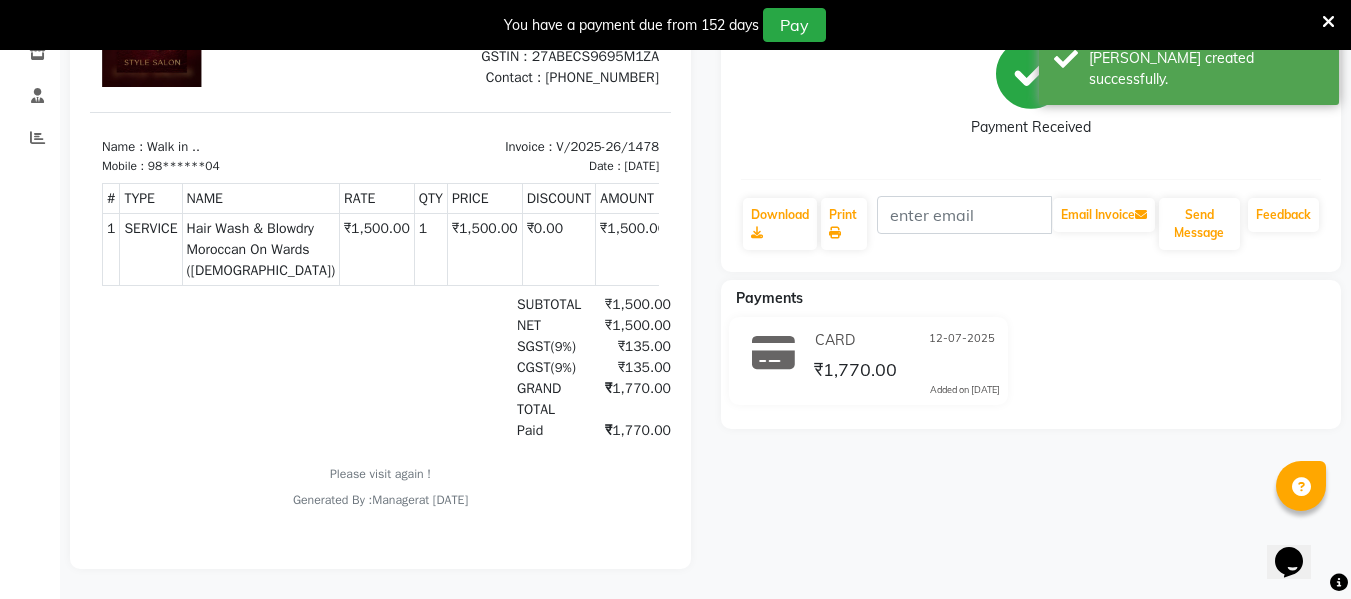 scroll, scrollTop: 0, scrollLeft: 0, axis: both 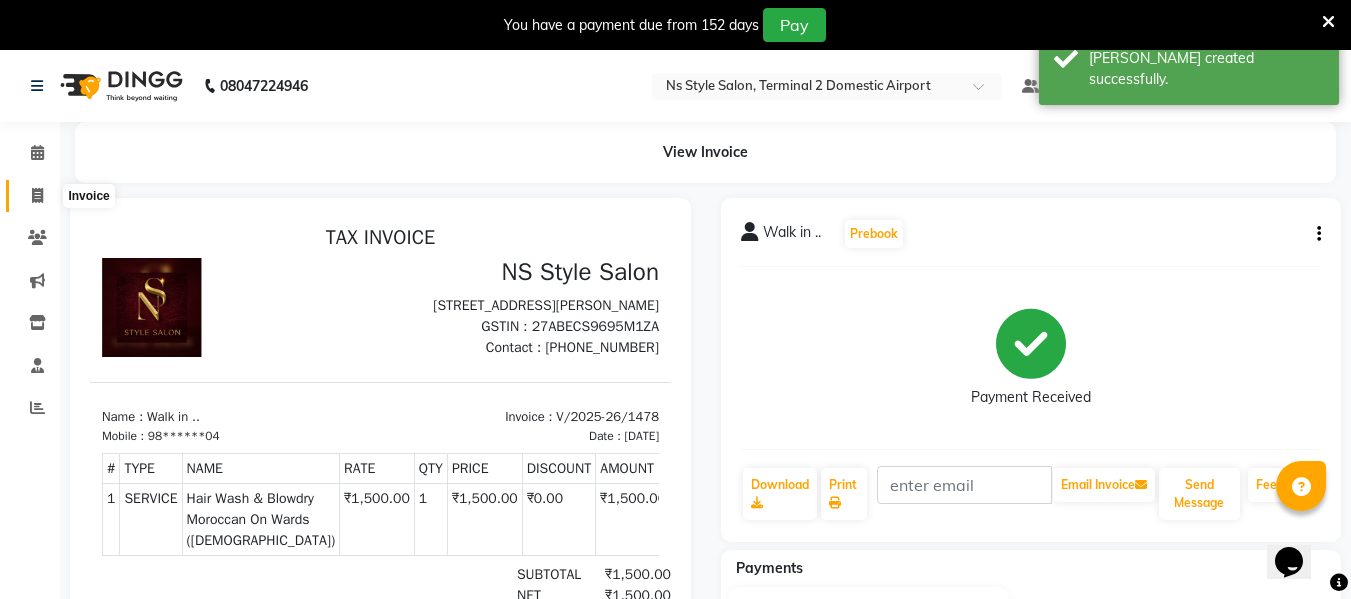click 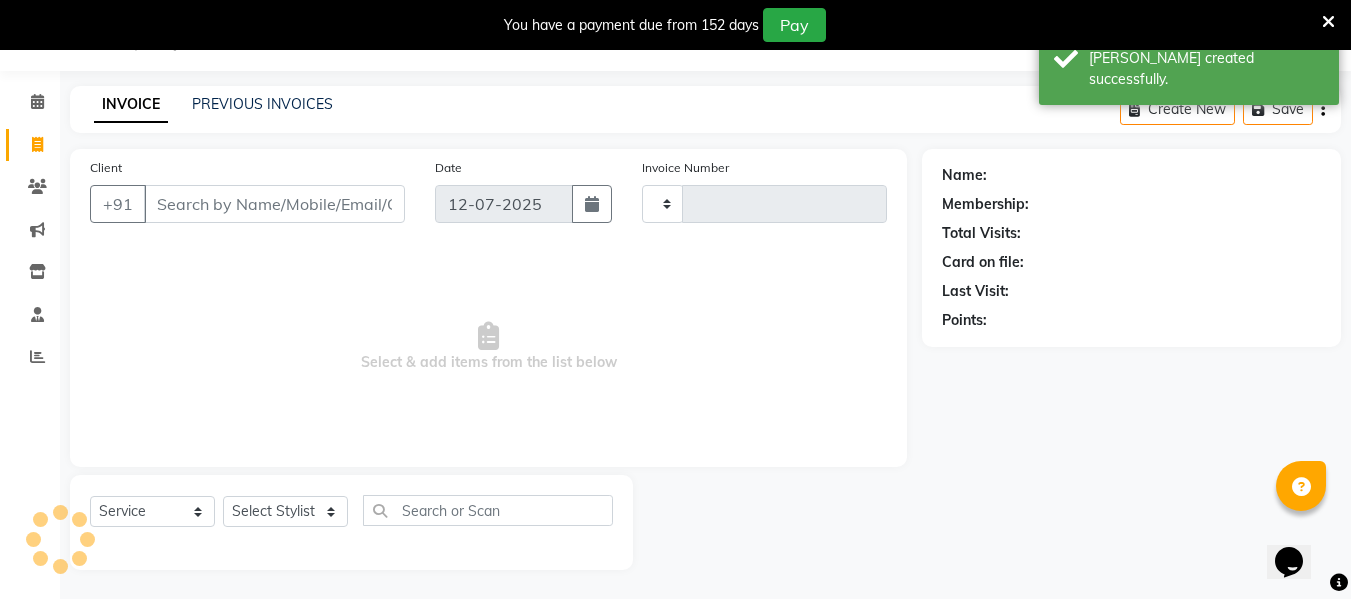 type on "1479" 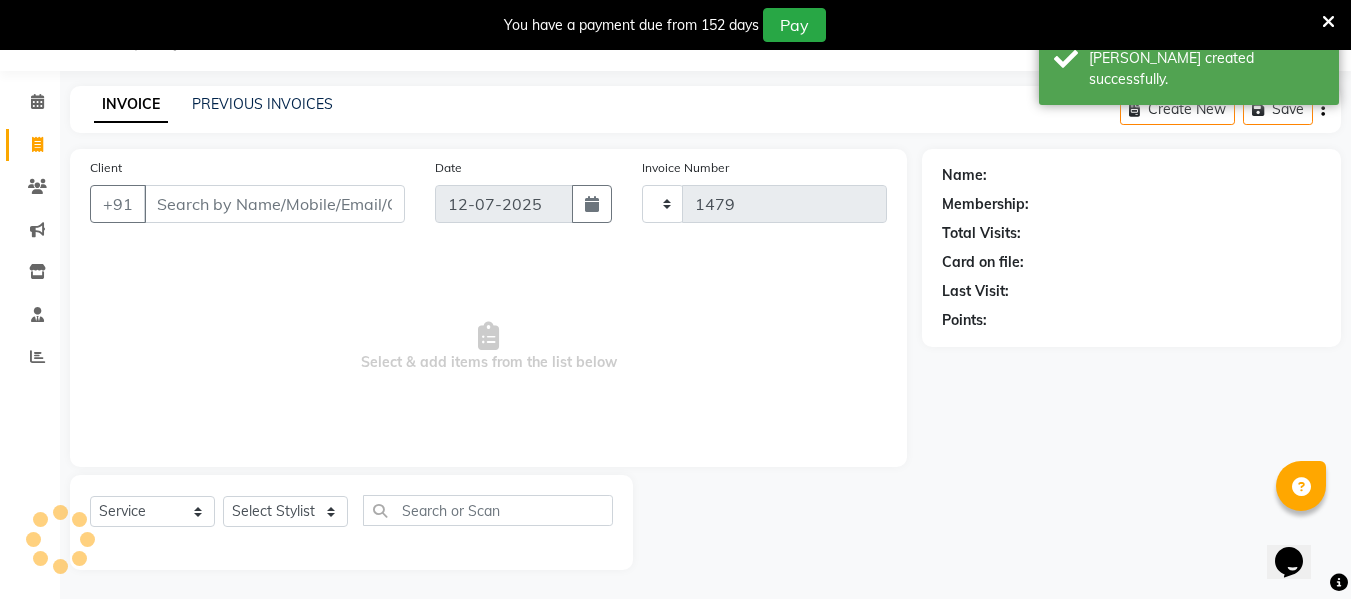 scroll, scrollTop: 52, scrollLeft: 0, axis: vertical 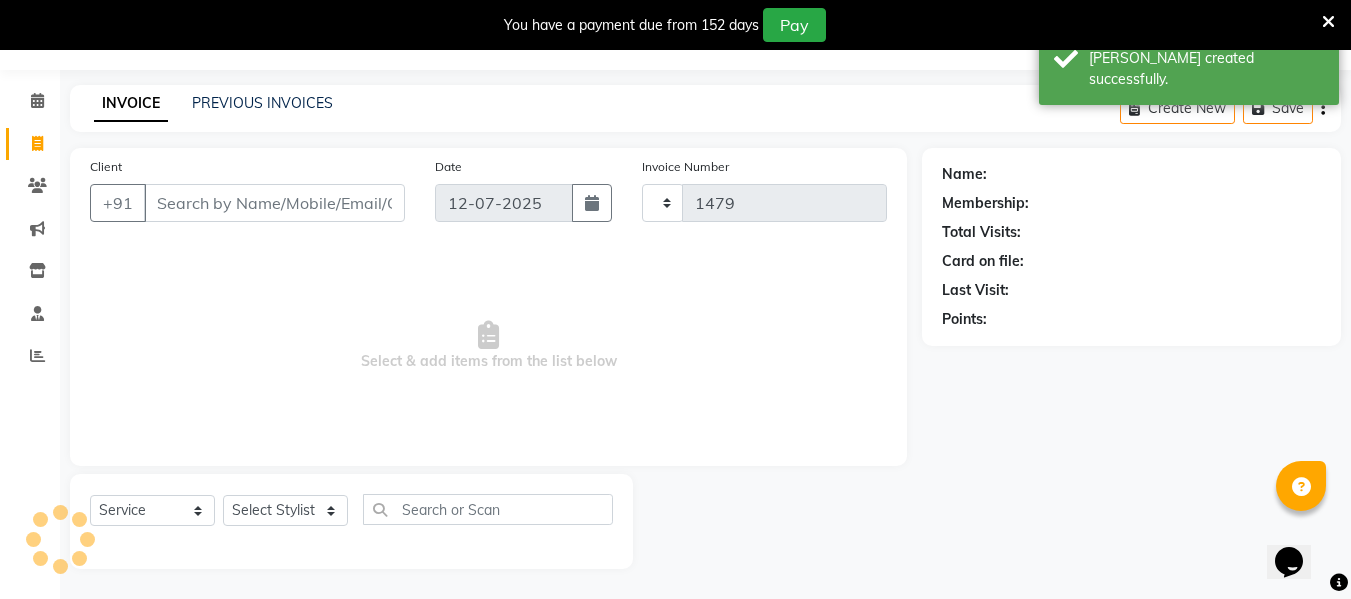 select on "5661" 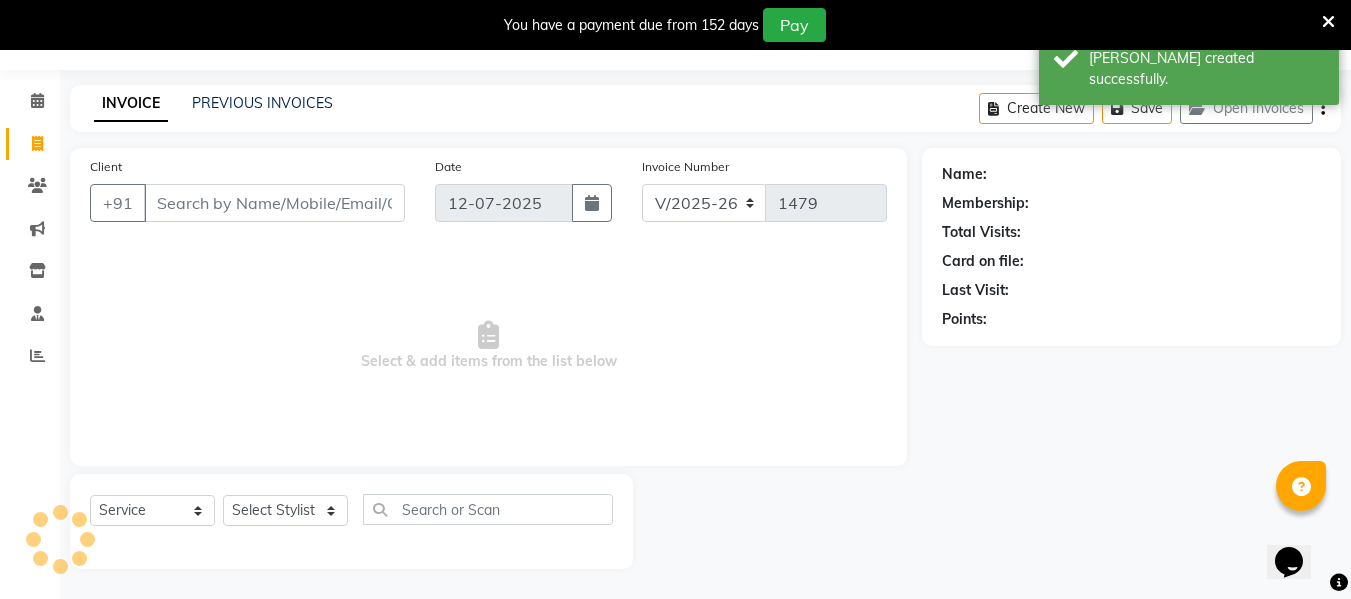 click on "Client" at bounding box center [274, 203] 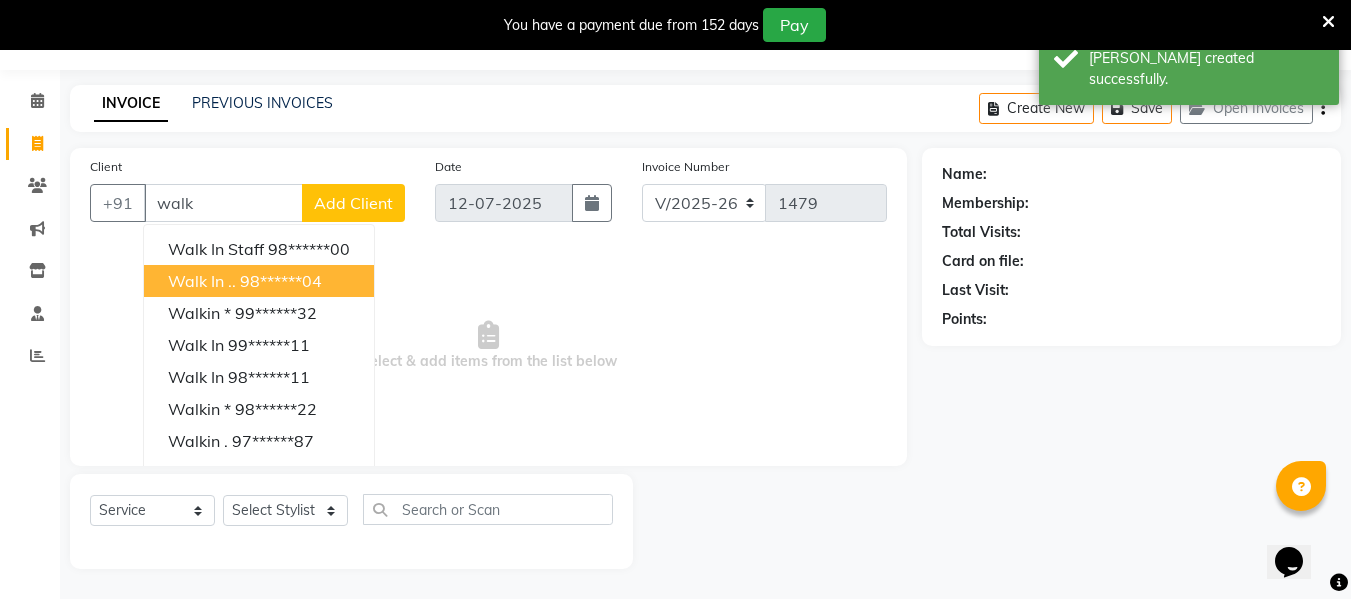 click on "Walk in ..  98******04" at bounding box center [259, 281] 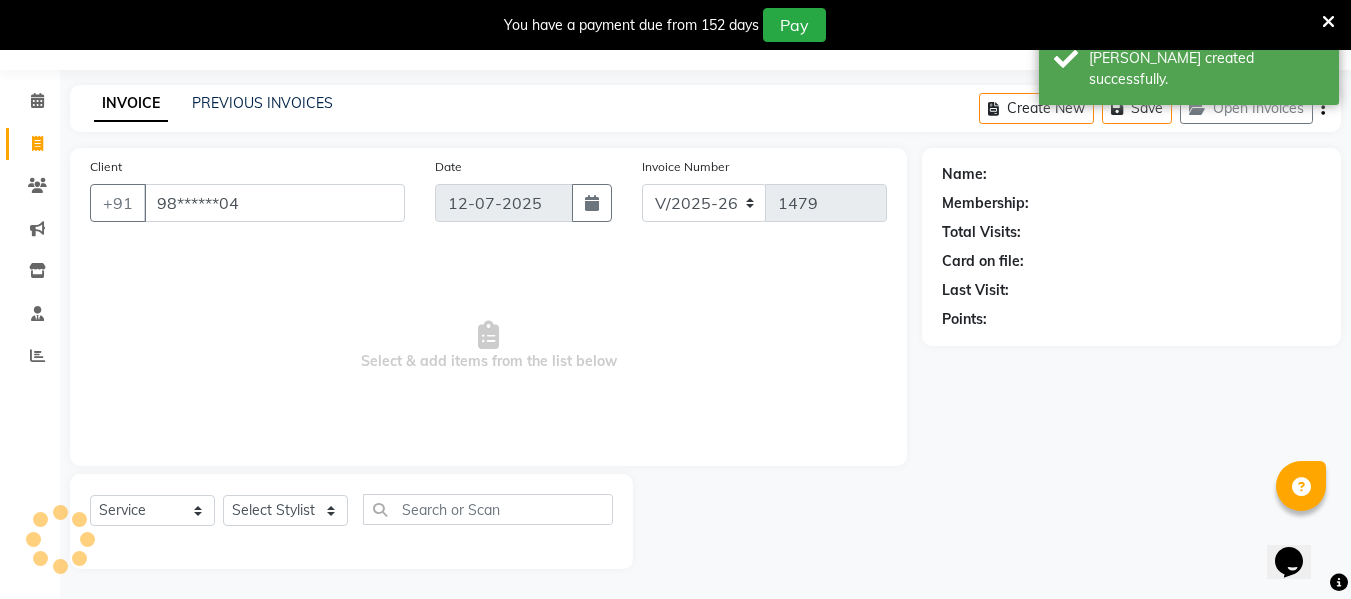 type on "98******04" 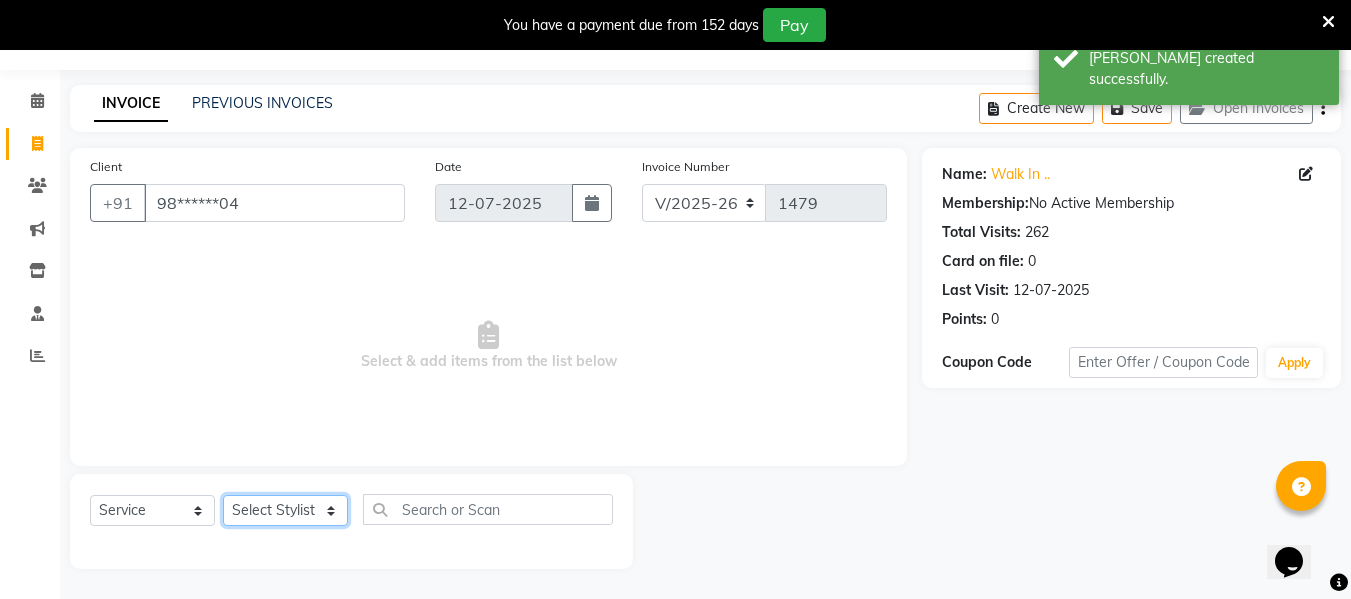 click on "Select Stylist ASHA [PERSON_NAME] [PERSON_NAME] EHATESHAM [PERSON_NAME] [PERSON_NAME] [PERSON_NAME] [PERSON_NAME] [PERSON_NAME] [PERSON_NAME]  Manager [PERSON_NAME] MD [PERSON_NAME]  MD [PERSON_NAME] MIMII [PERSON_NAME] [PERSON_NAME] [PERSON_NAME] TAK [PERSON_NAME]" 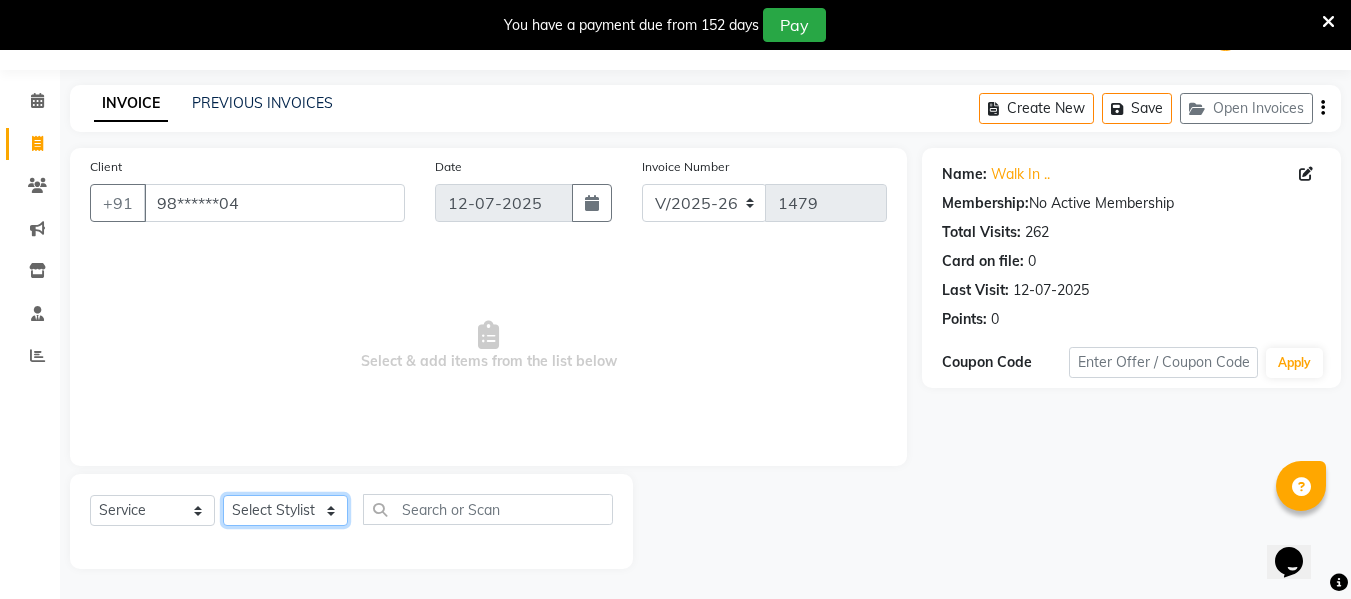 select on "39691" 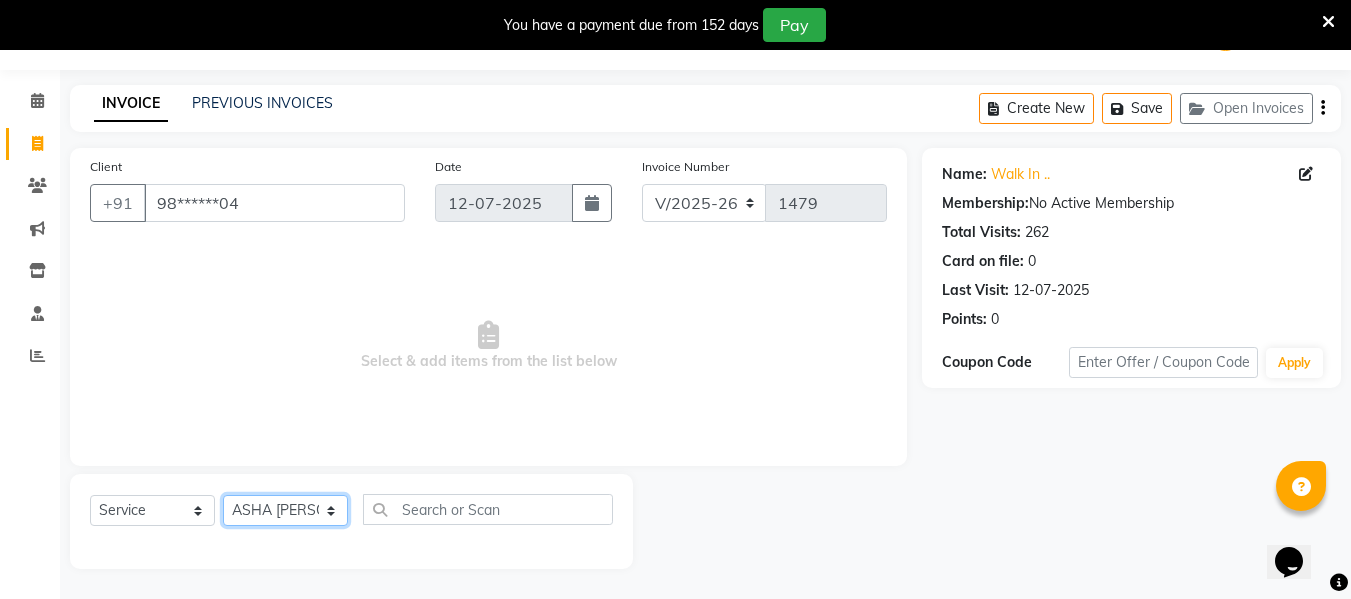 click on "Select Stylist ASHA [PERSON_NAME] [PERSON_NAME] EHATESHAM [PERSON_NAME] [PERSON_NAME] [PERSON_NAME] [PERSON_NAME] [PERSON_NAME] [PERSON_NAME]  Manager [PERSON_NAME] MD [PERSON_NAME]  MD [PERSON_NAME] MIMII [PERSON_NAME] [PERSON_NAME] [PERSON_NAME] TAK [PERSON_NAME]" 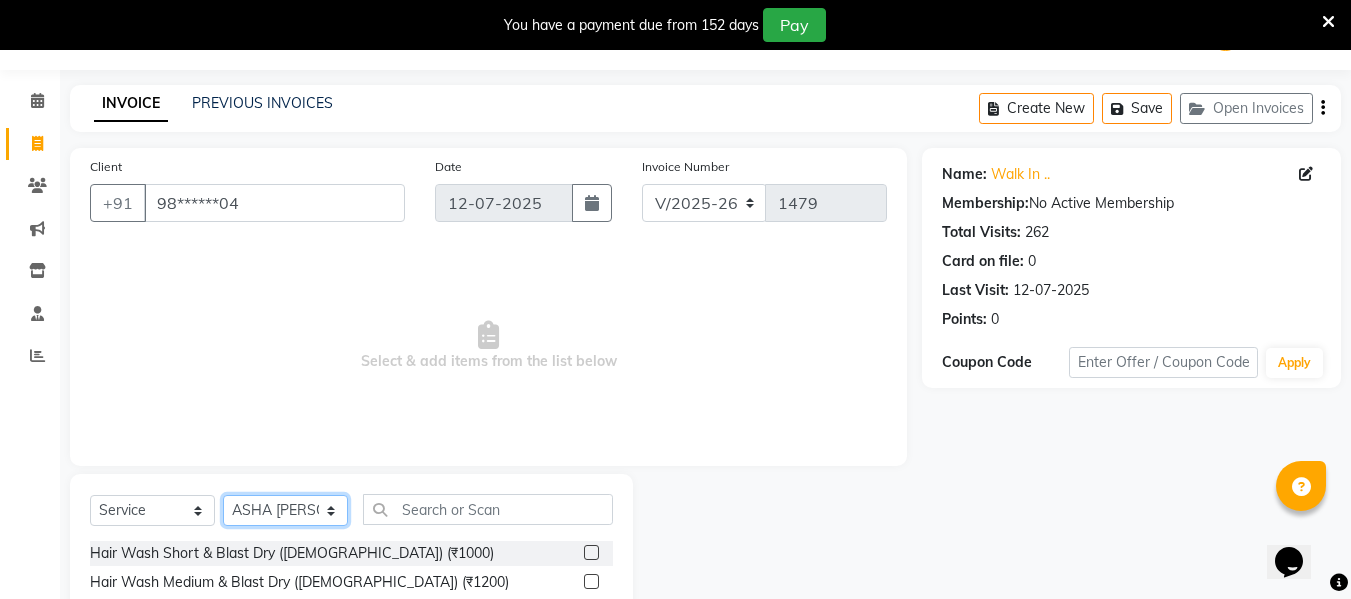 scroll, scrollTop: 252, scrollLeft: 0, axis: vertical 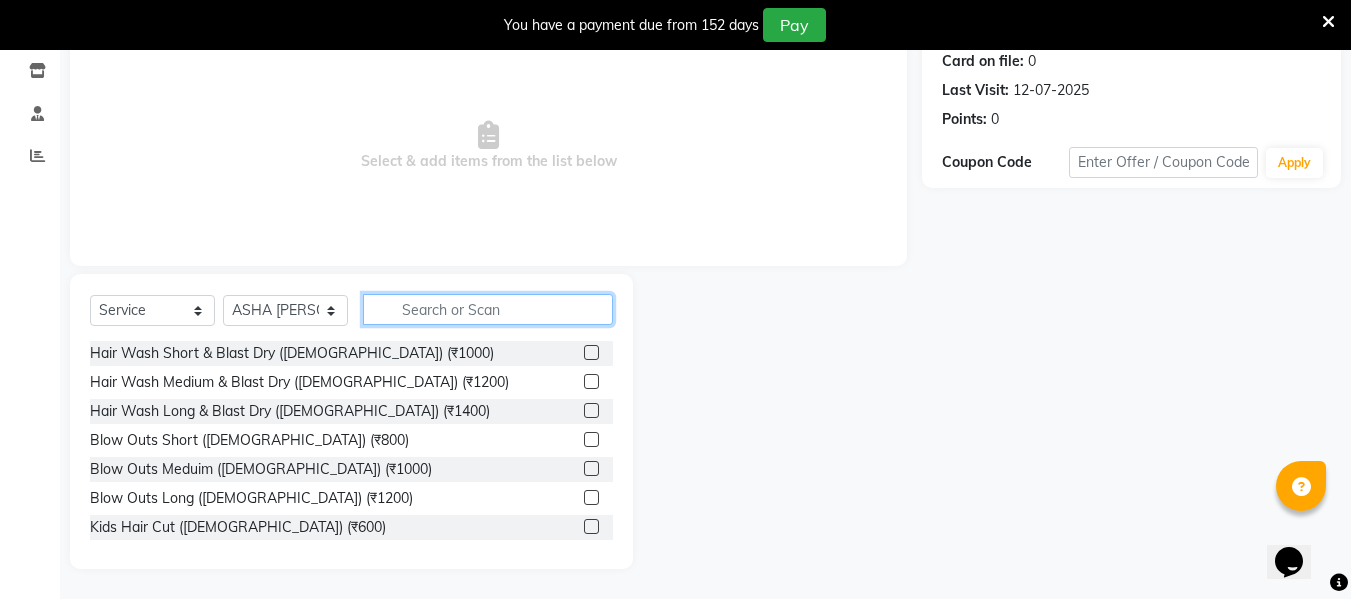 click 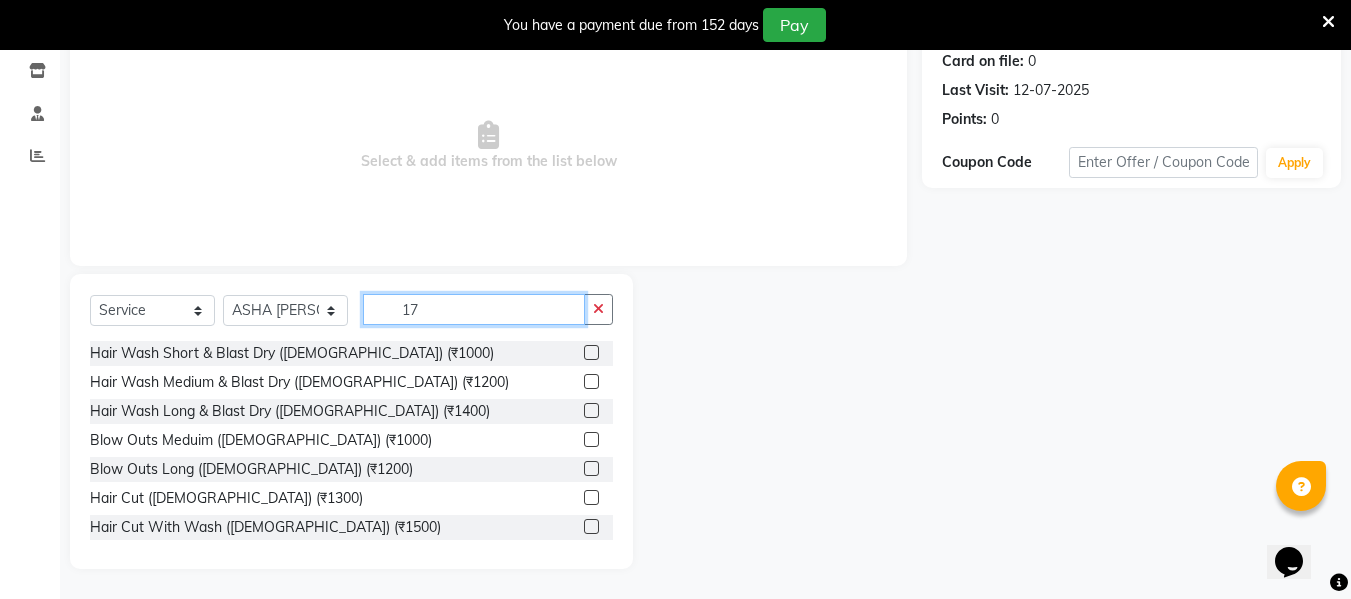 scroll, scrollTop: 197, scrollLeft: 0, axis: vertical 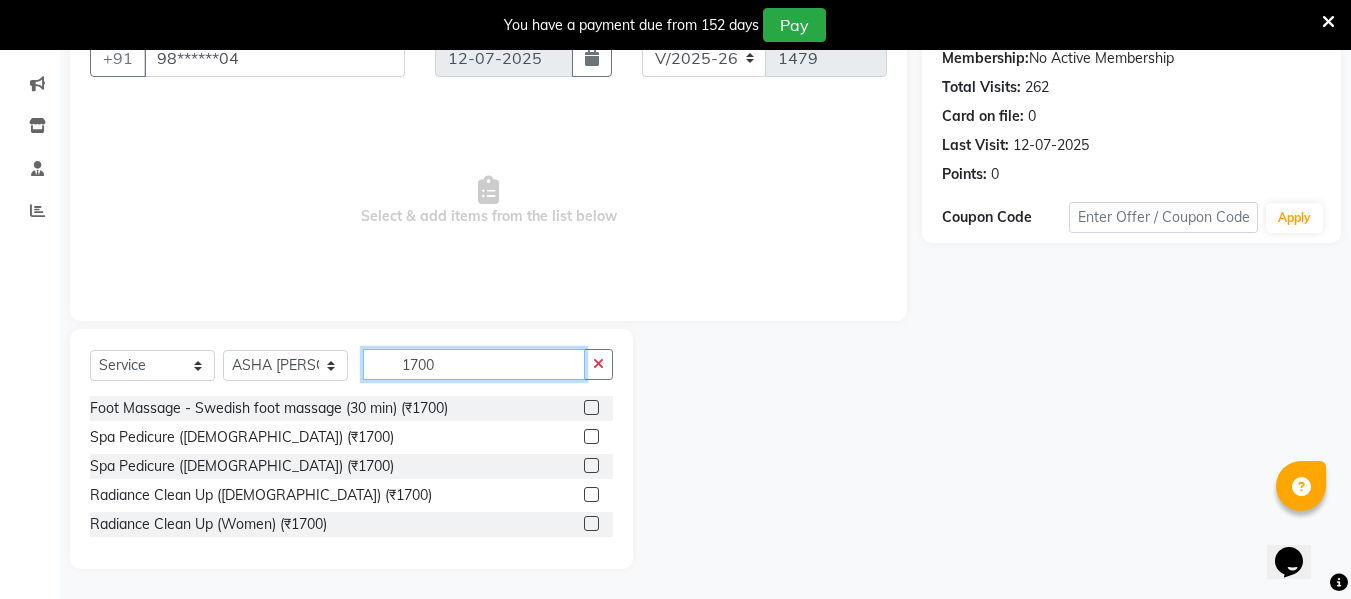 type on "1700" 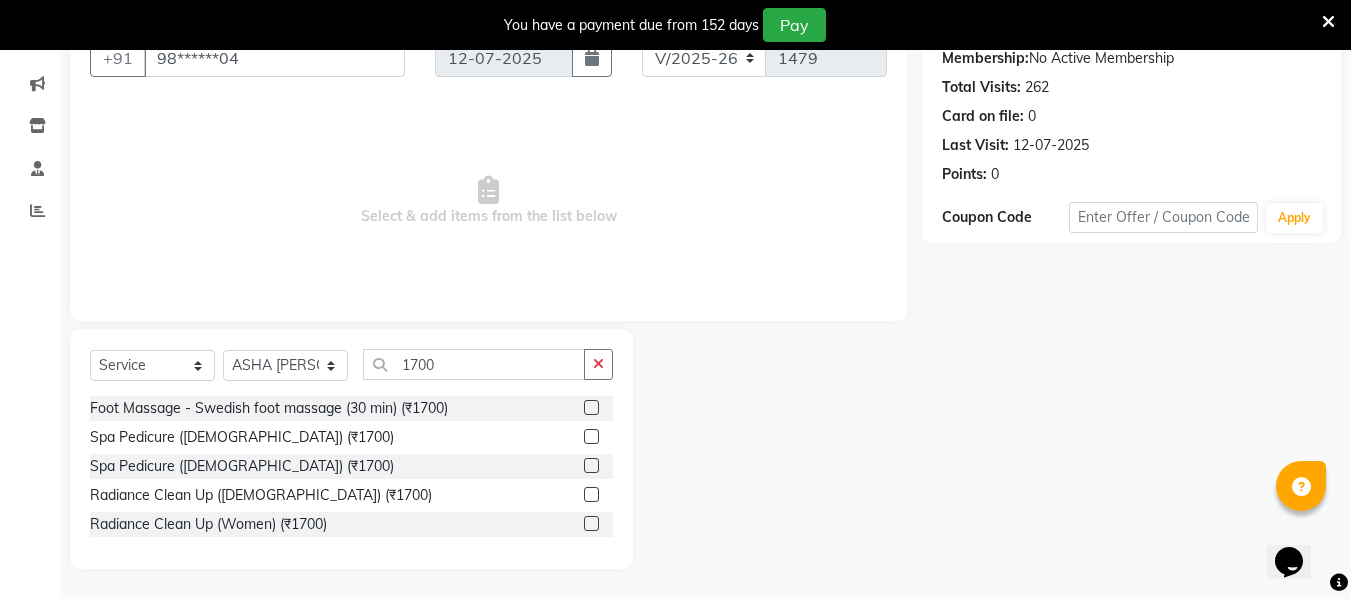 click 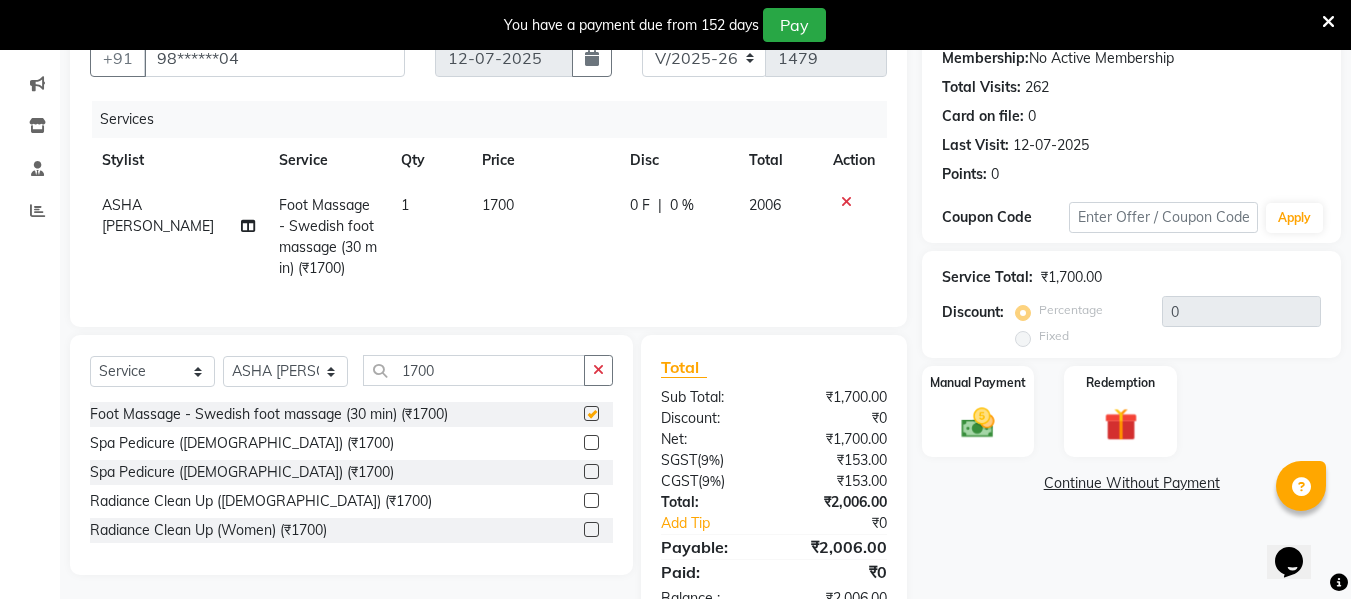checkbox on "false" 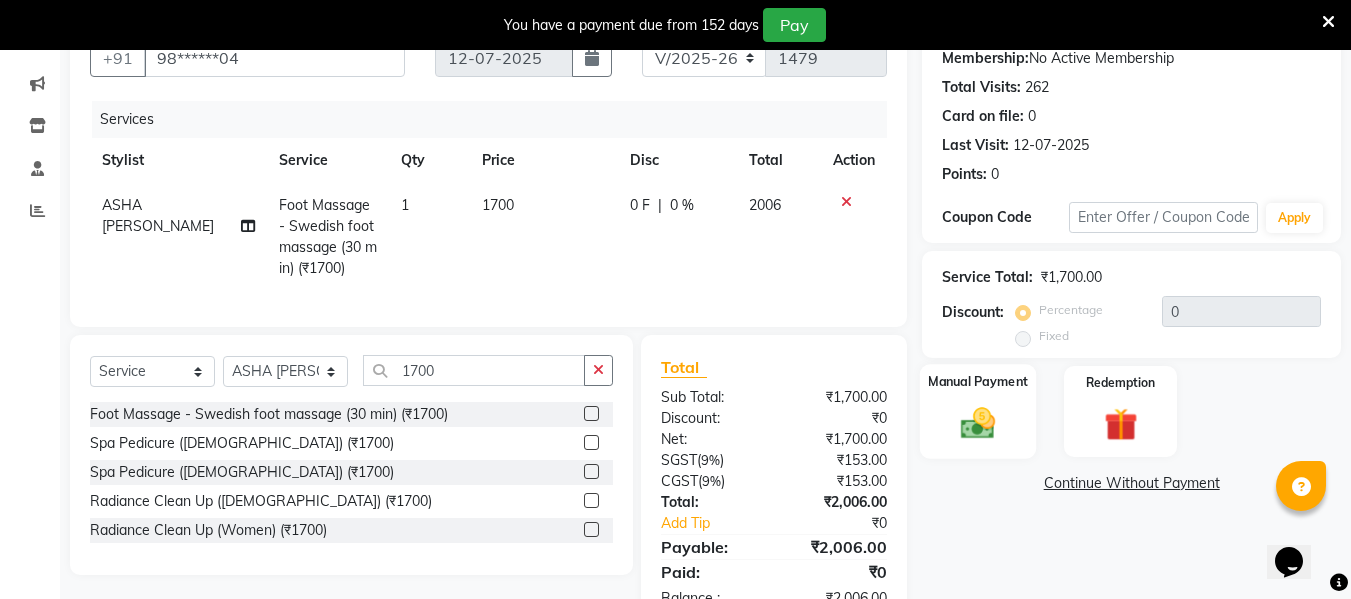 click 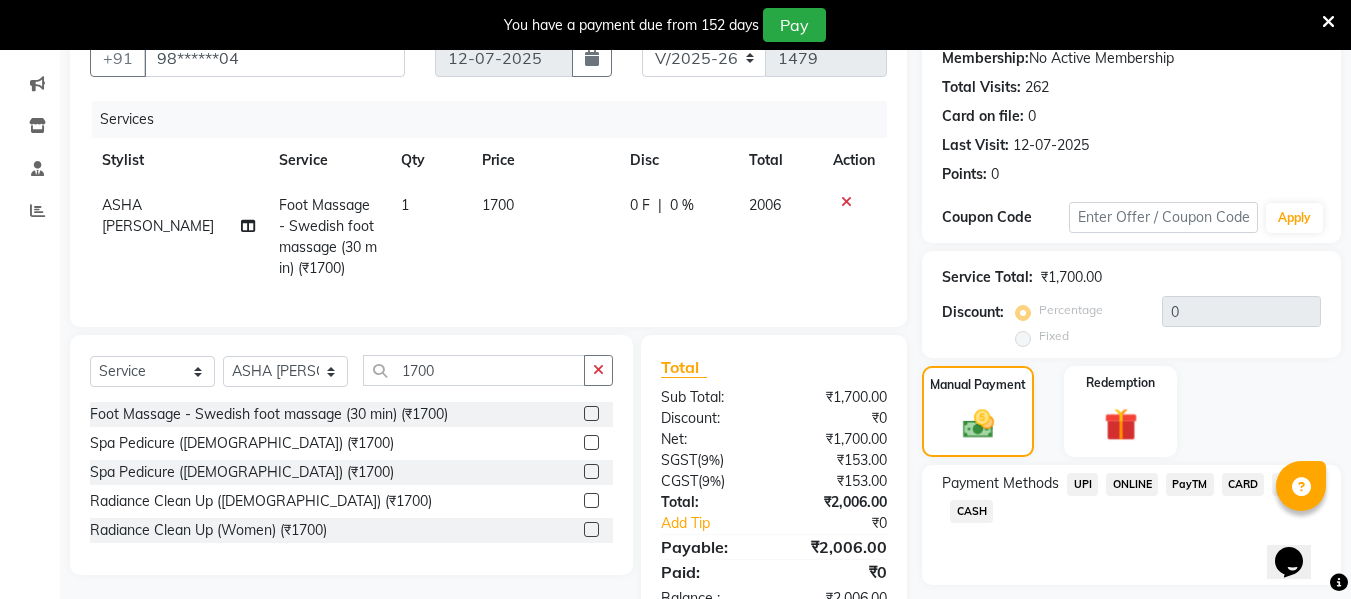 scroll, scrollTop: 272, scrollLeft: 0, axis: vertical 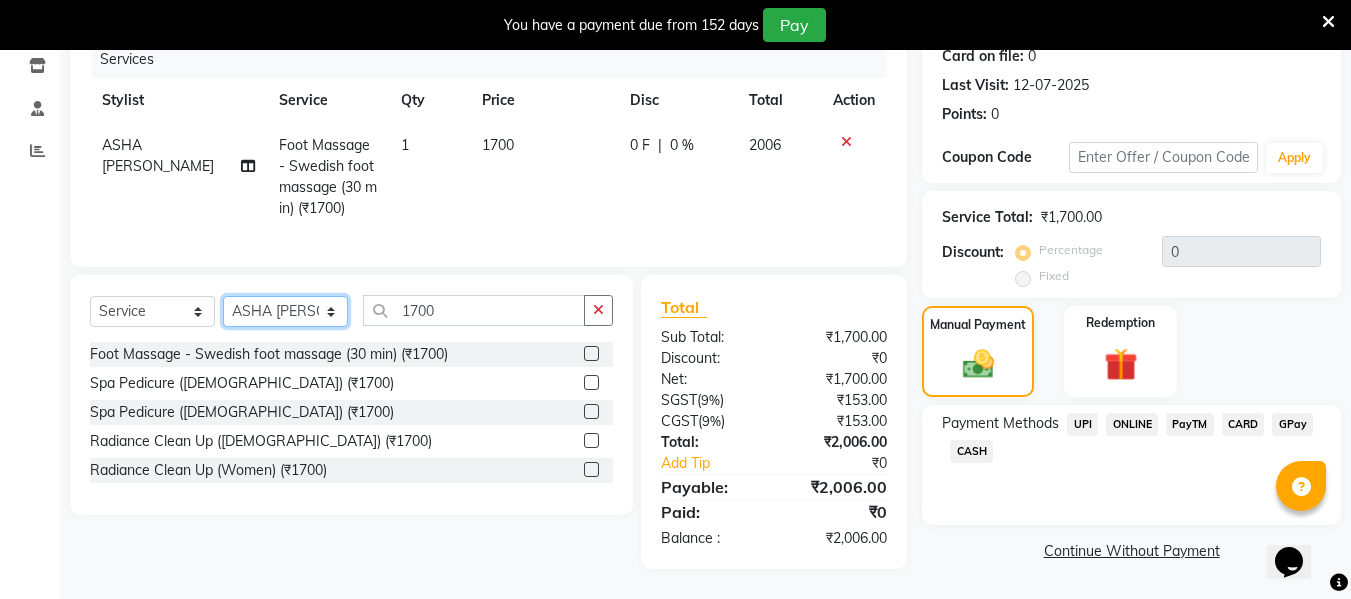 click on "Select Stylist ASHA [PERSON_NAME] [PERSON_NAME] EHATESHAM [PERSON_NAME] [PERSON_NAME] [PERSON_NAME] [PERSON_NAME] [PERSON_NAME] [PERSON_NAME]  Manager [PERSON_NAME] MD [PERSON_NAME]  MD [PERSON_NAME] MIMII [PERSON_NAME] [PERSON_NAME] [PERSON_NAME] TAK [PERSON_NAME]" 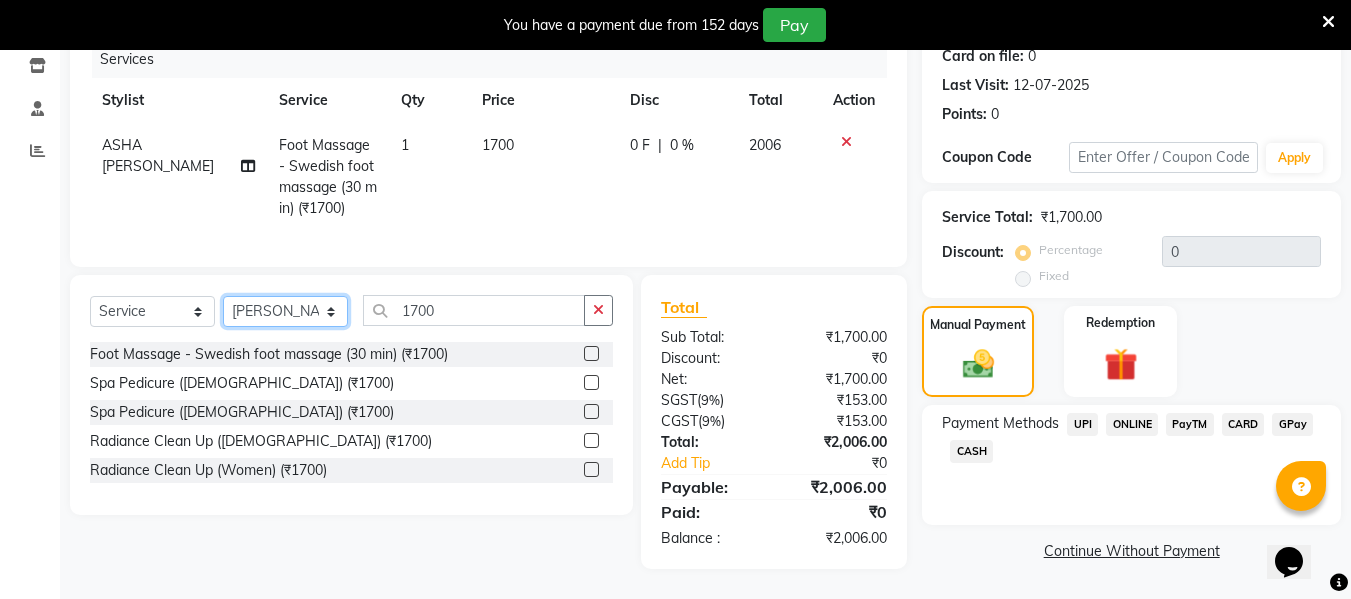 click on "Select Stylist ASHA [PERSON_NAME] [PERSON_NAME] EHATESHAM [PERSON_NAME] [PERSON_NAME] [PERSON_NAME] [PERSON_NAME] [PERSON_NAME] [PERSON_NAME]  Manager [PERSON_NAME] MD [PERSON_NAME]  MD [PERSON_NAME] MIMII [PERSON_NAME] [PERSON_NAME] [PERSON_NAME] TAK [PERSON_NAME]" 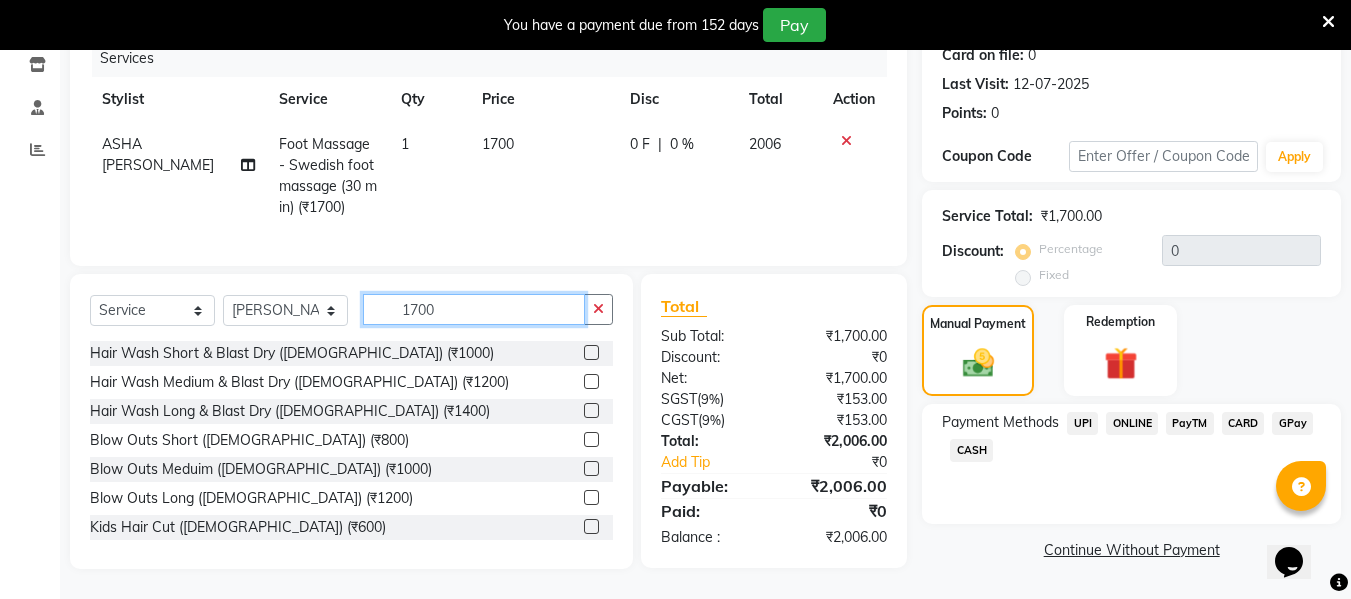 click on "1700" 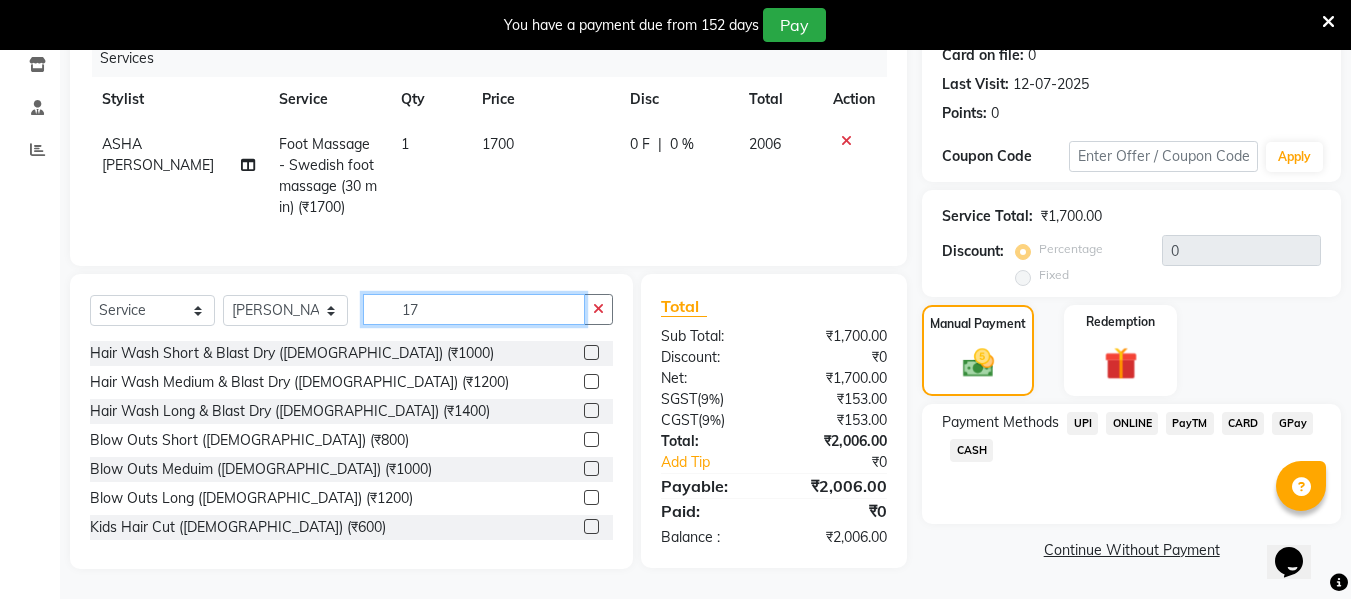 type on "1" 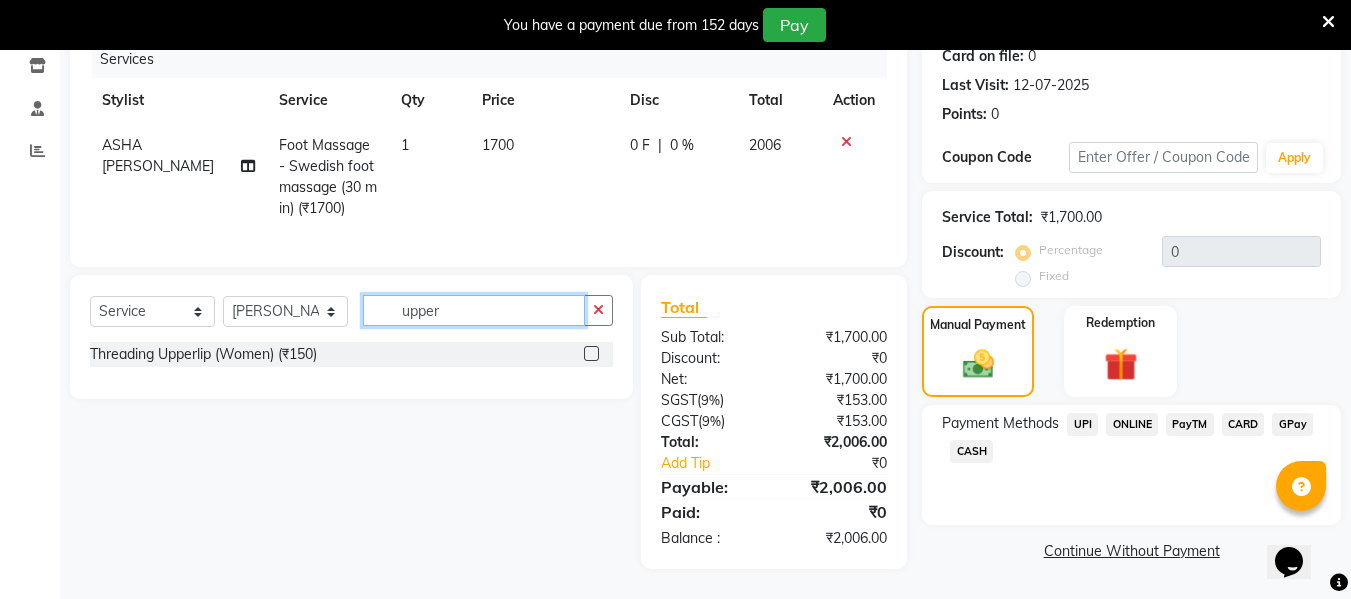 type on "upper" 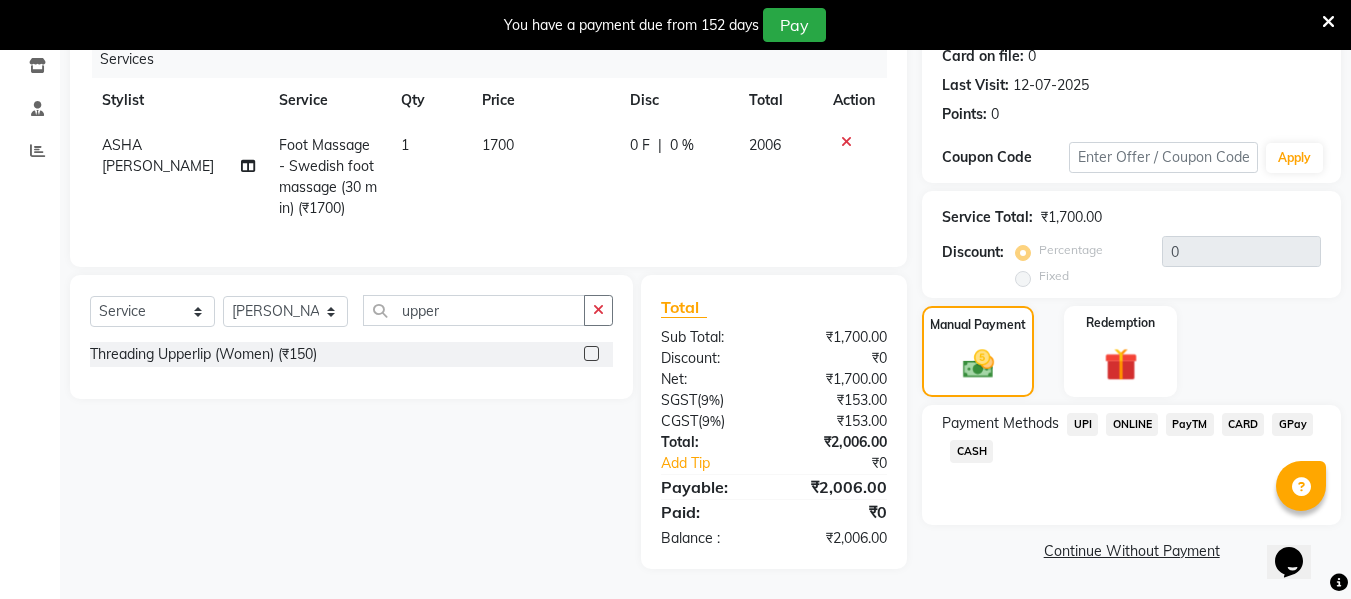 click 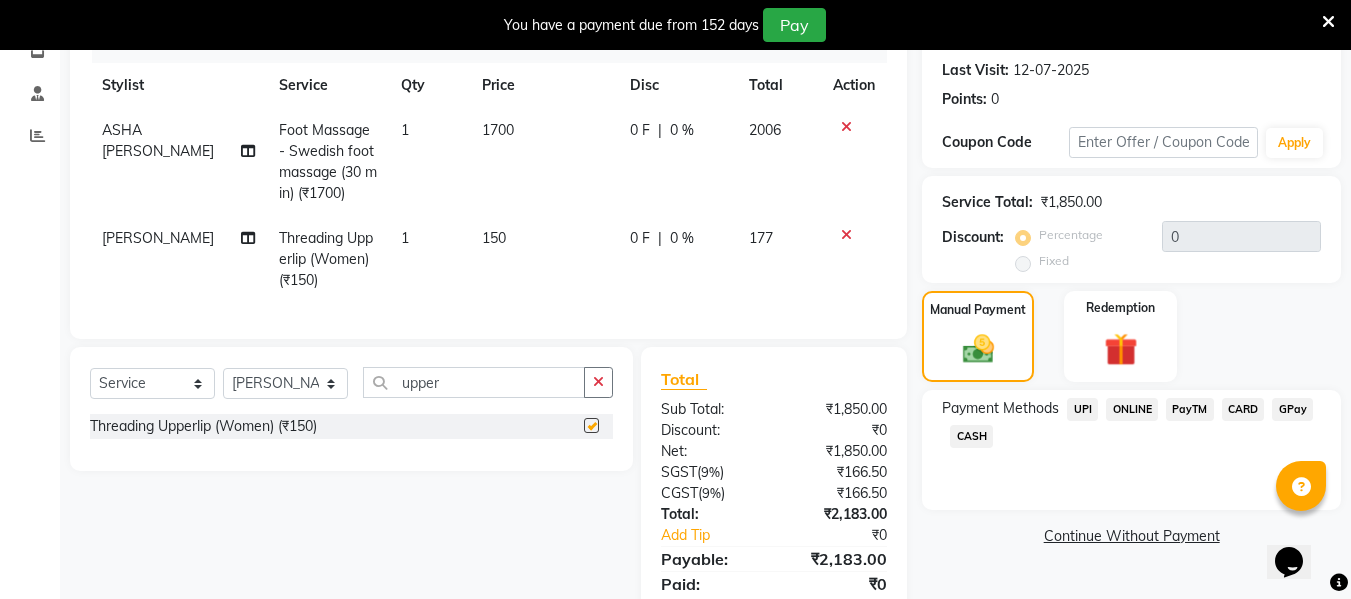 checkbox on "false" 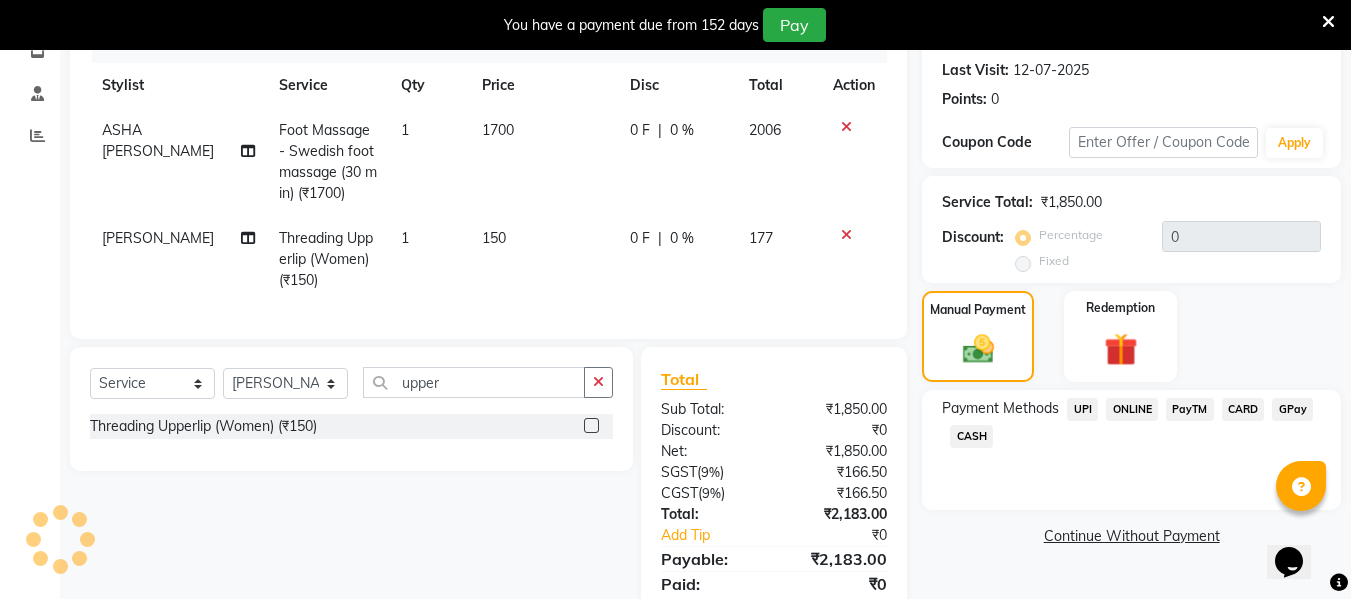 click on "CARD" 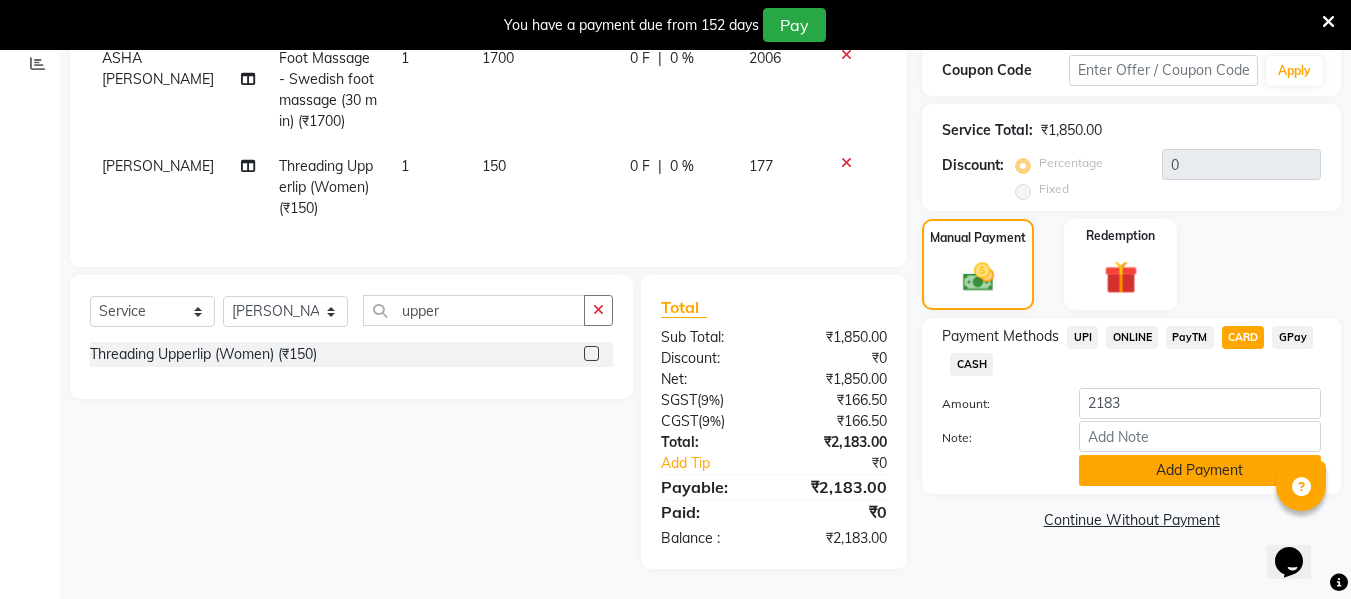 click on "Add Payment" 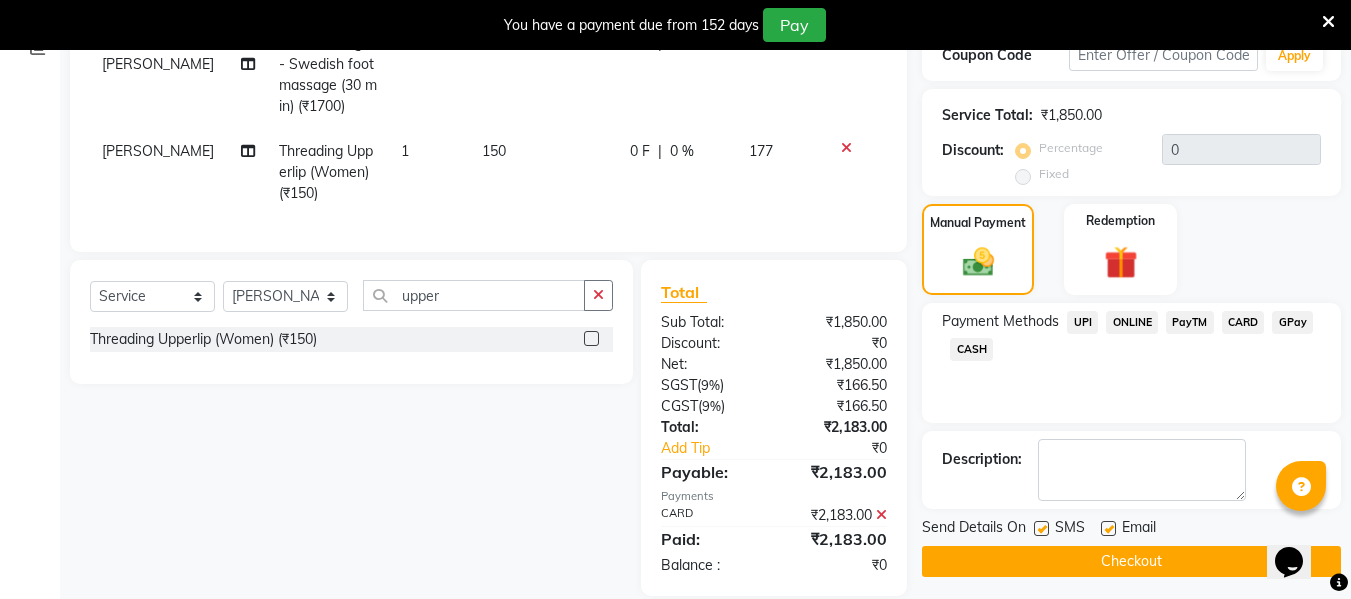 scroll, scrollTop: 401, scrollLeft: 0, axis: vertical 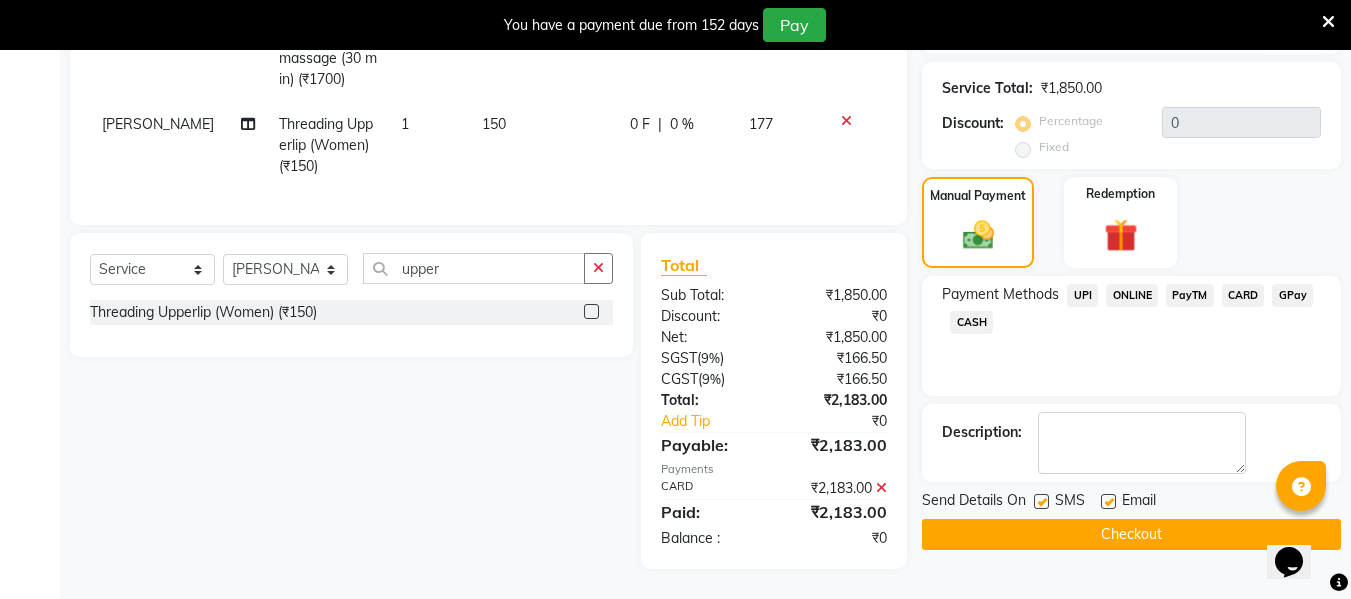 click on "CARD" 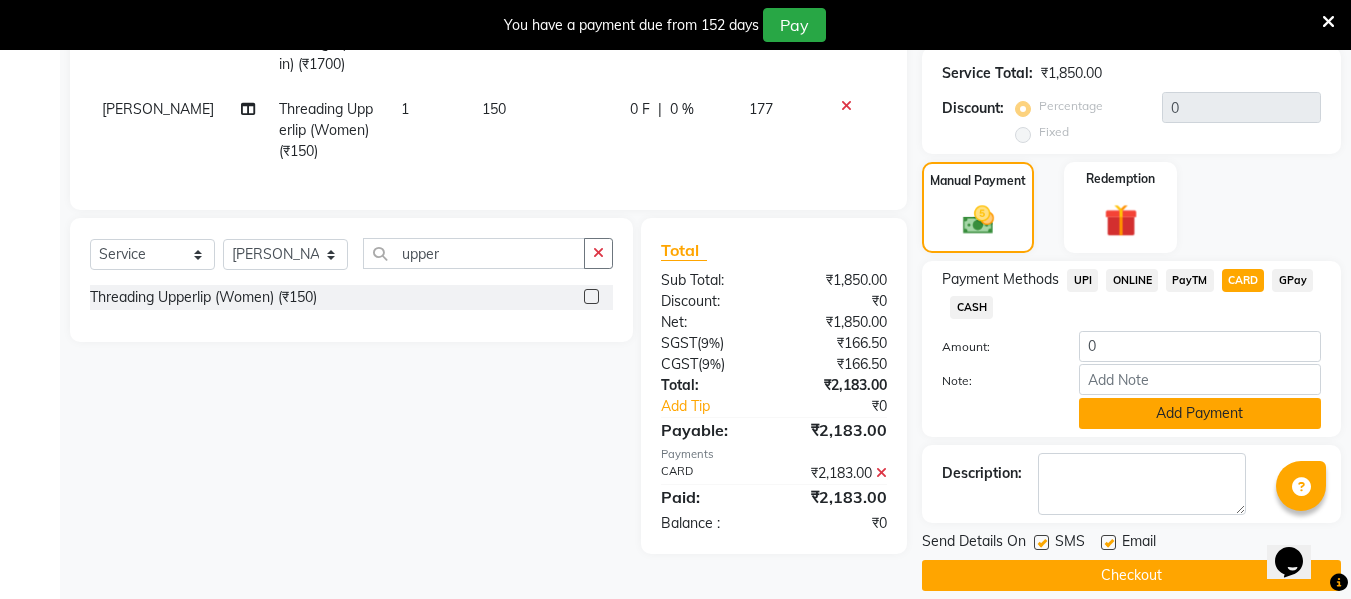 click on "Add Payment" 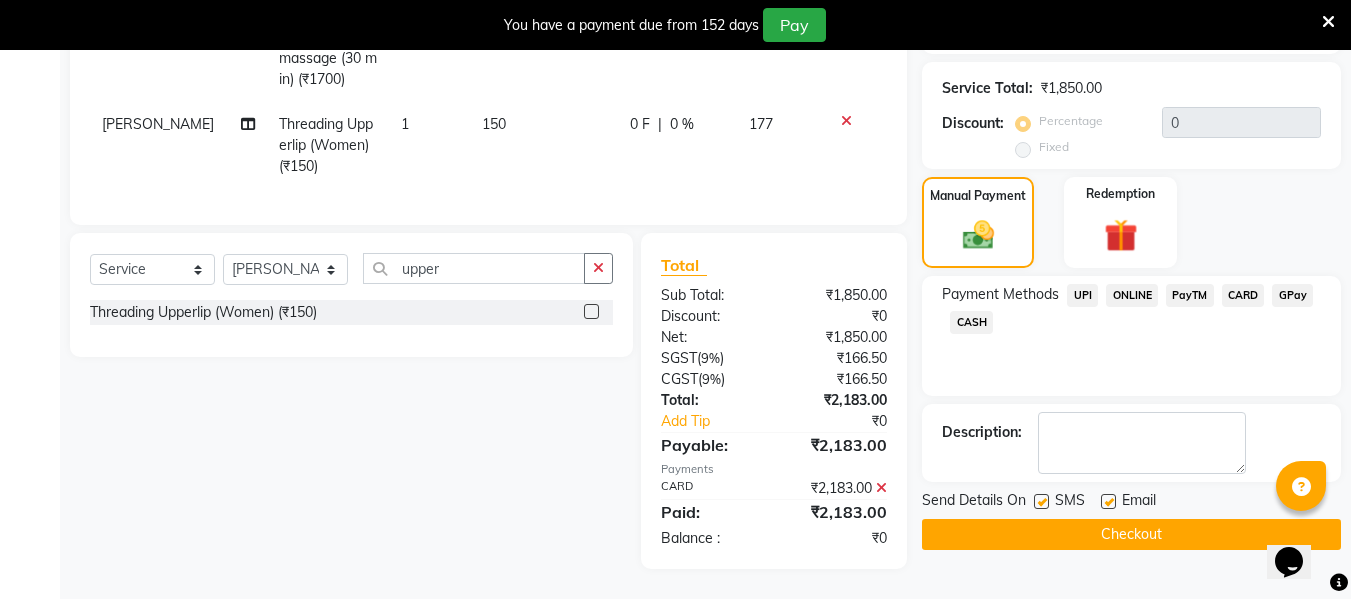 click on "Checkout" 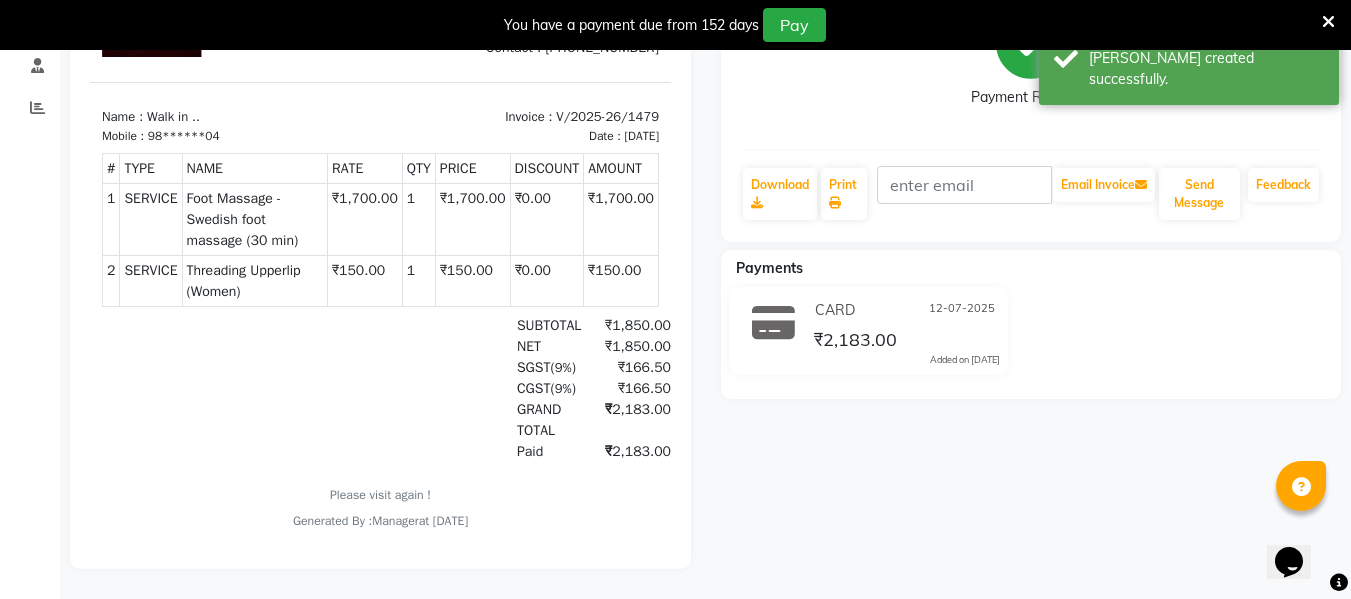 scroll, scrollTop: 0, scrollLeft: 0, axis: both 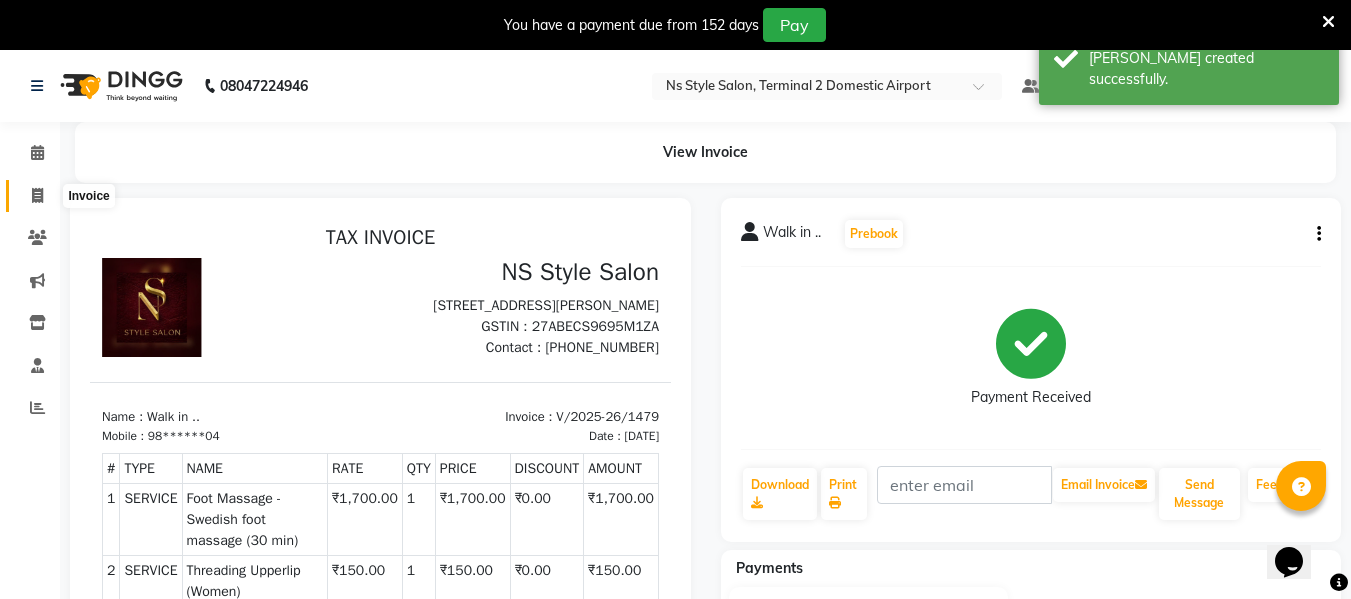 click 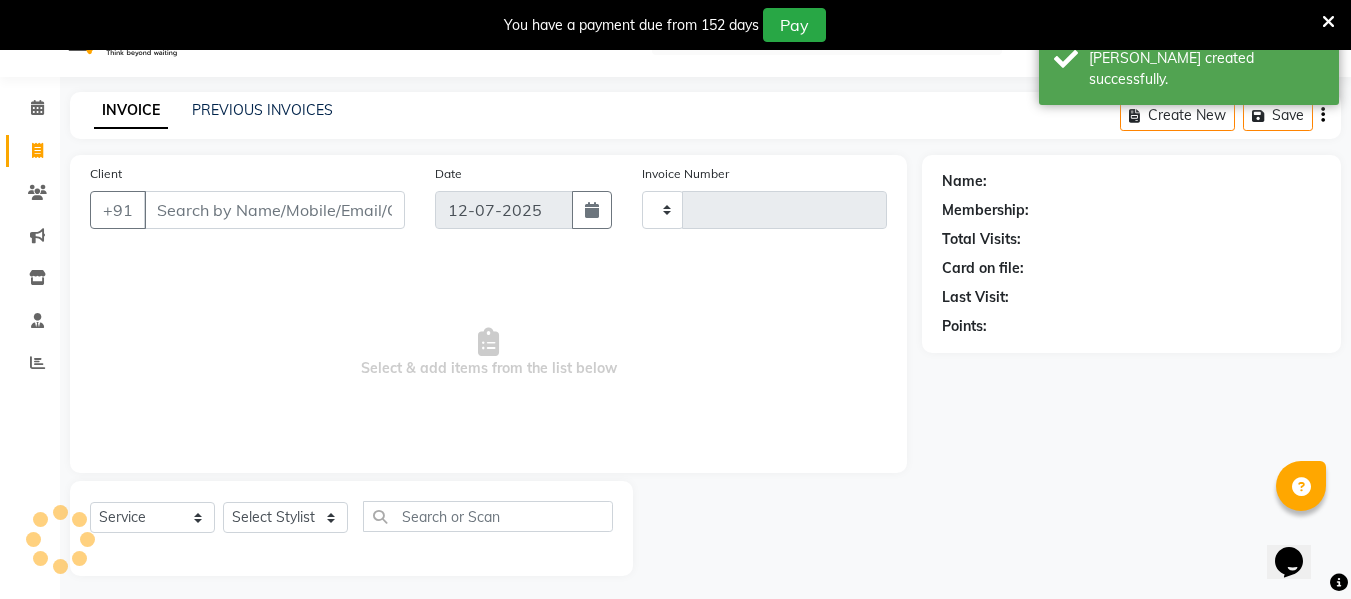 type on "1480" 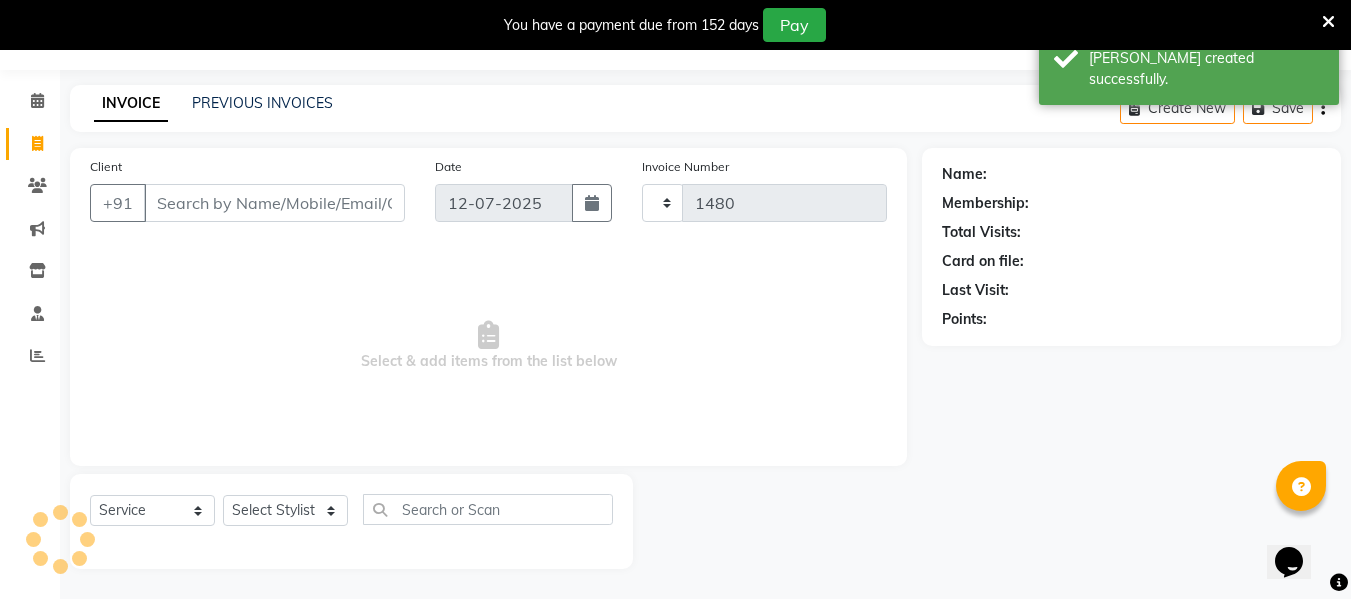 select on "5661" 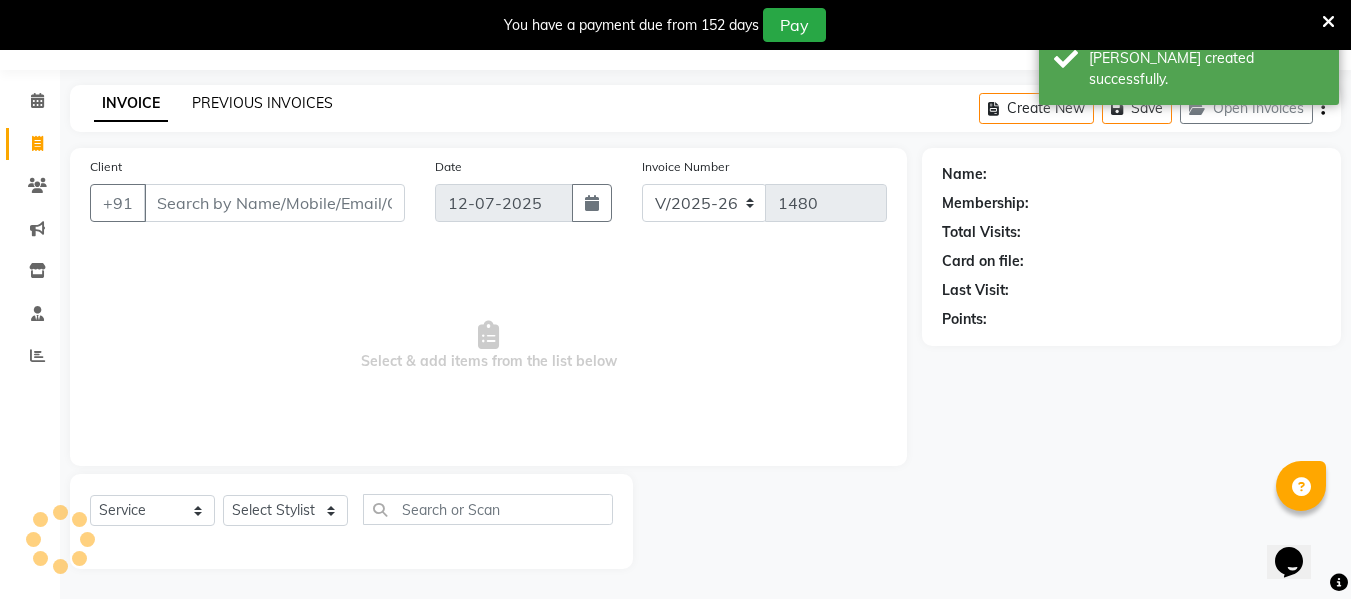 click on "PREVIOUS INVOICES" 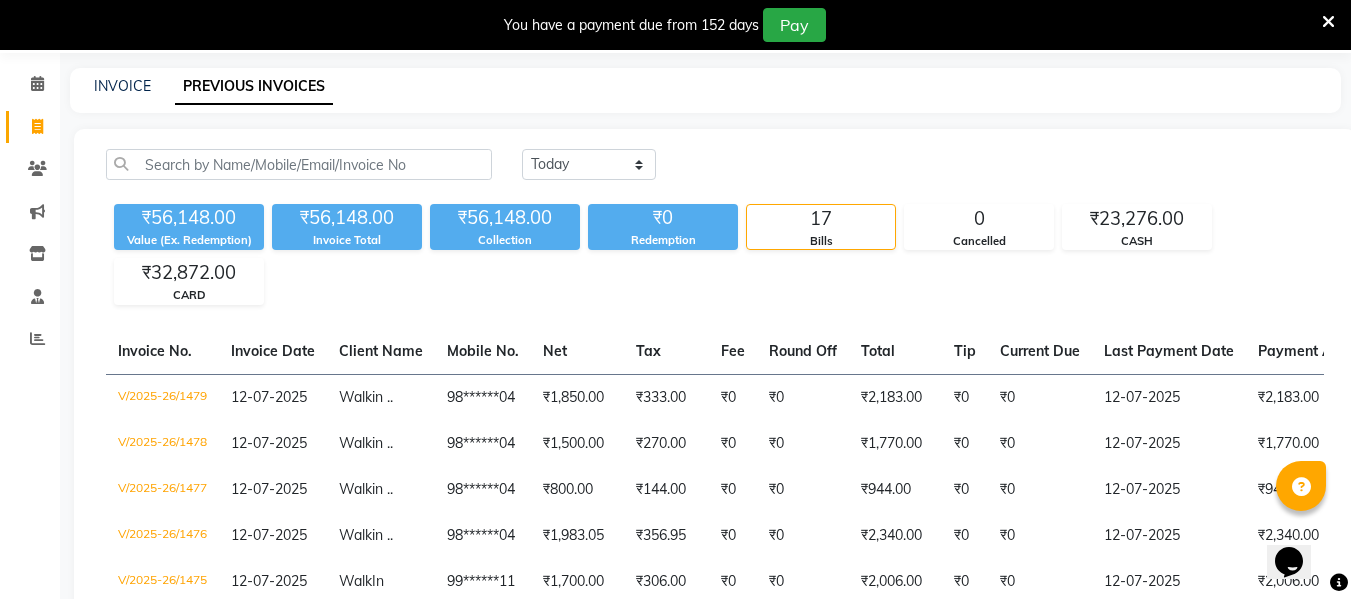scroll, scrollTop: 0, scrollLeft: 0, axis: both 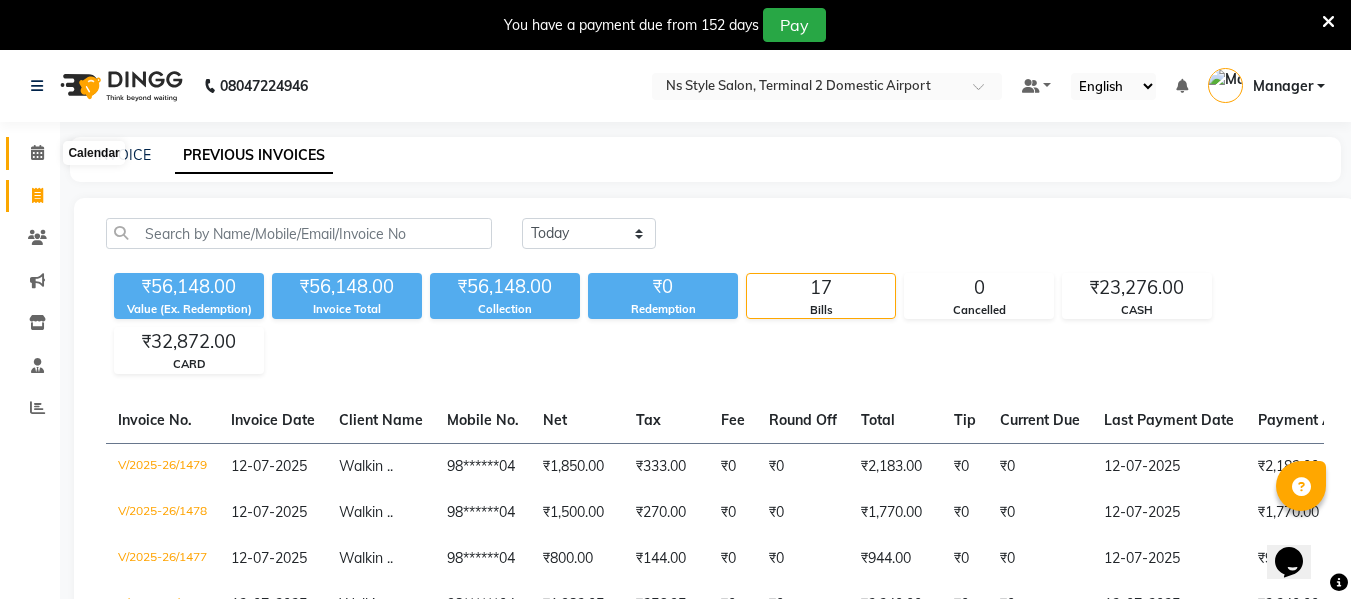 click 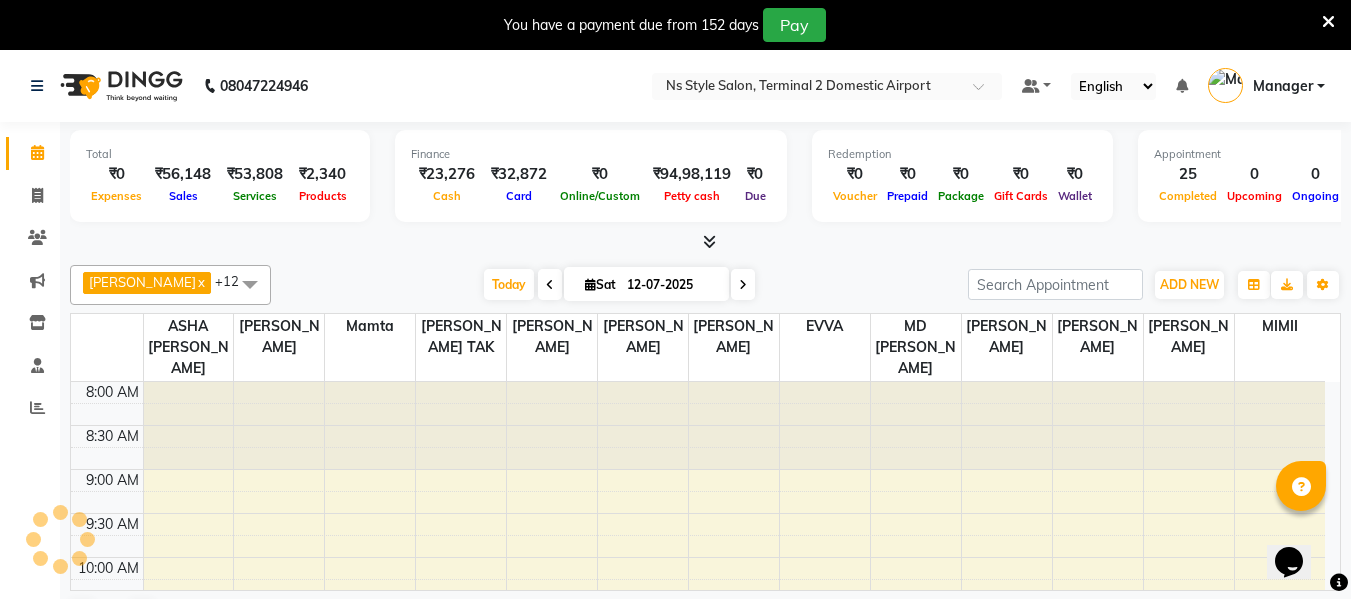 scroll, scrollTop: 876, scrollLeft: 0, axis: vertical 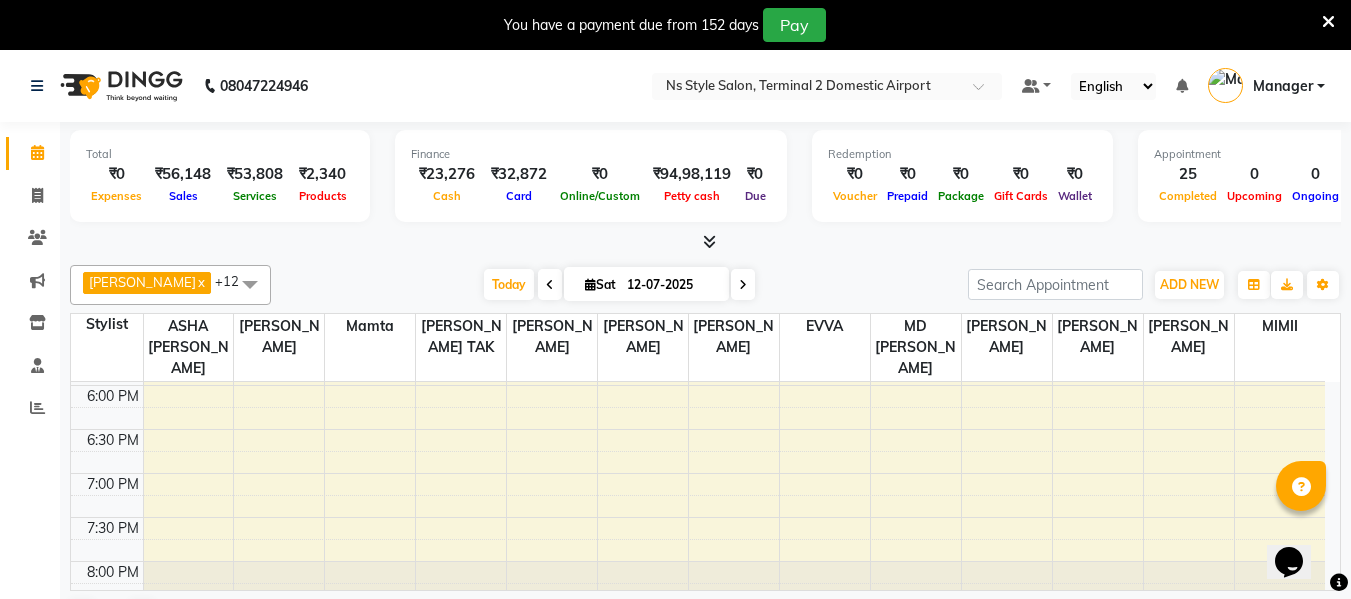 click at bounding box center [709, 241] 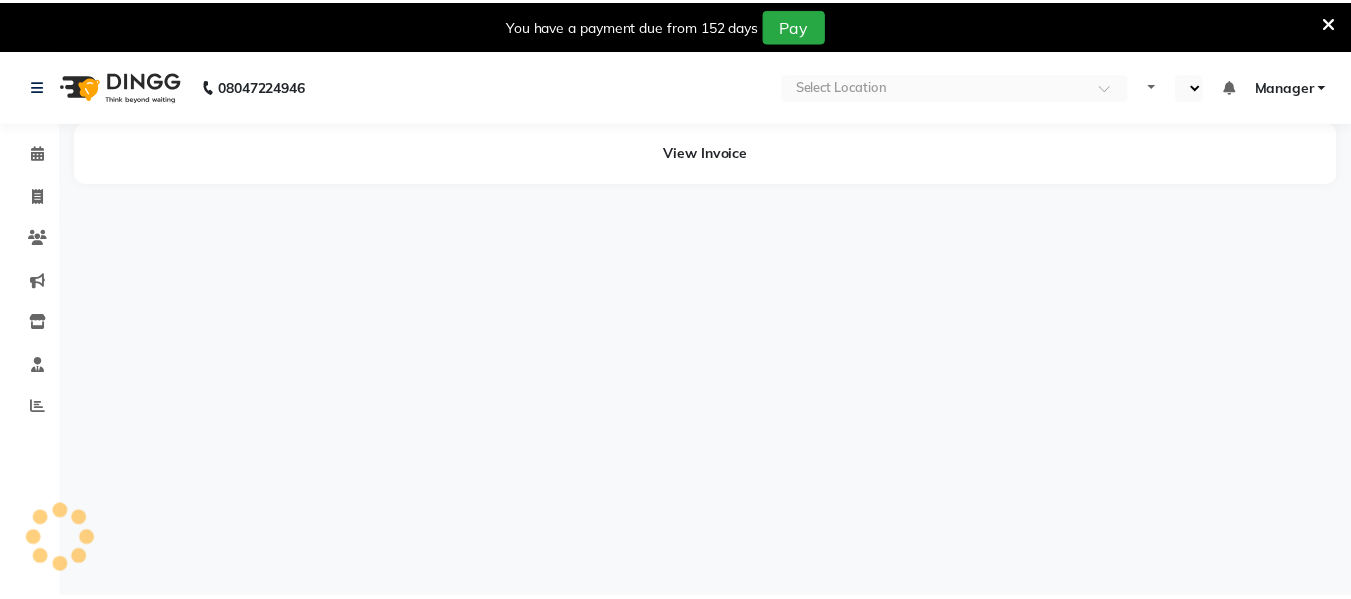 scroll, scrollTop: 0, scrollLeft: 0, axis: both 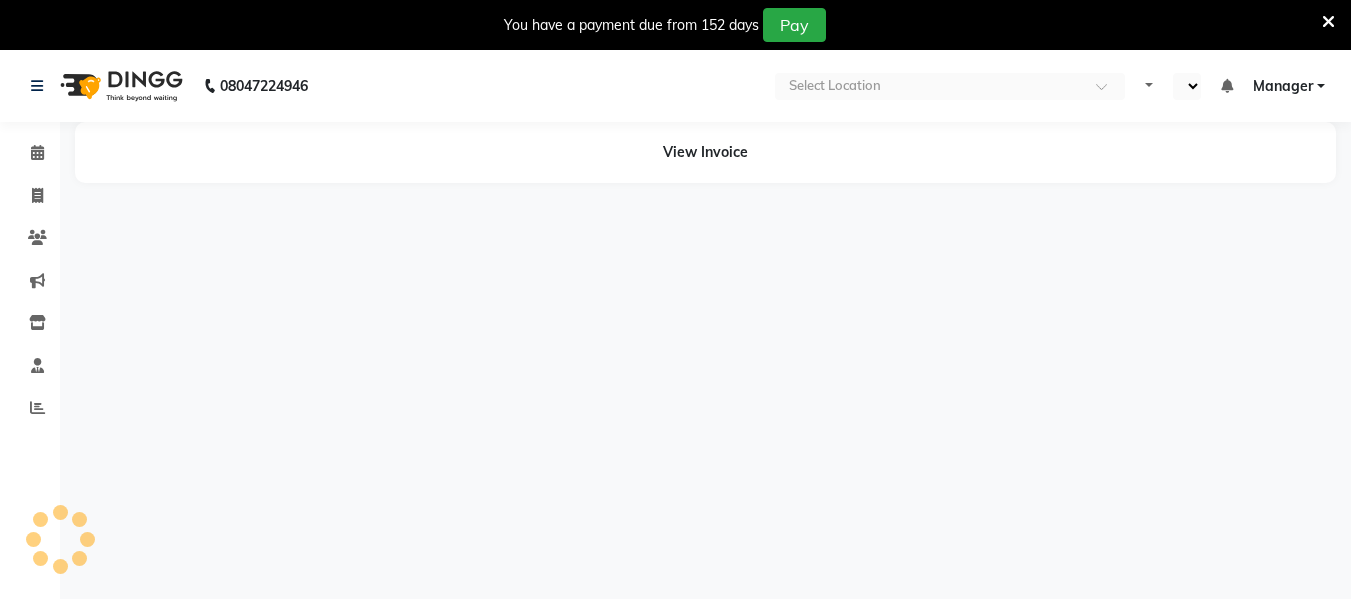 select on "en" 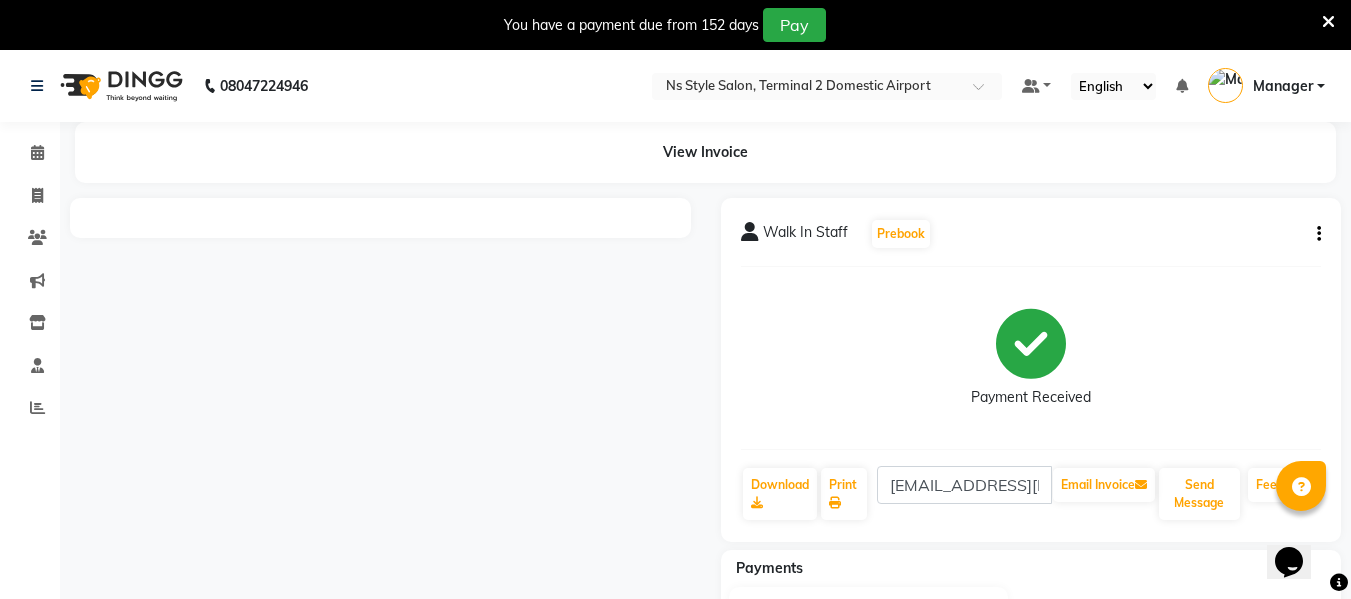 scroll, scrollTop: 0, scrollLeft: 0, axis: both 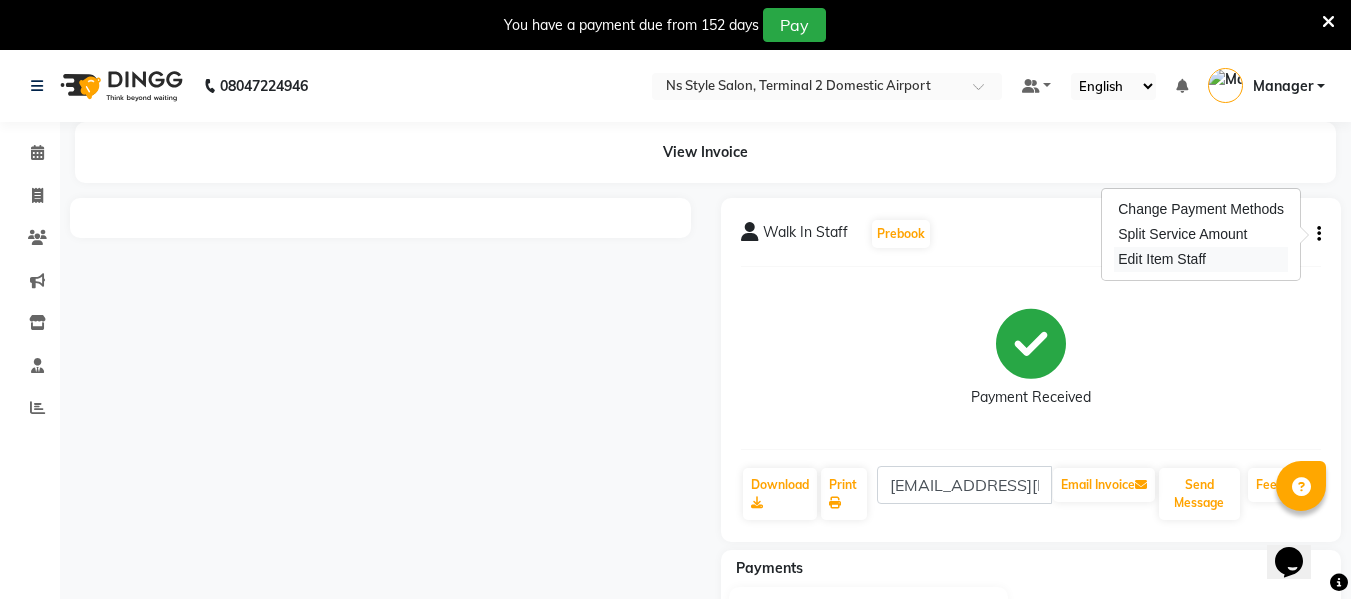 click on "Edit Item Staff" at bounding box center [1201, 259] 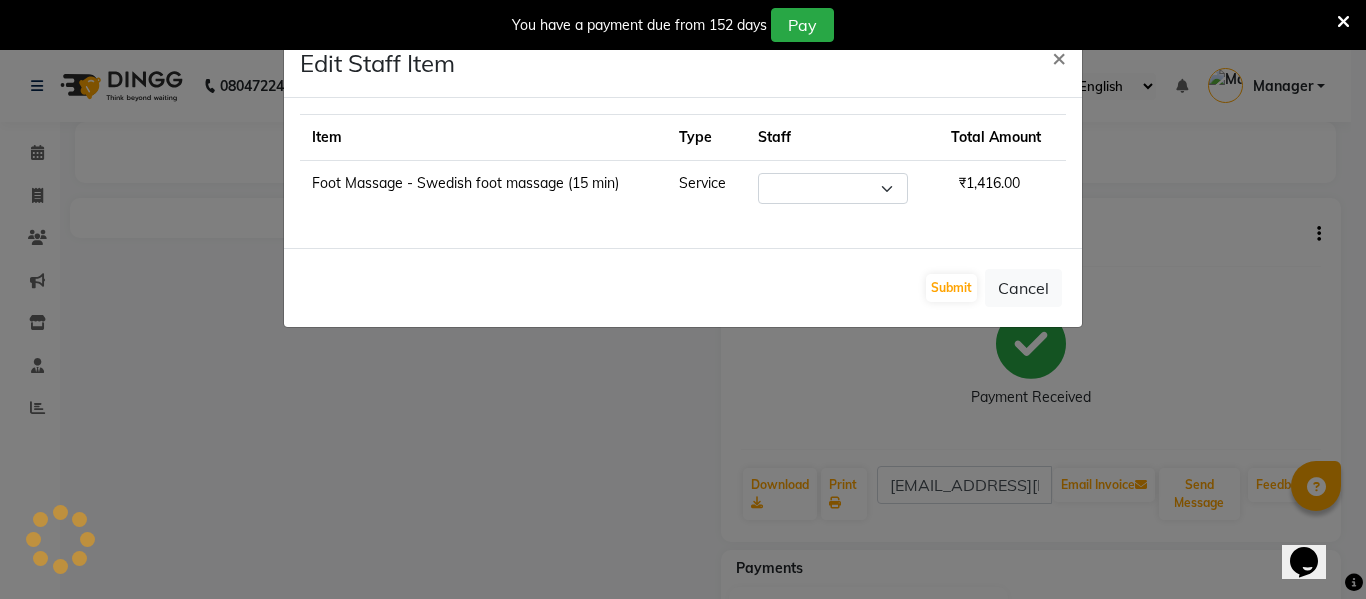 select on "54478" 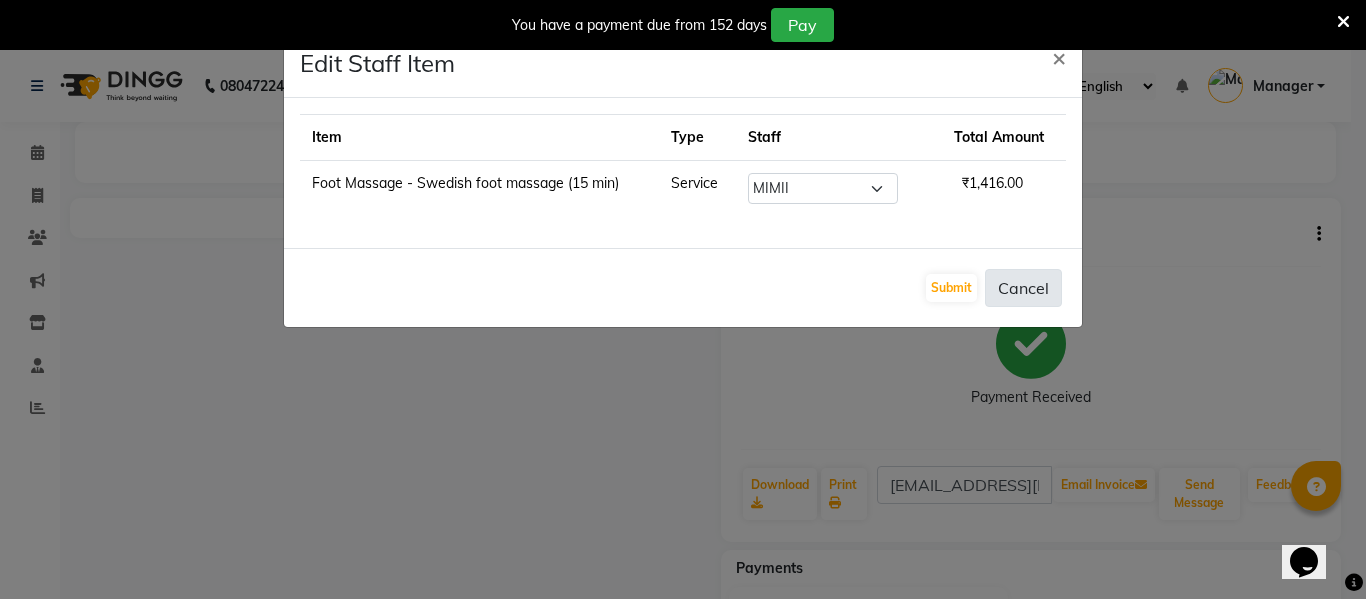 click on "Cancel" 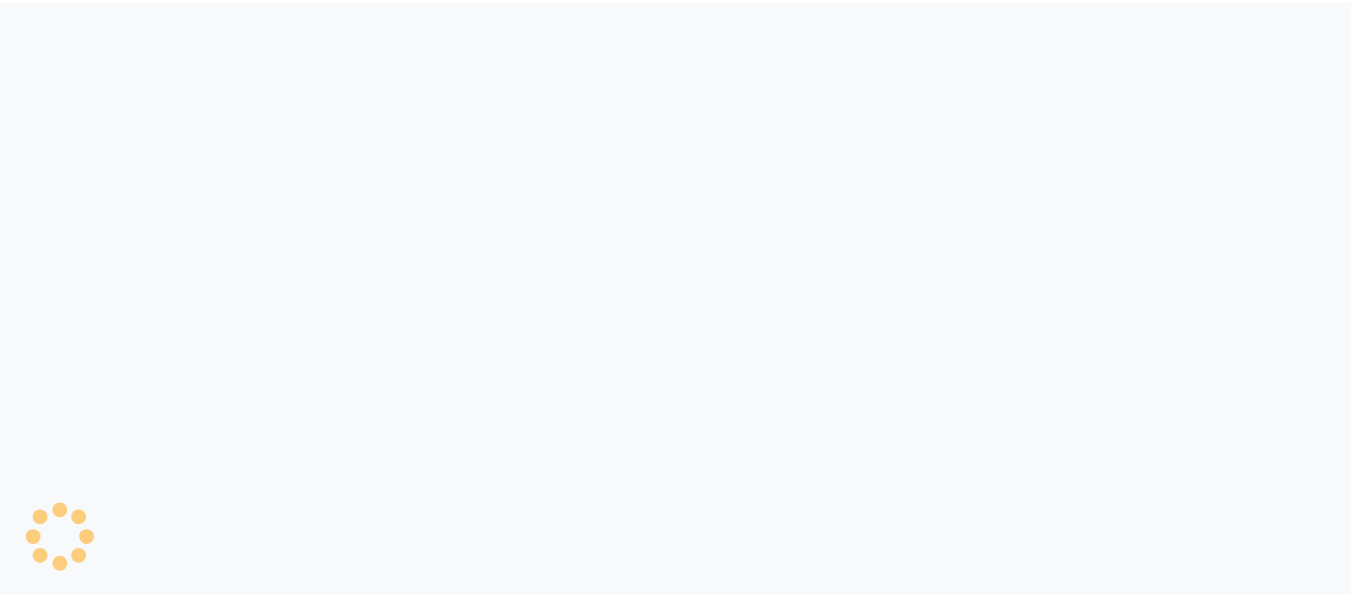 scroll, scrollTop: 0, scrollLeft: 0, axis: both 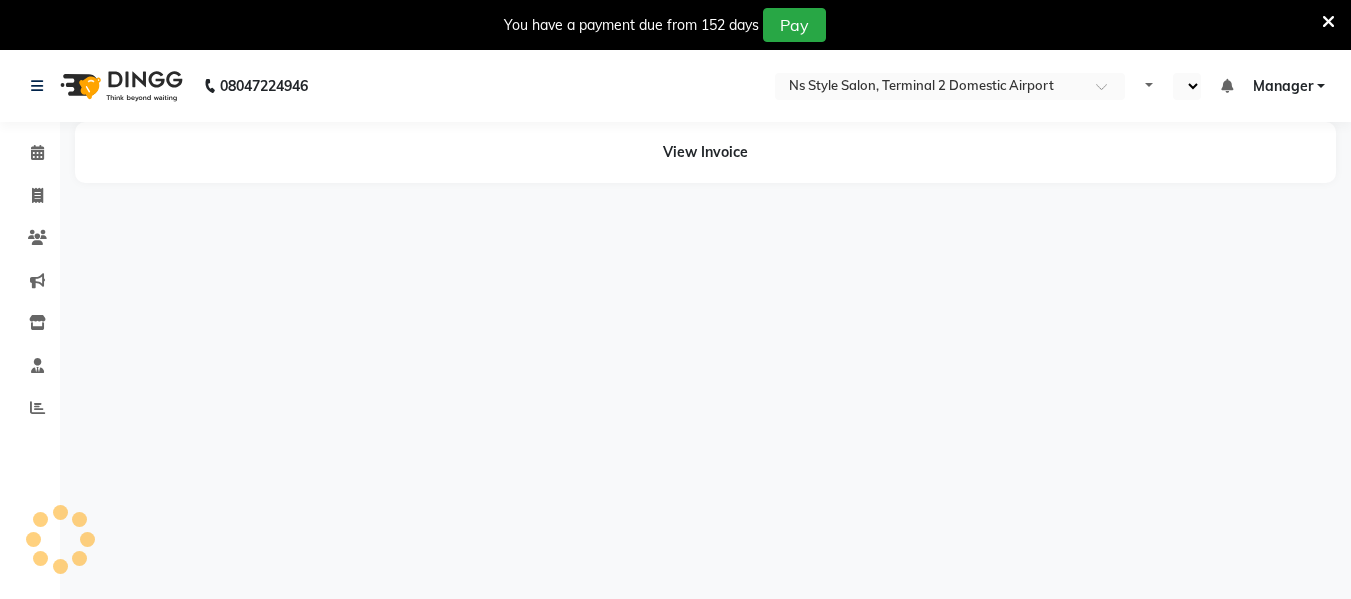 select on "en" 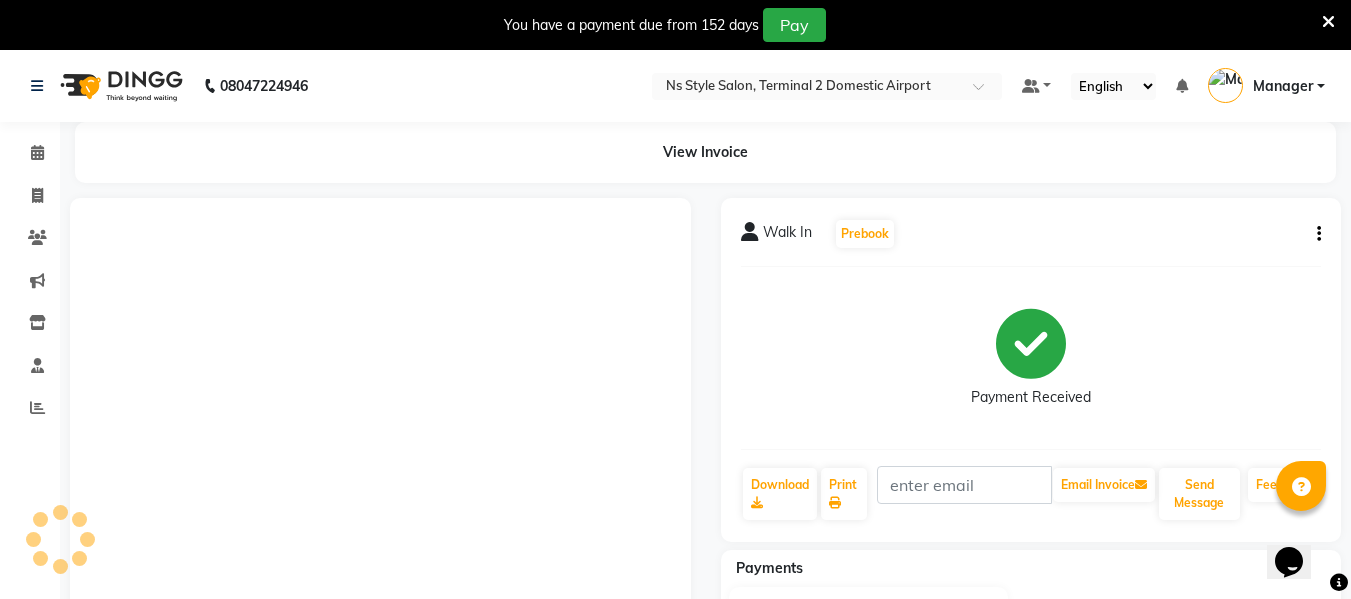 scroll, scrollTop: 0, scrollLeft: 0, axis: both 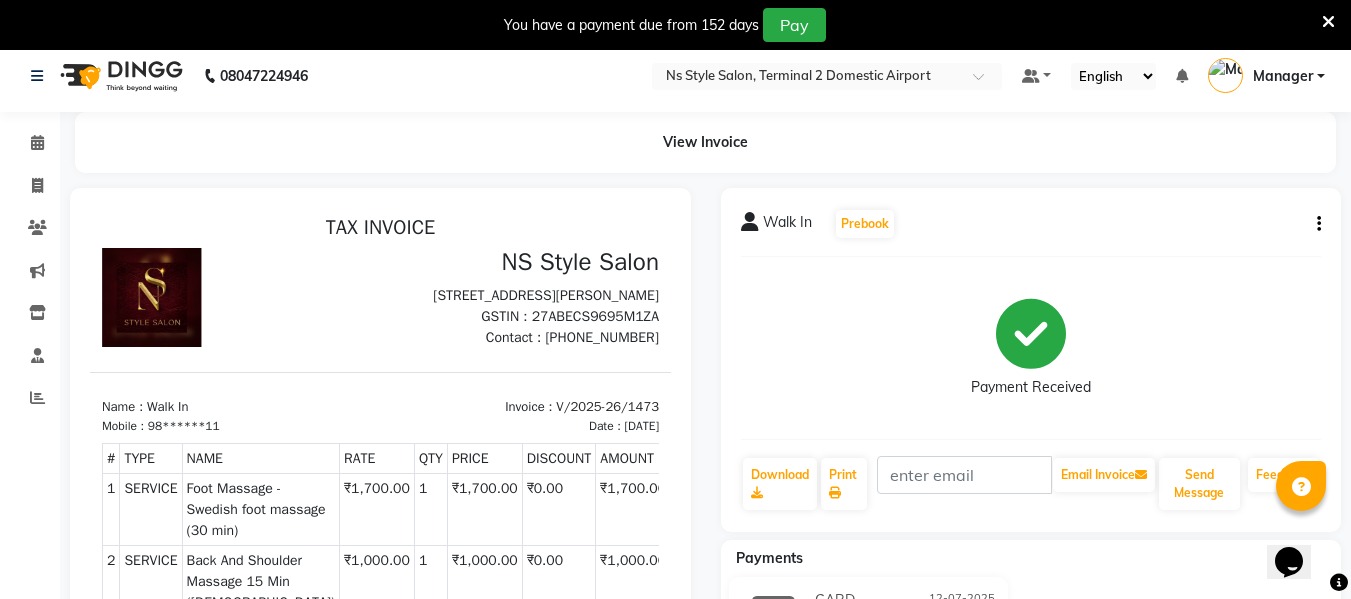 click on "Walk In  Prebook   Payment Received  Download  Print   Email Invoice   Send Message Feedback" 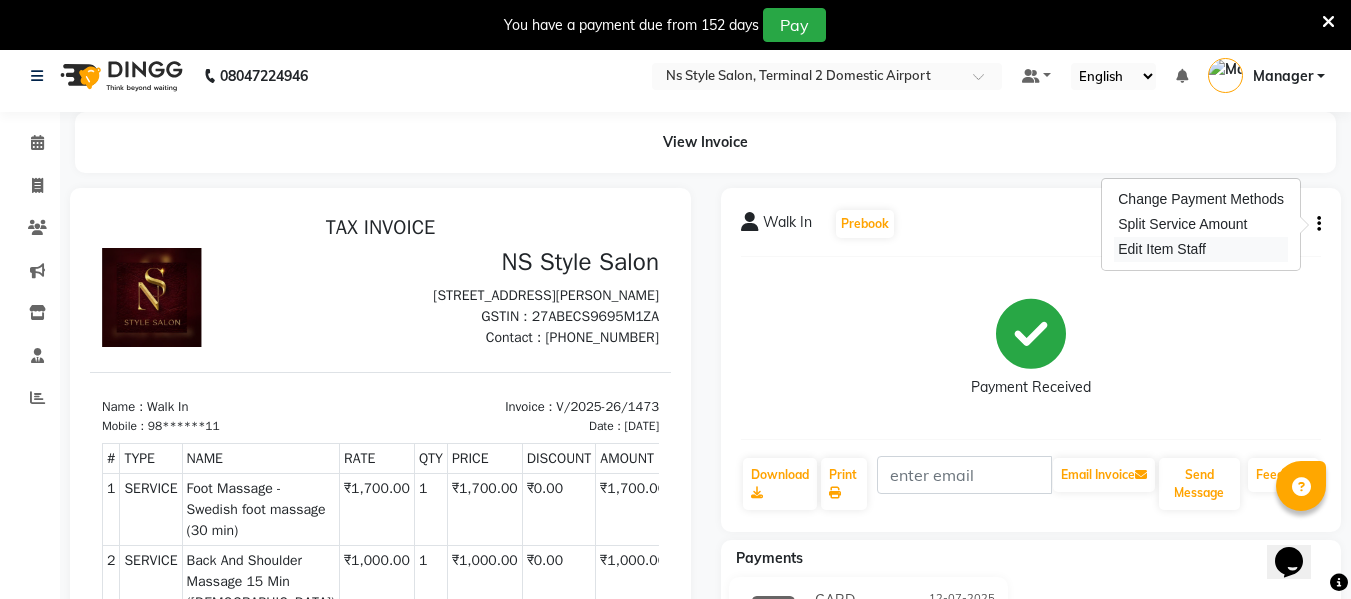 click on "Edit Item Staff" at bounding box center (1201, 249) 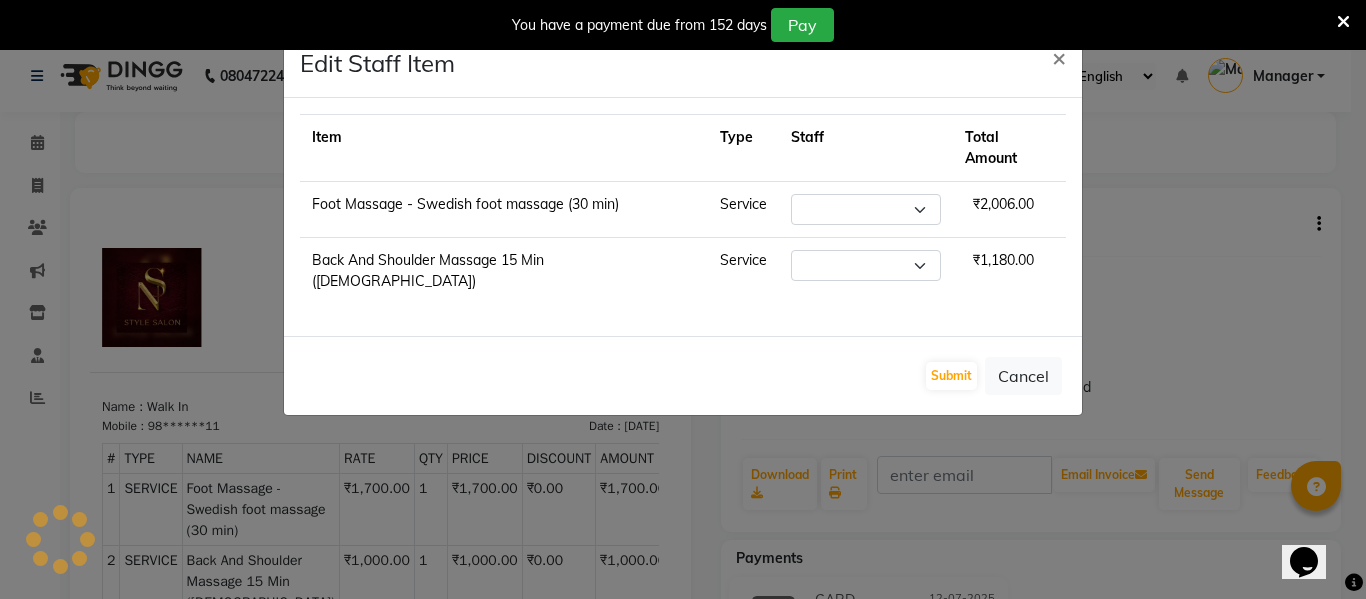 select on "39704" 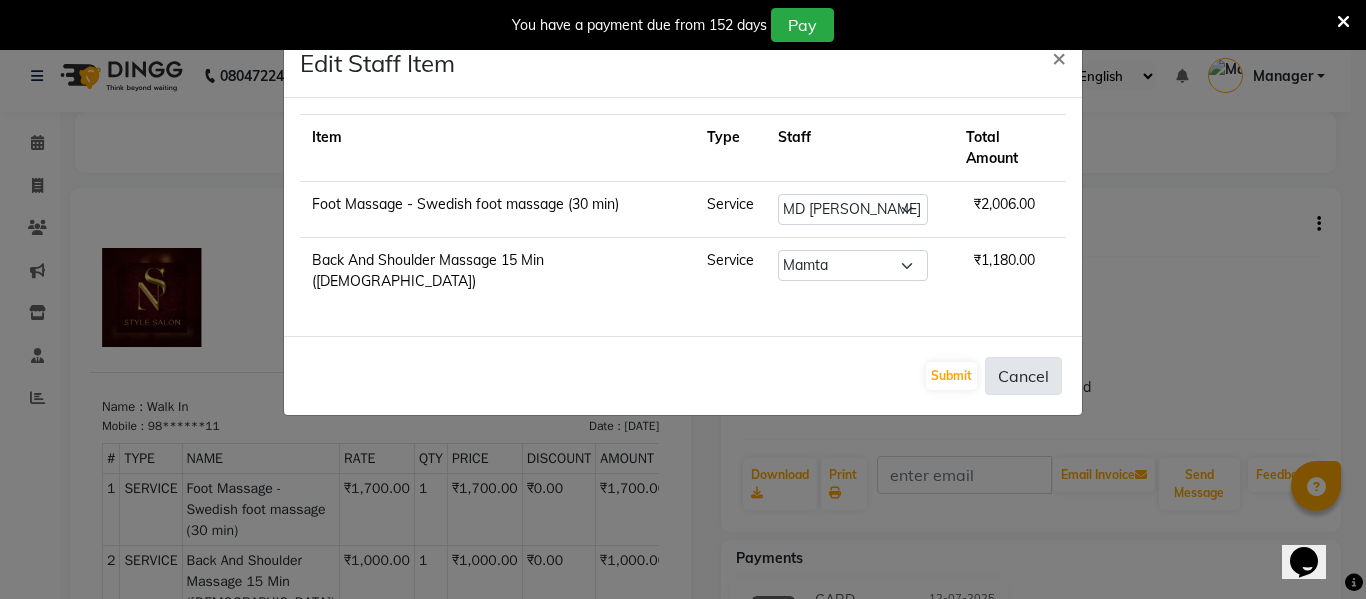 click on "Cancel" 